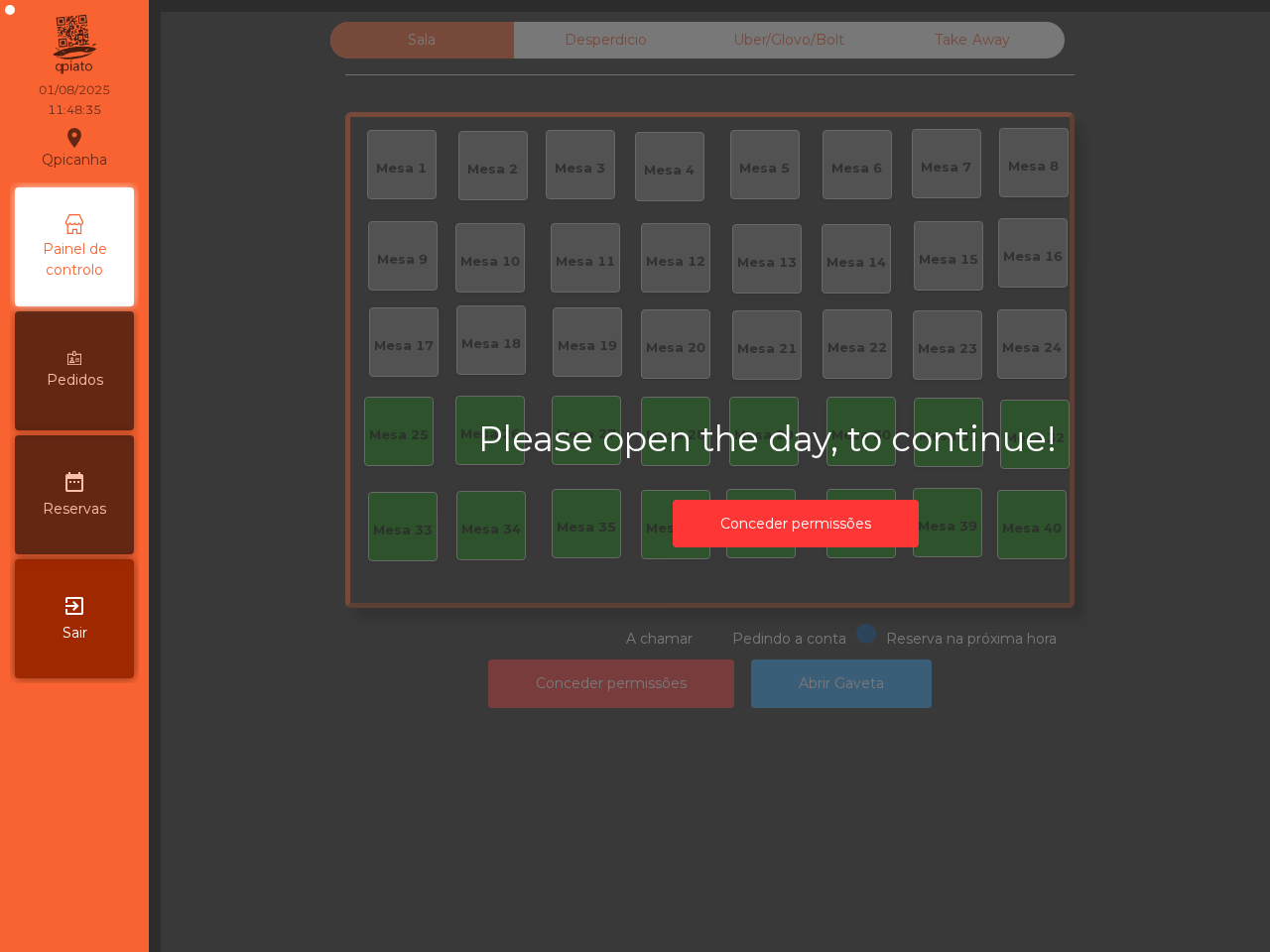 scroll, scrollTop: 0, scrollLeft: 0, axis: both 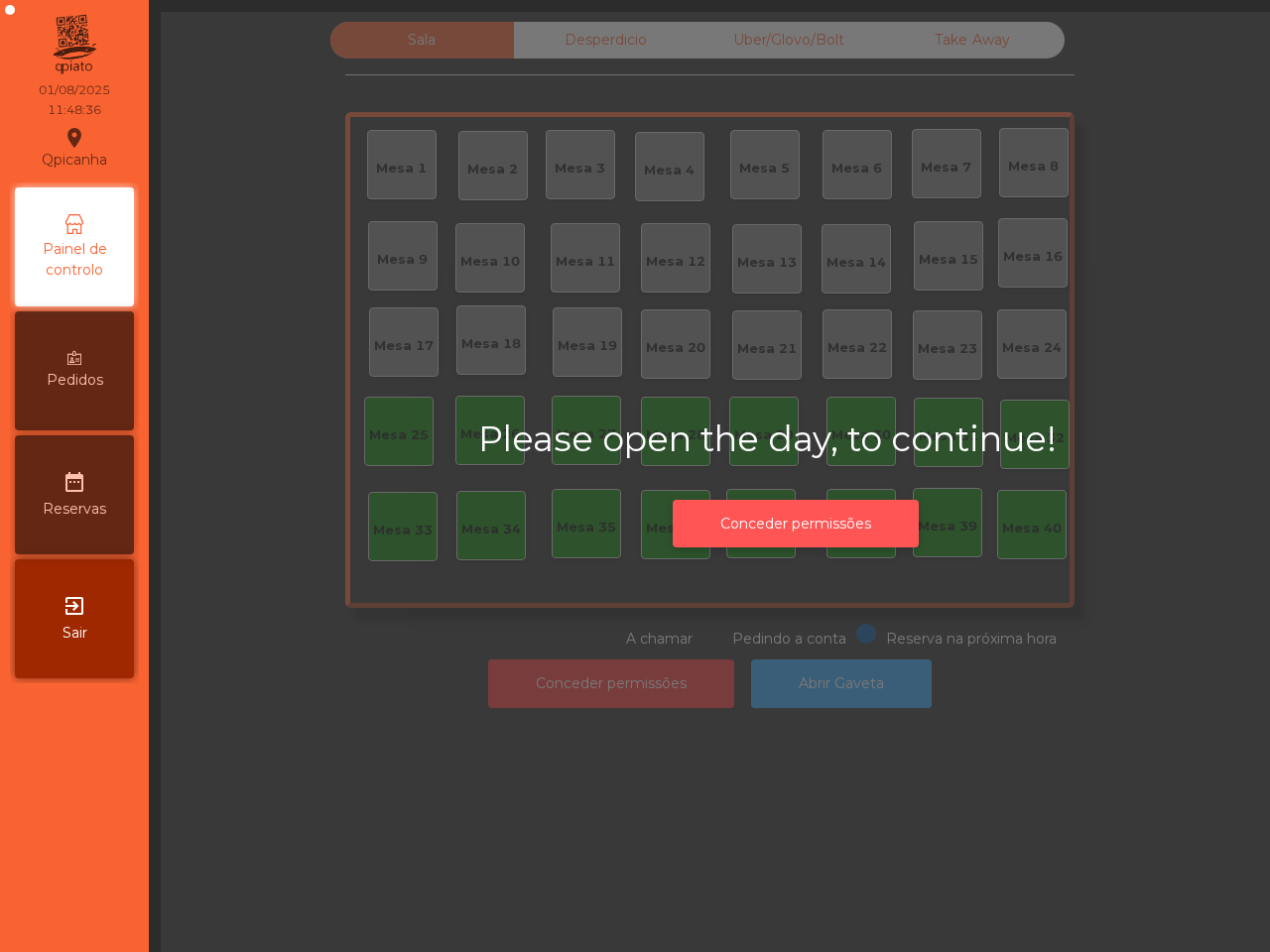 click on "Conceder permissões" 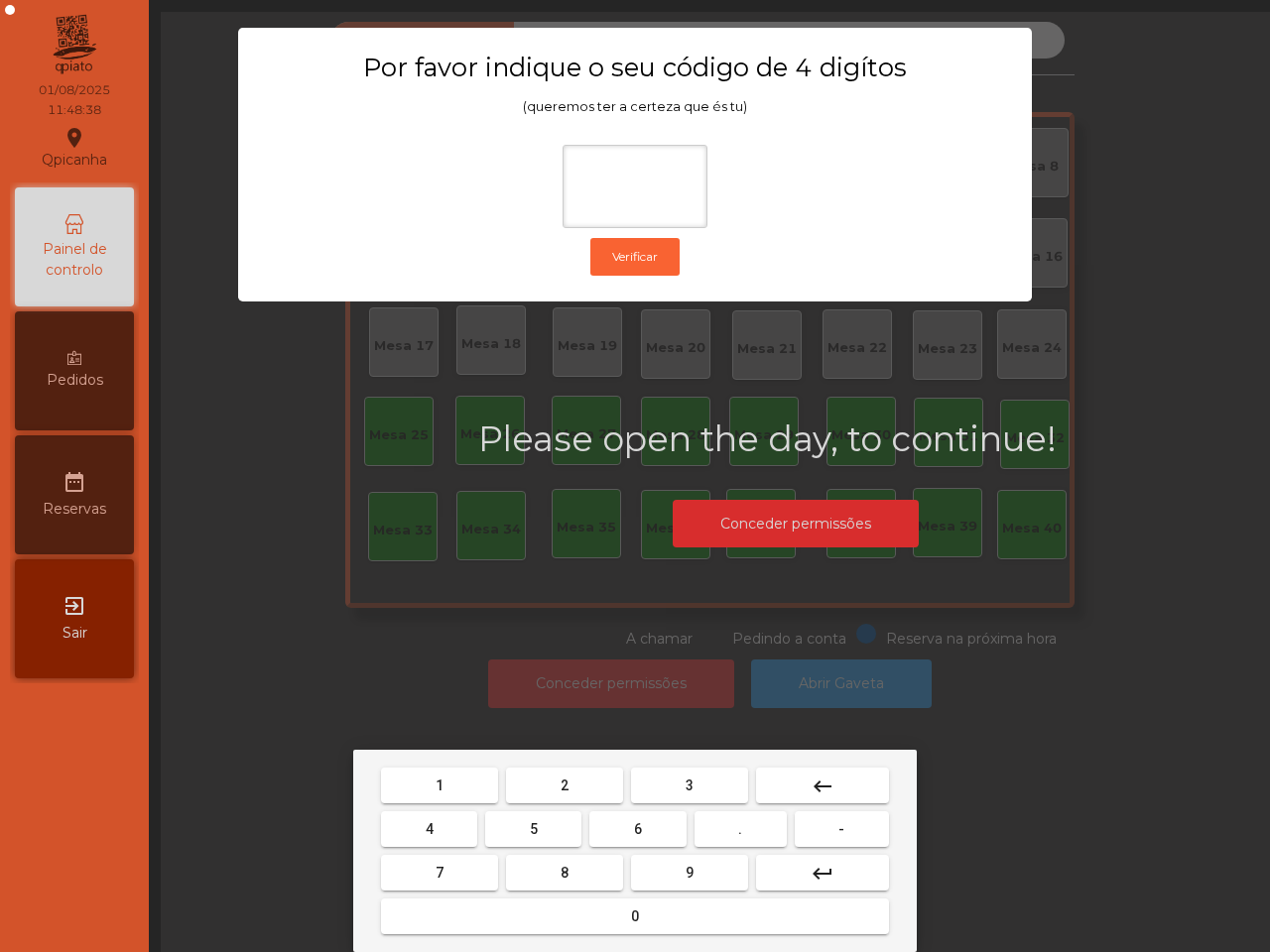 click on "6" at bounding box center (638, 829) 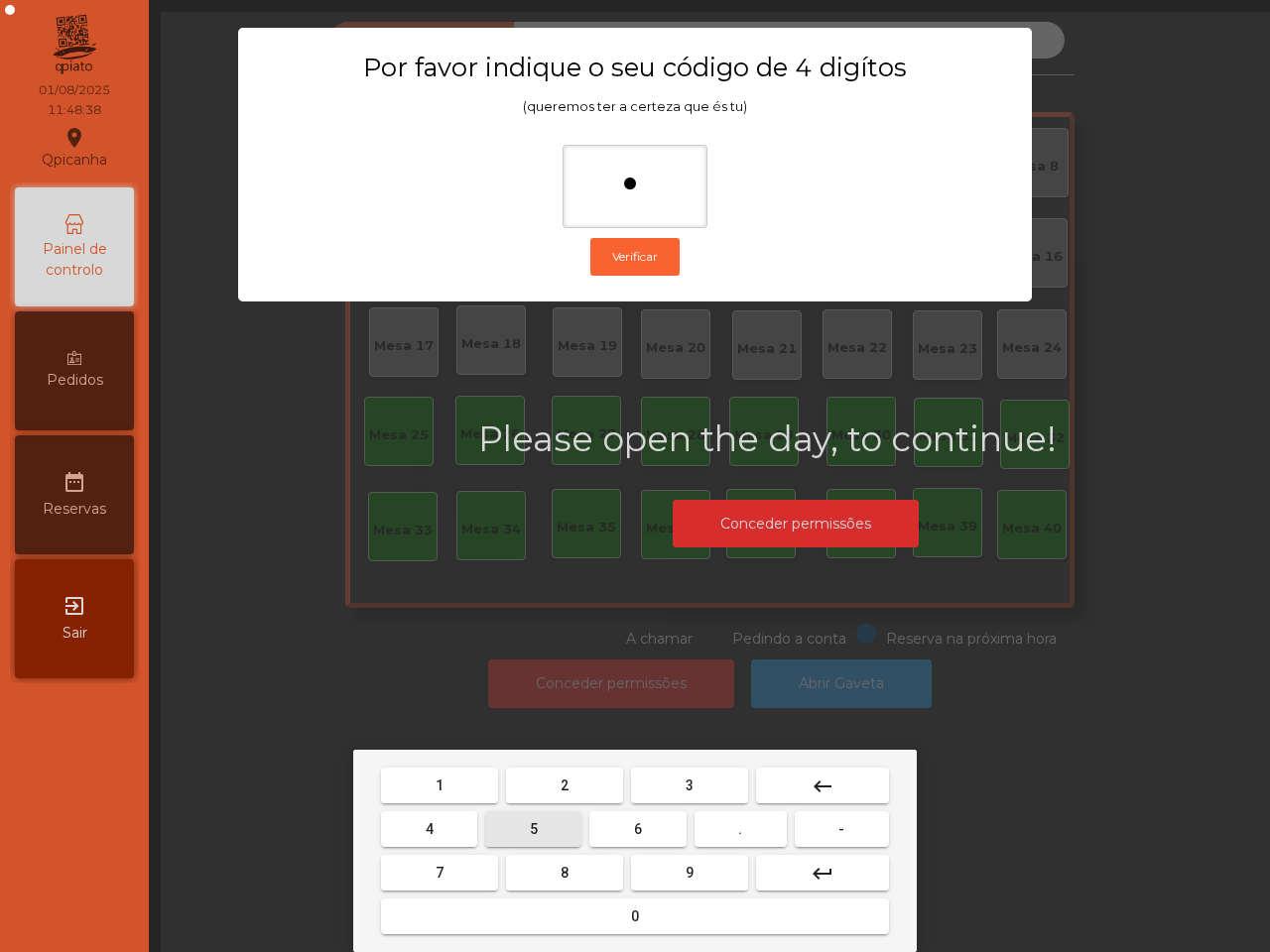 click on "5" at bounding box center (533, 829) 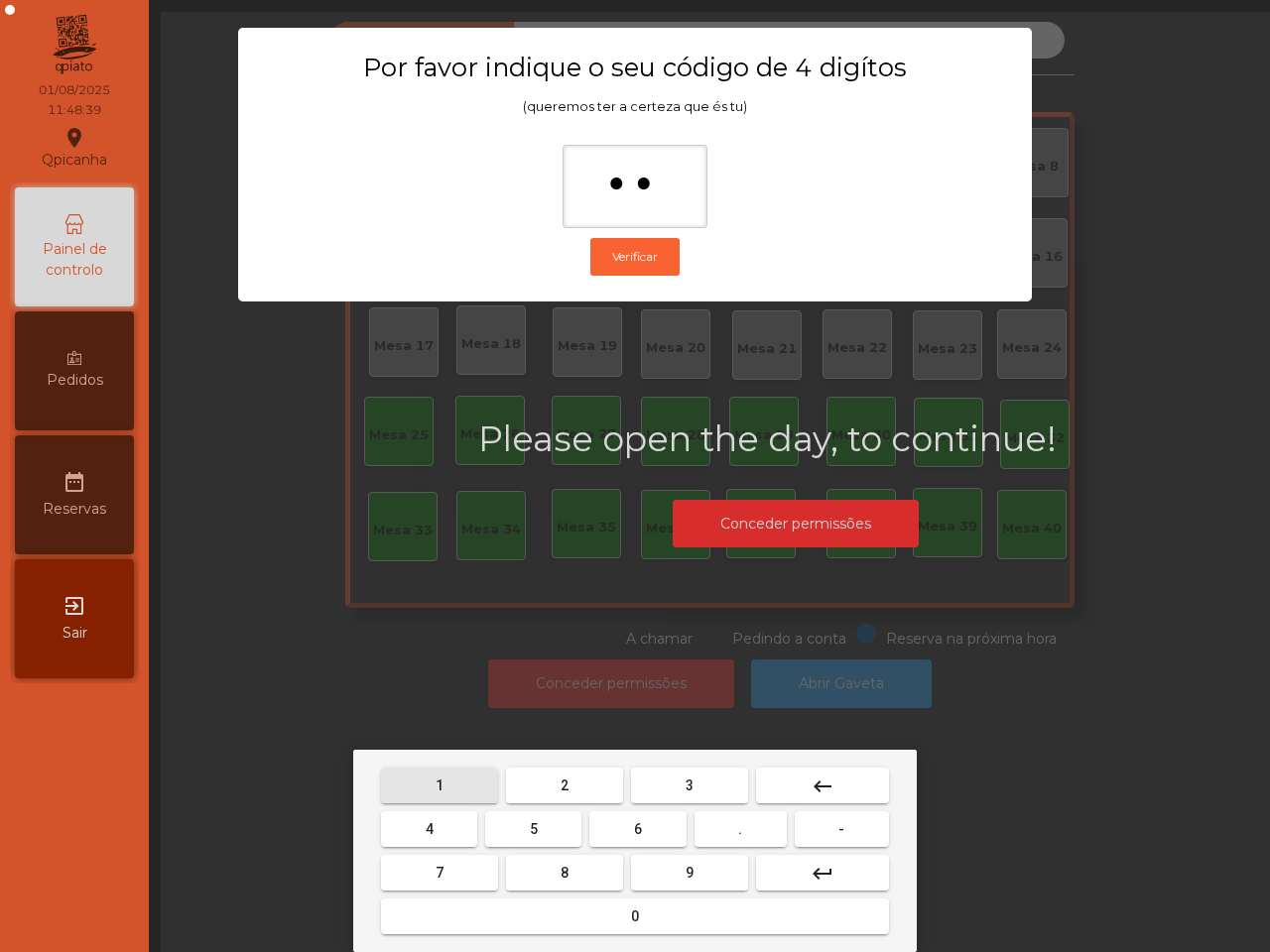 click on "1" at bounding box center (440, 785) 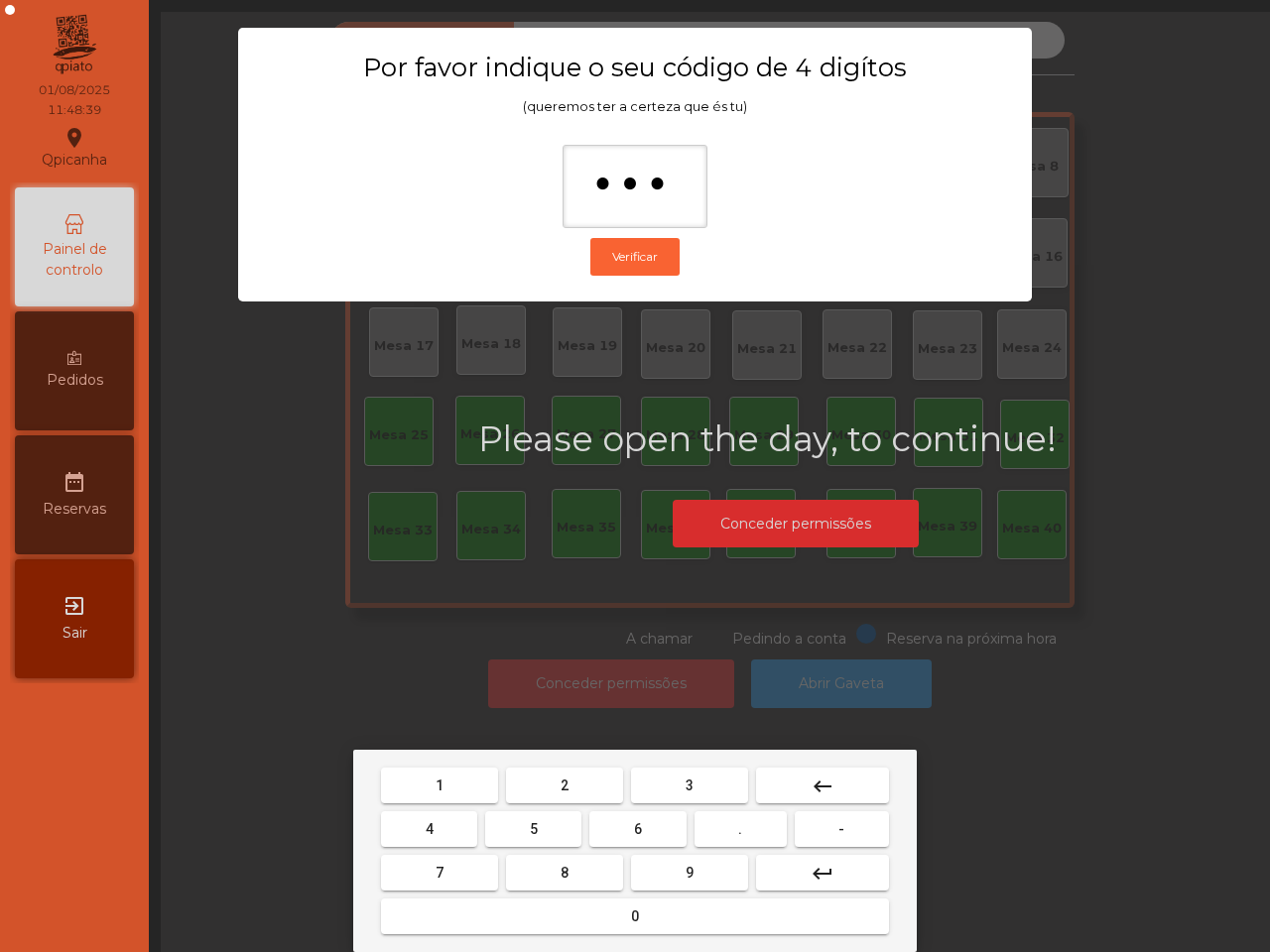 click on "2" at bounding box center (565, 785) 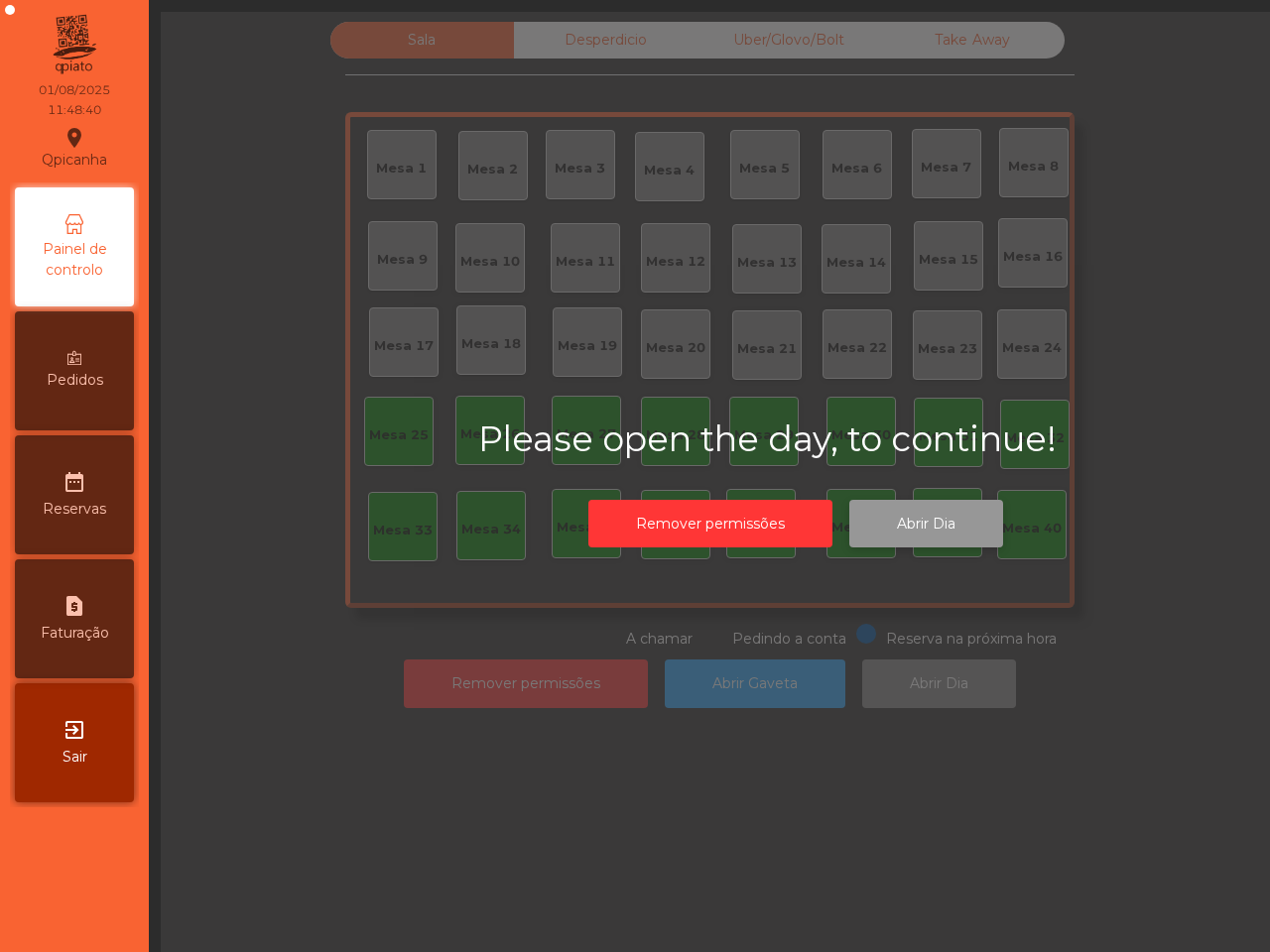 click on "Abrir Dia" 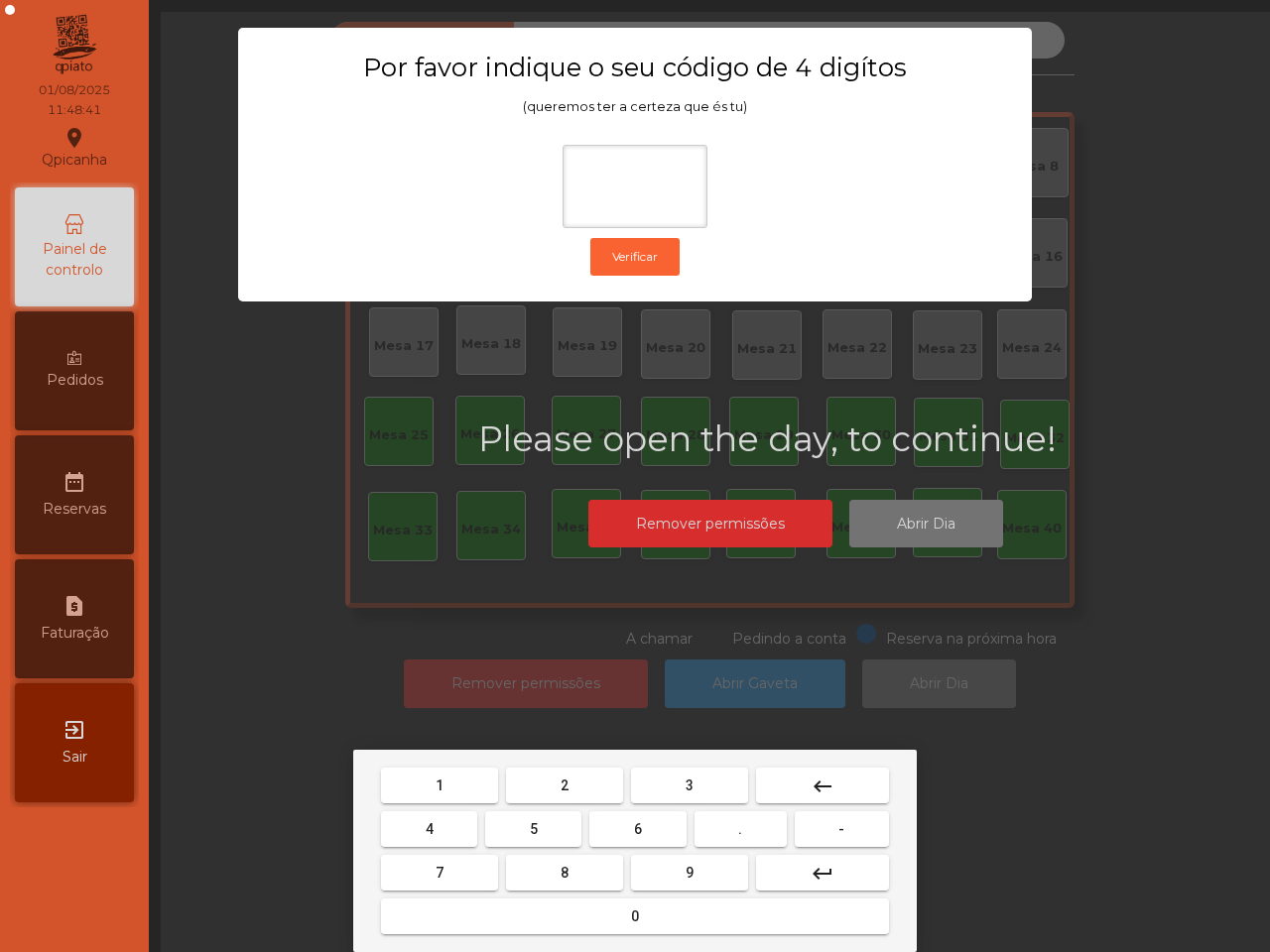 click on "6" at bounding box center [637, 829] 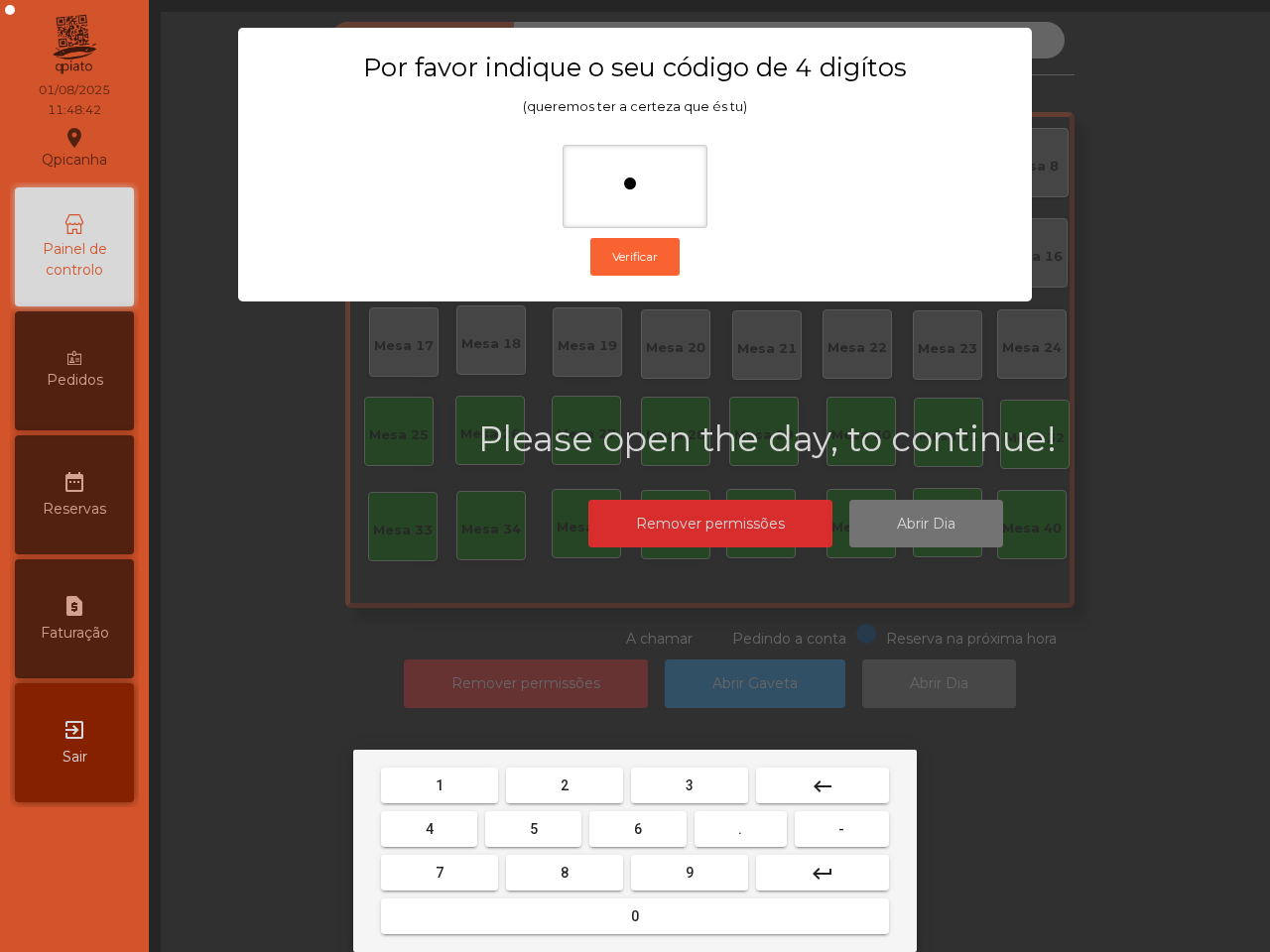 click on "5" at bounding box center (533, 829) 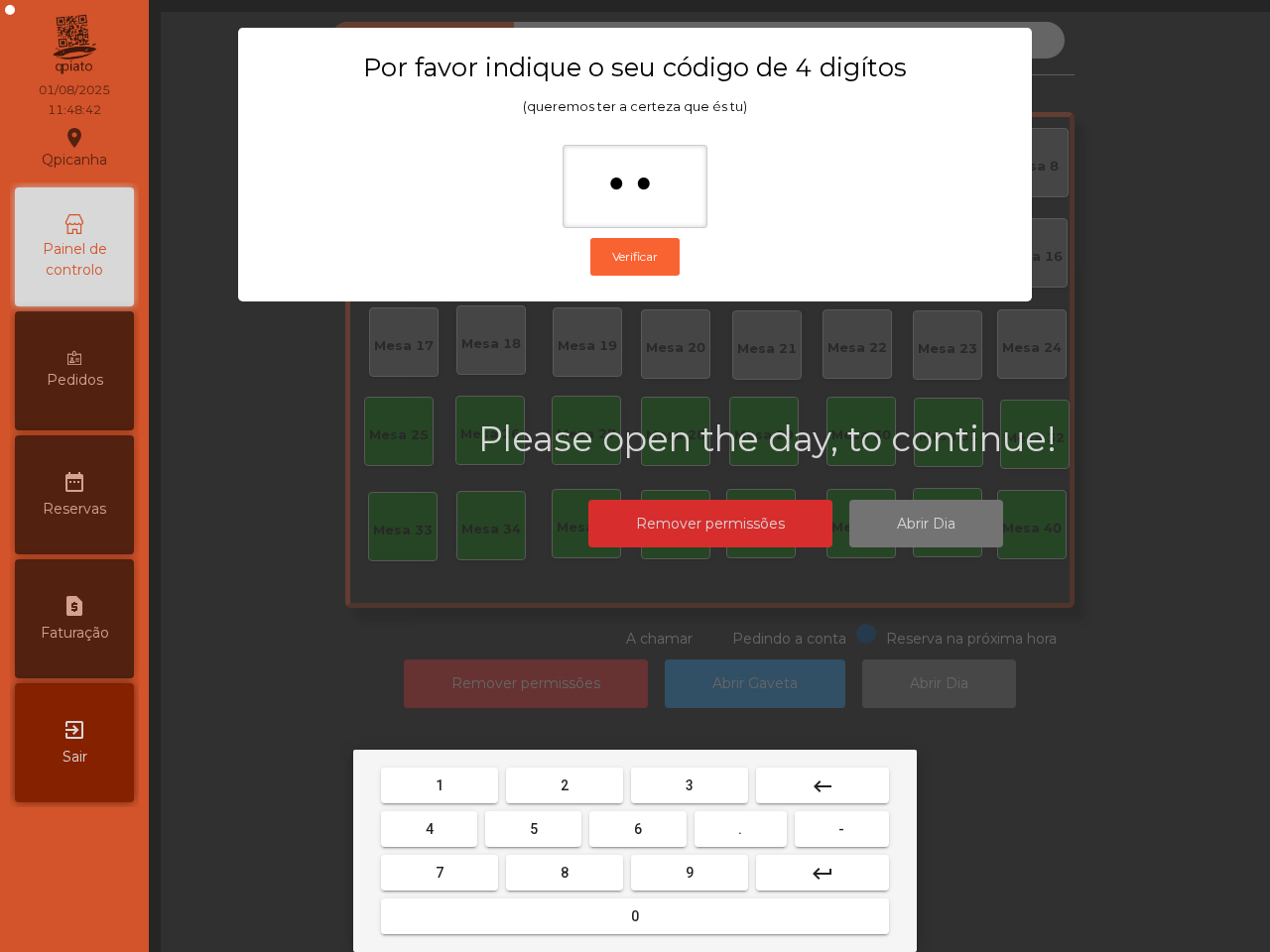 click on "1" at bounding box center (440, 785) 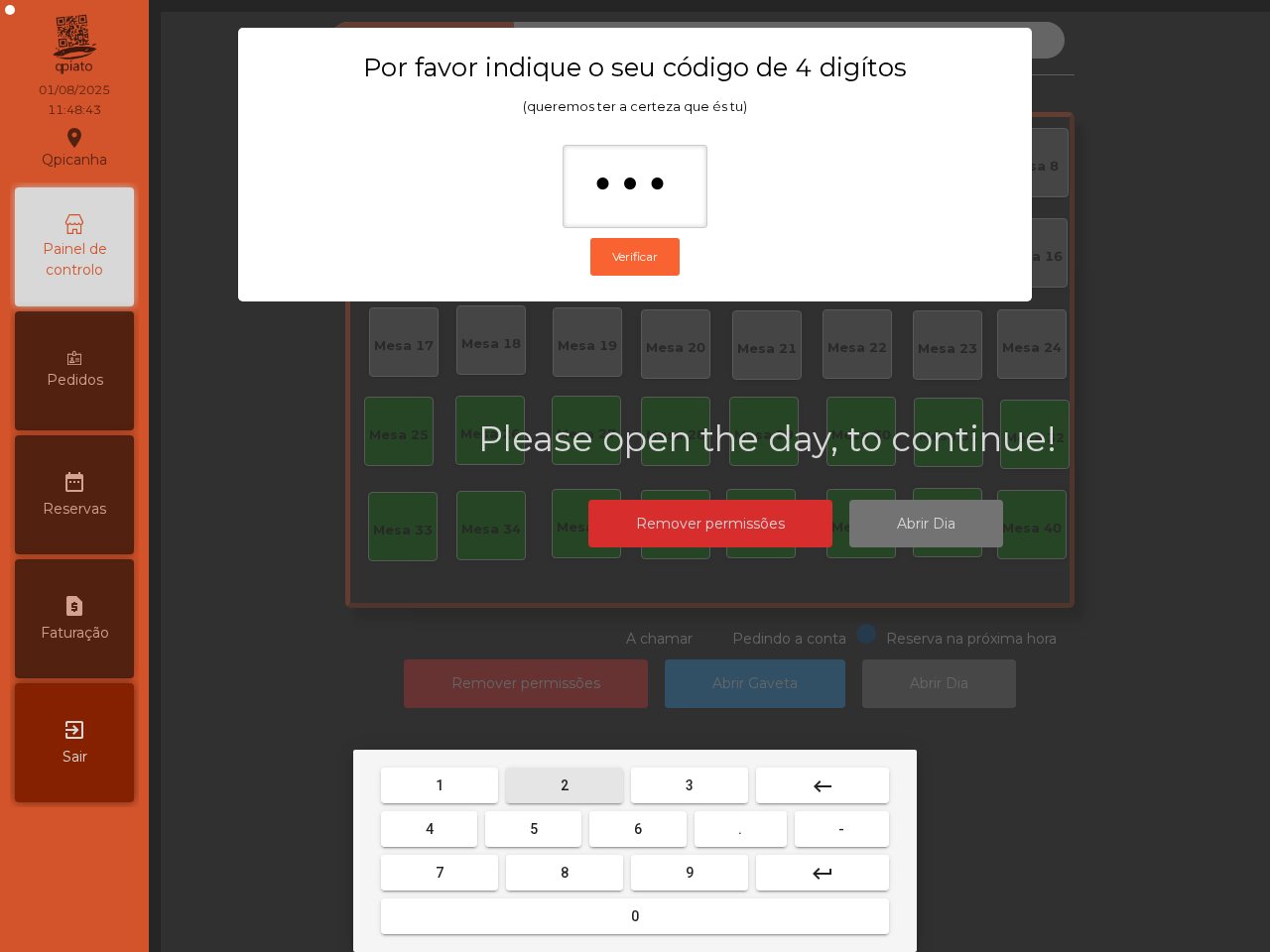 click on "2" at bounding box center (565, 785) 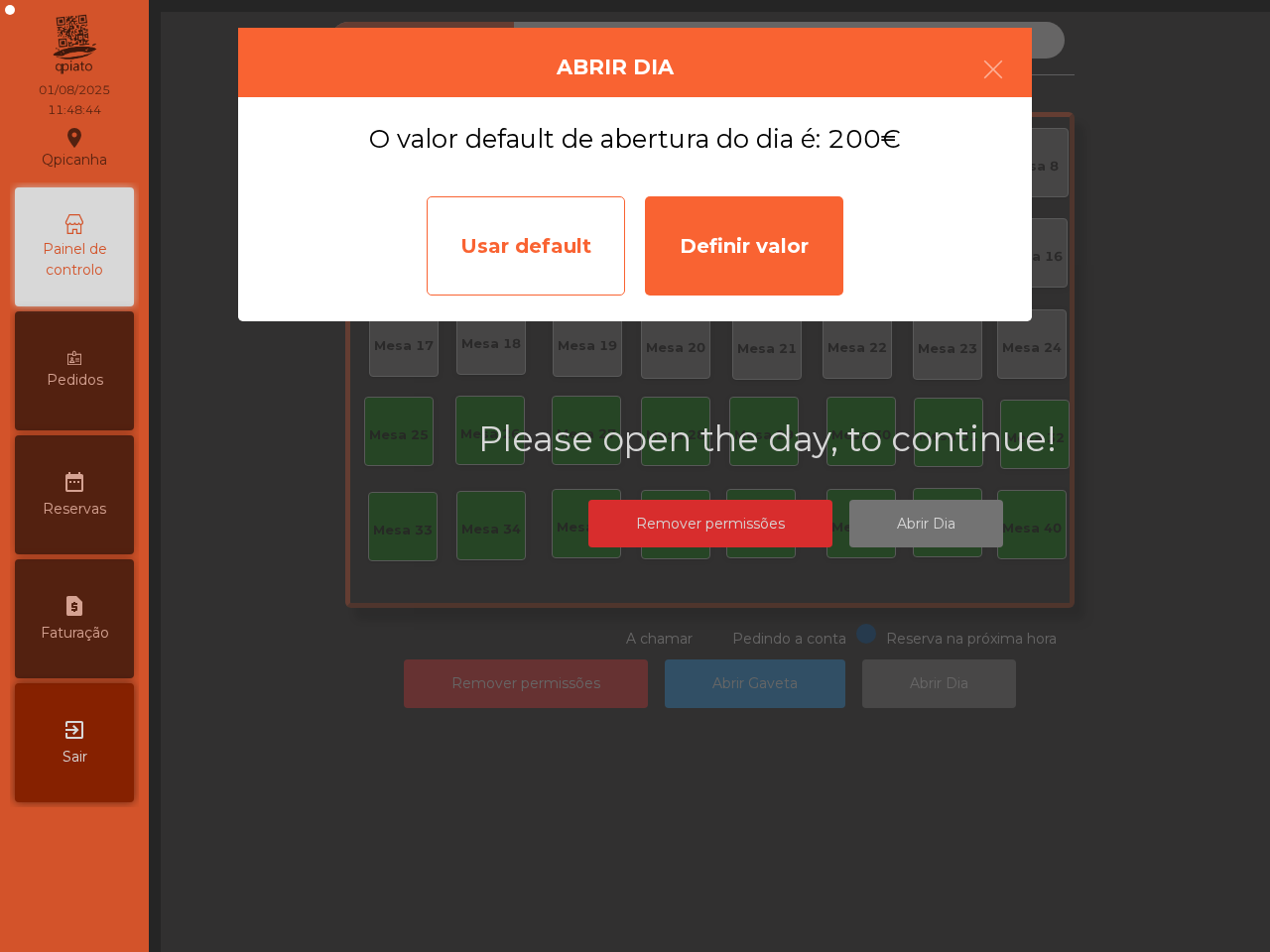 click on "Usar default" 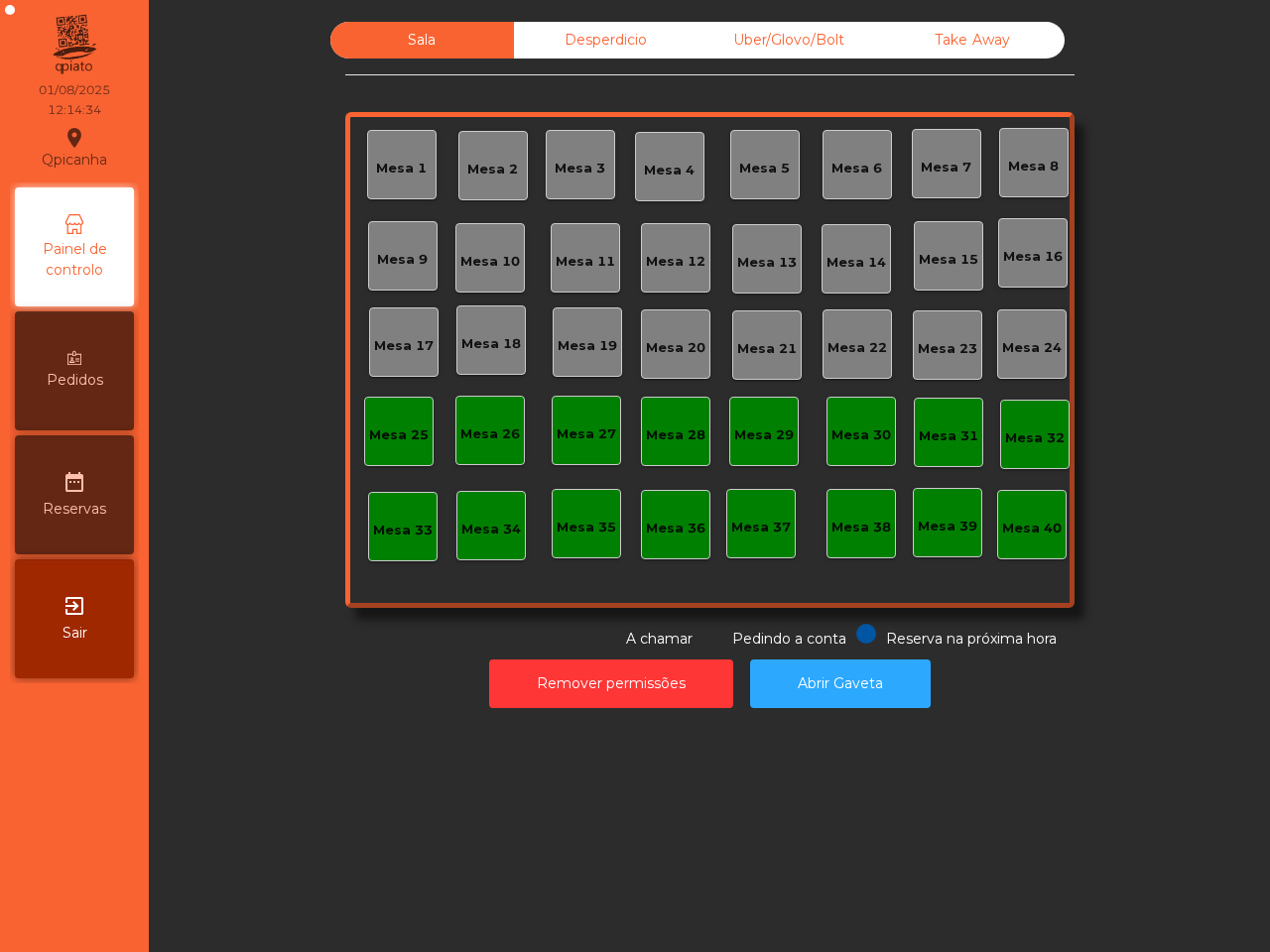 click on "Mesa 31" 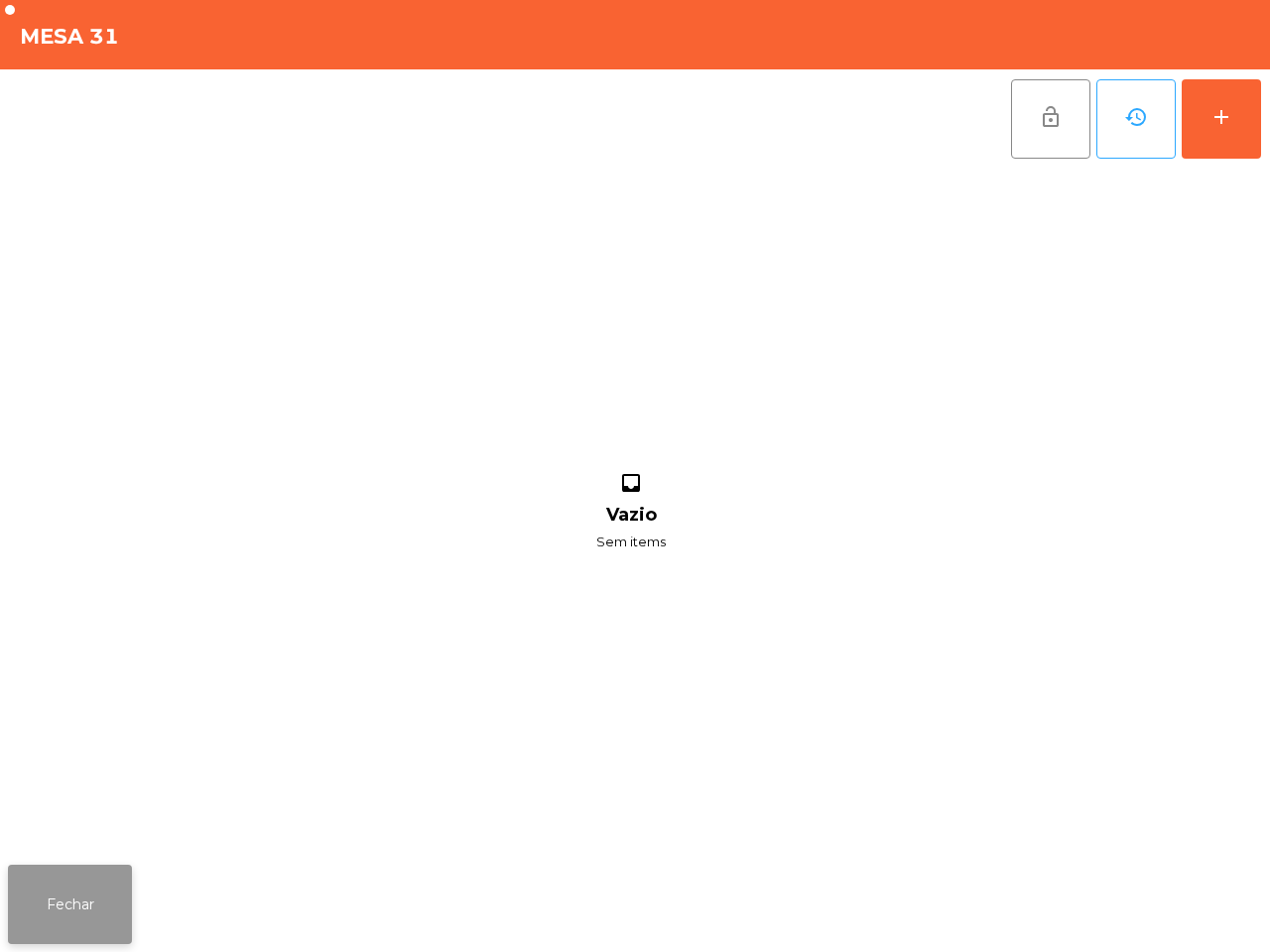 click on "Fechar" 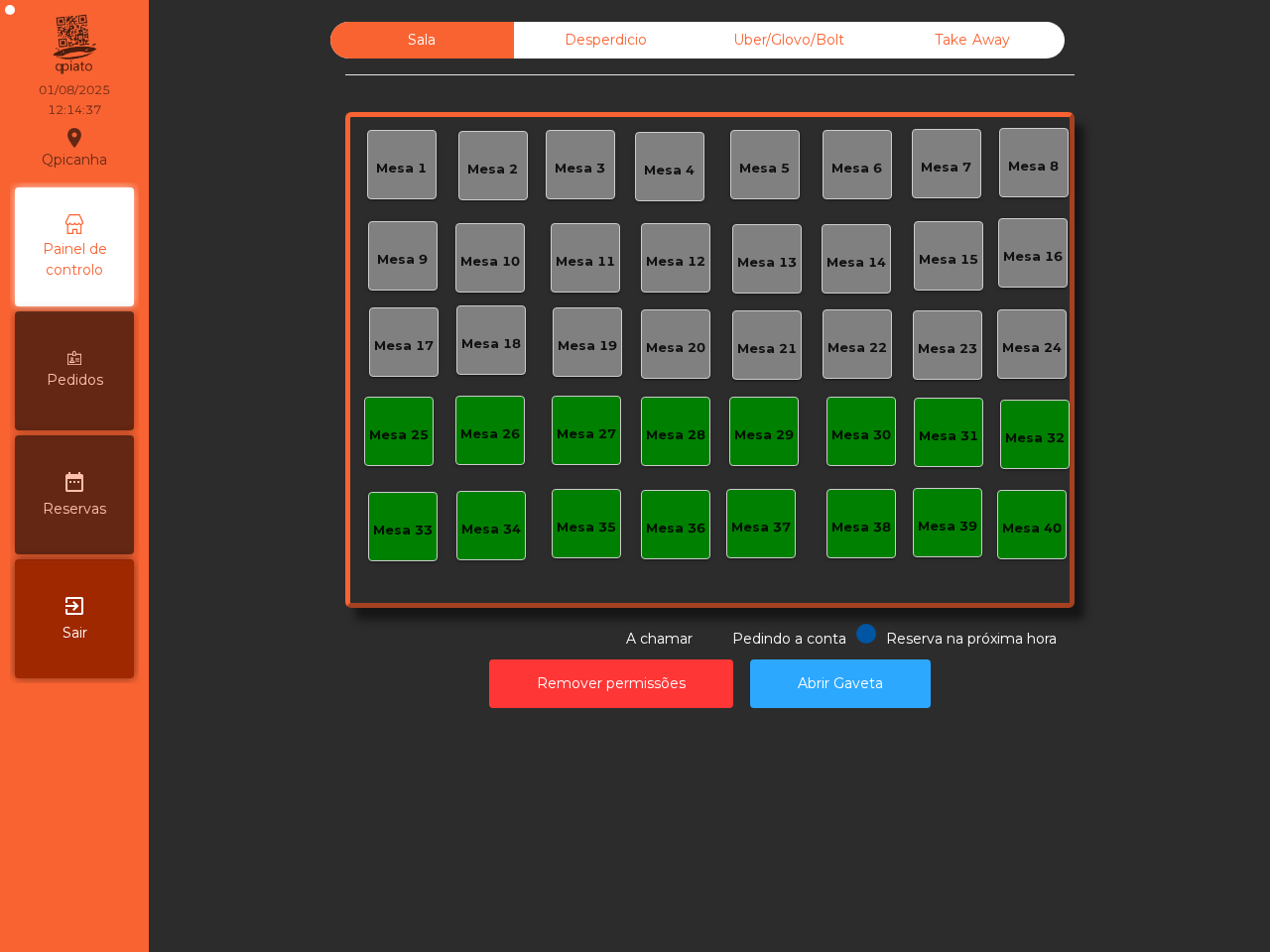 click on "Uber/Glovo/Bolt" 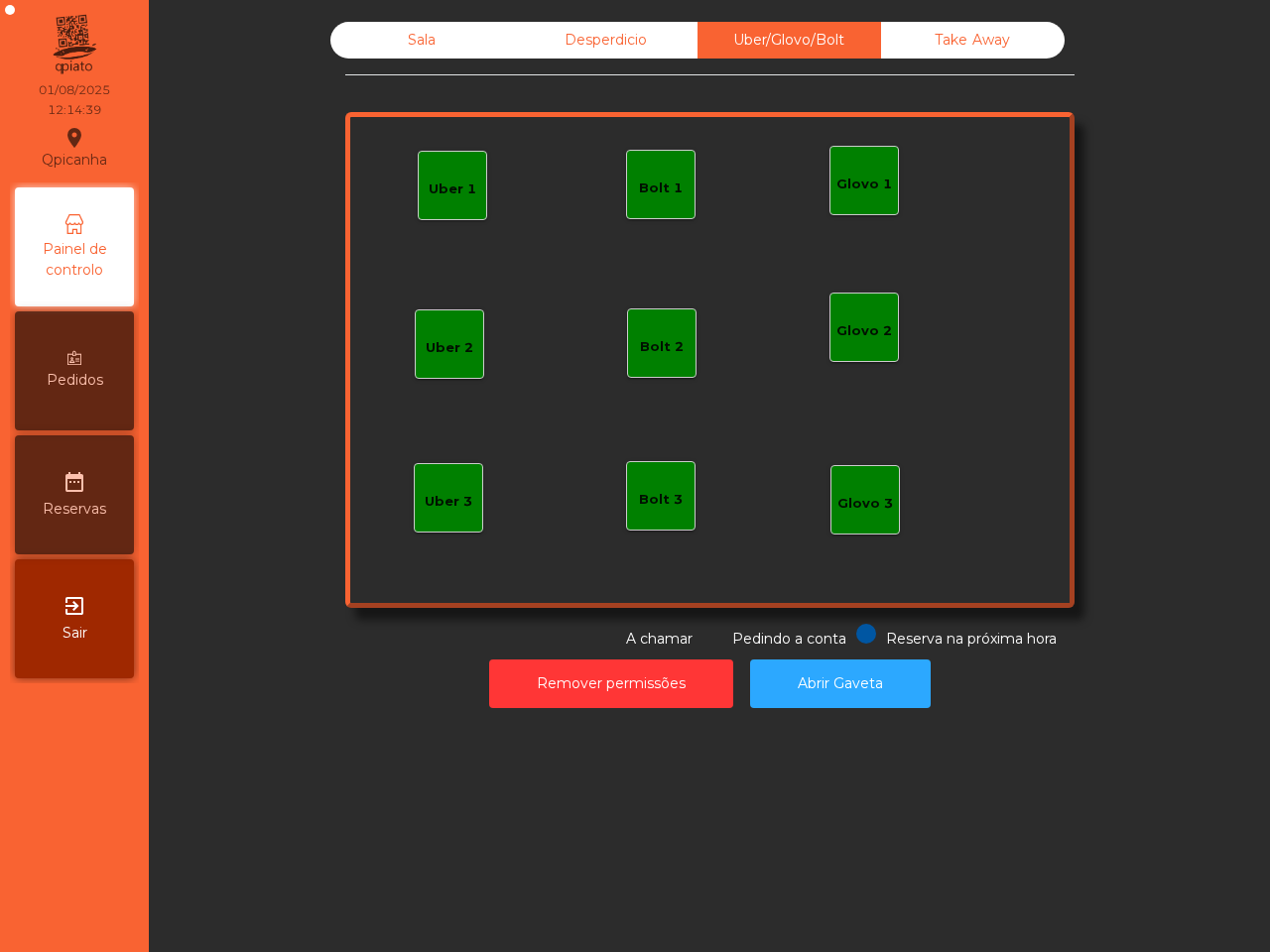 click on "Bolt 1" 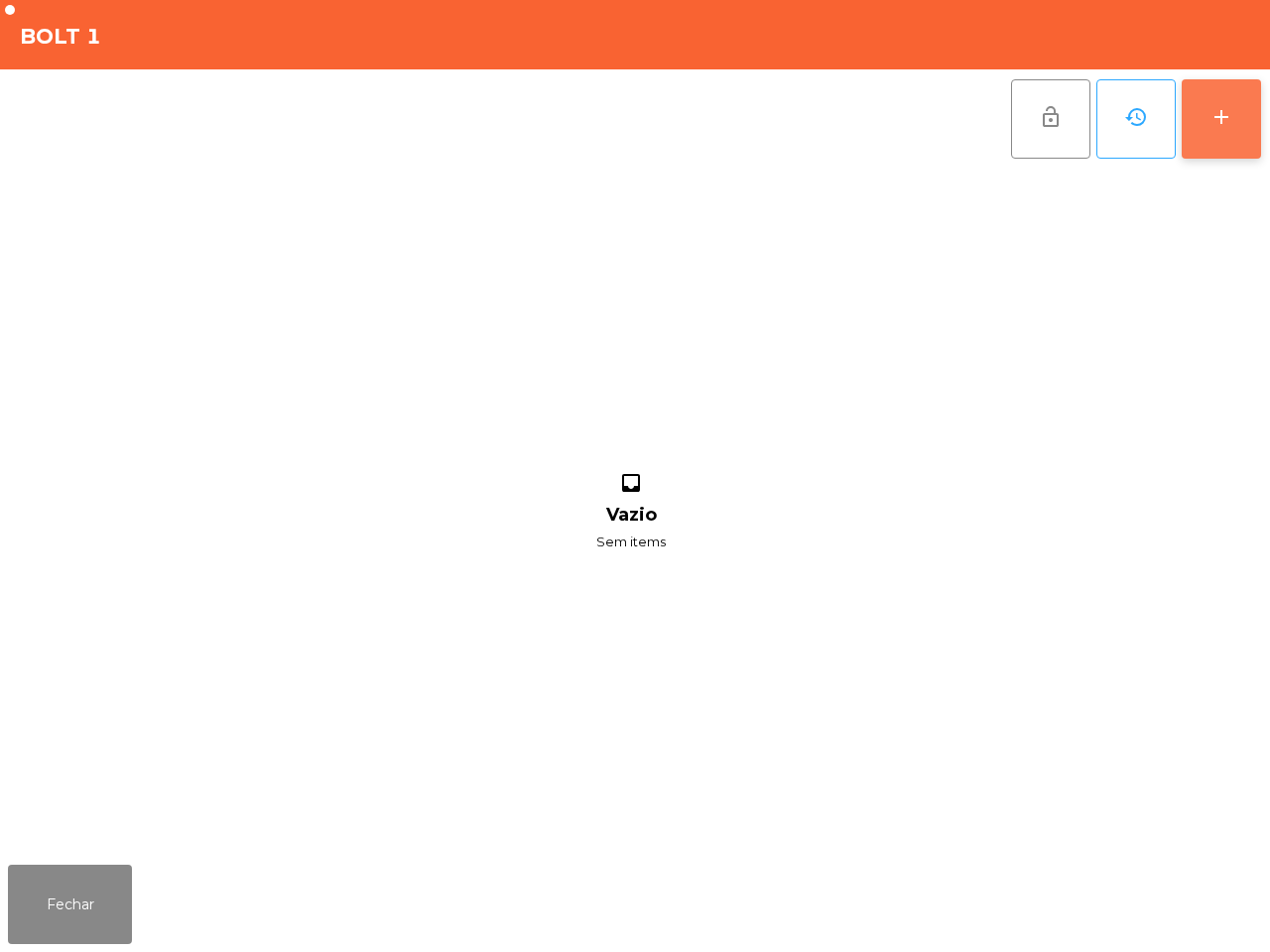 click on "add" 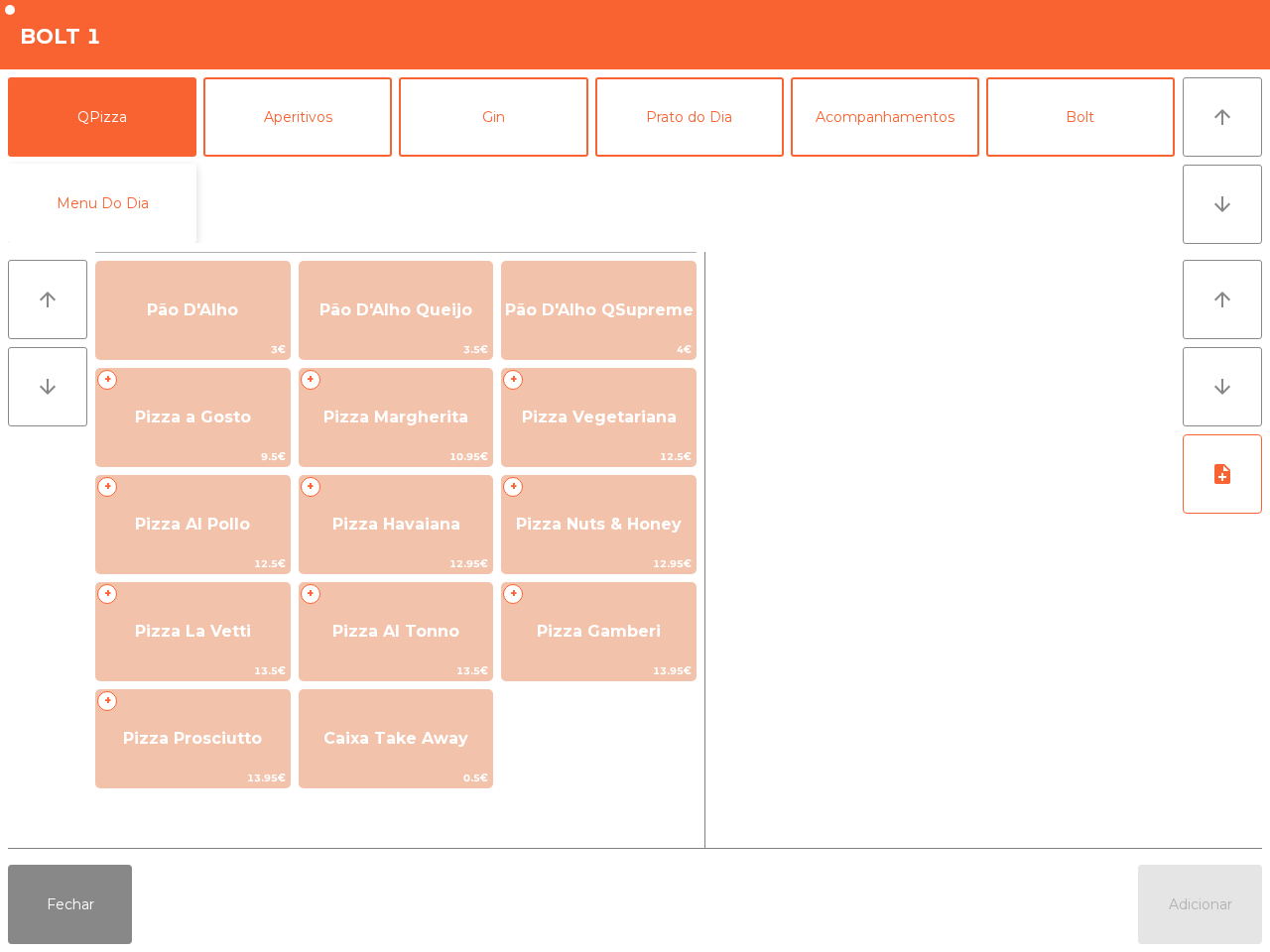 click on "Menu Do Dia" 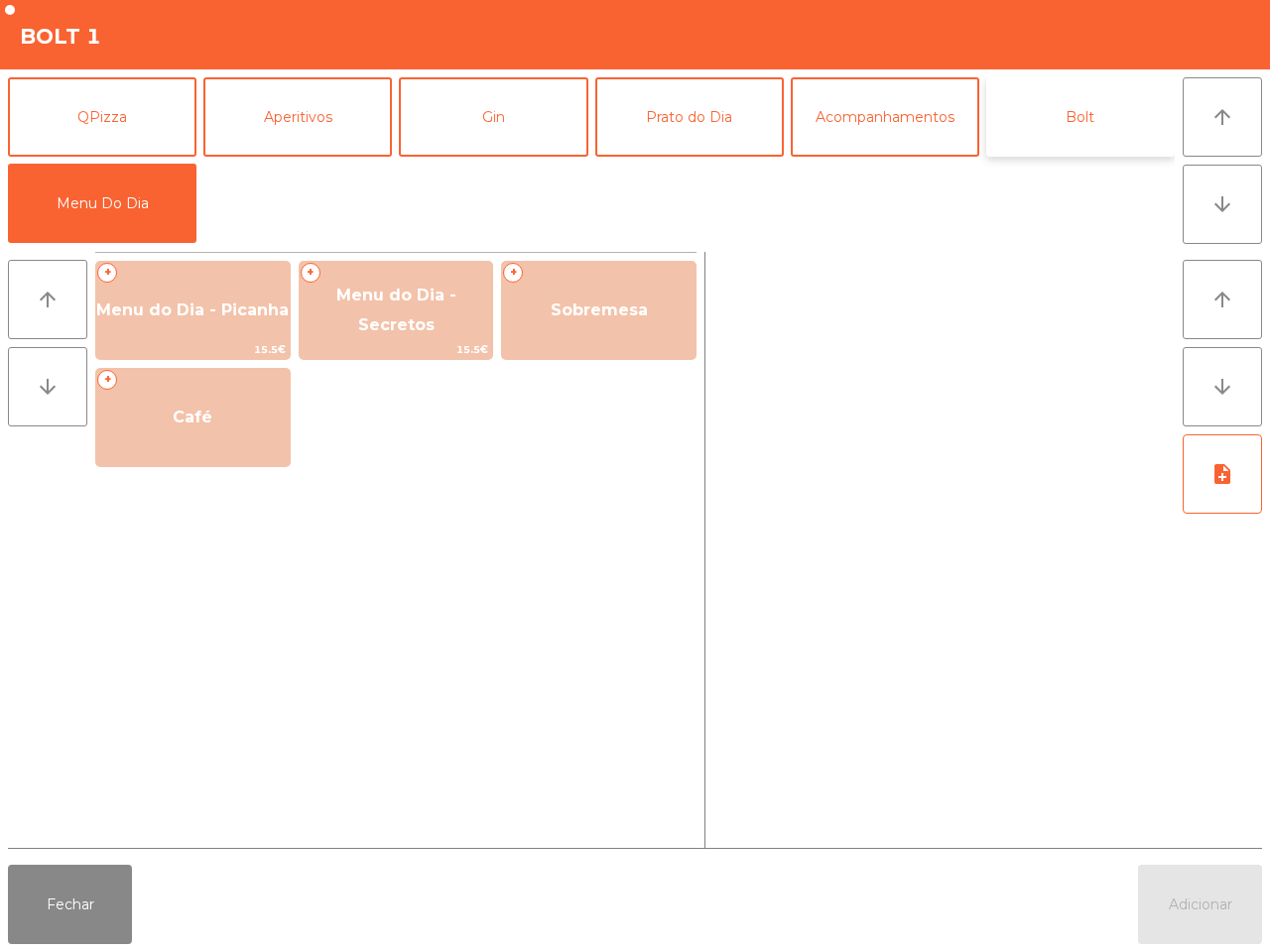 click on "Bolt" 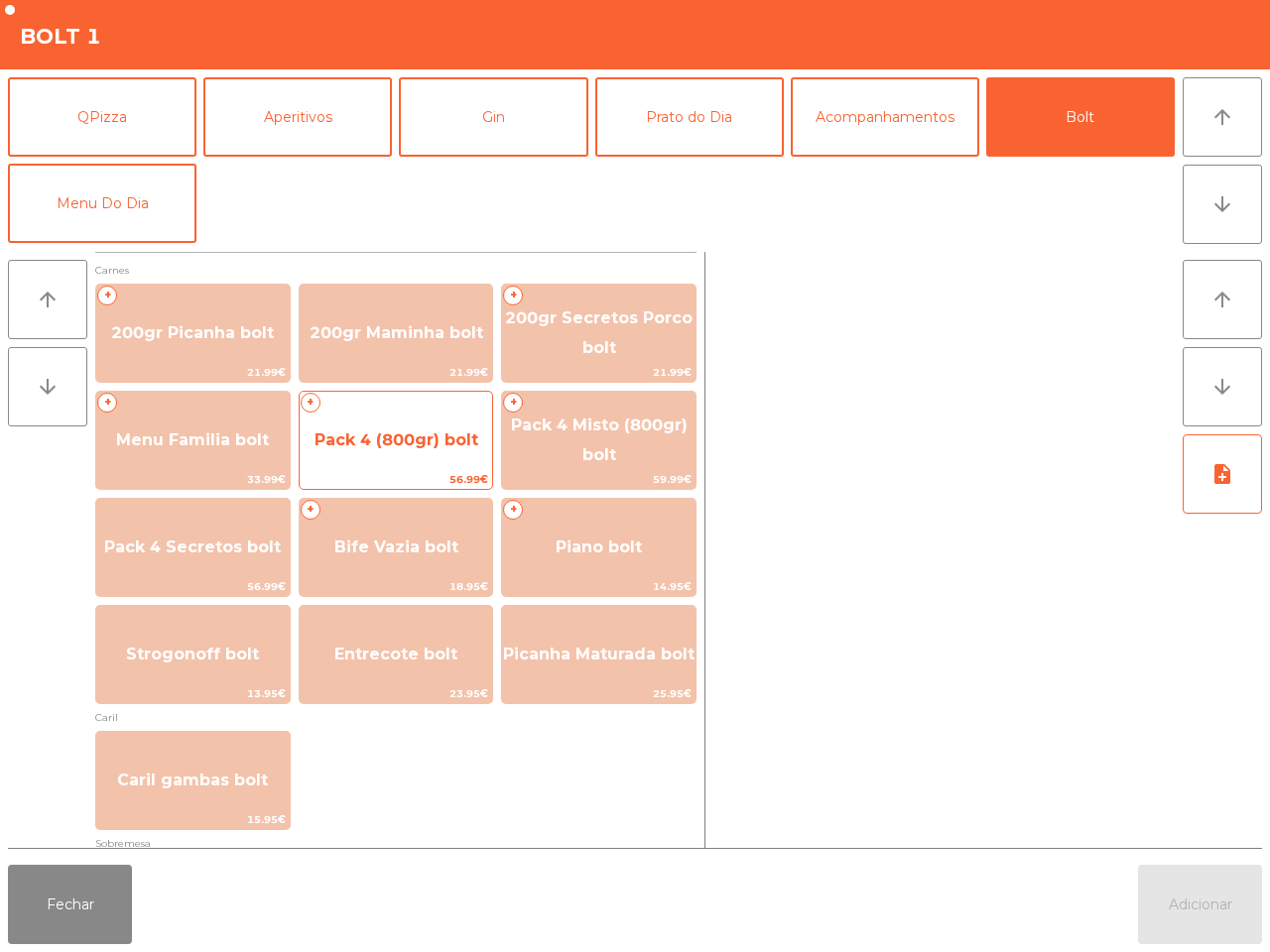 click on "Pack 4 (800gr) bolt" 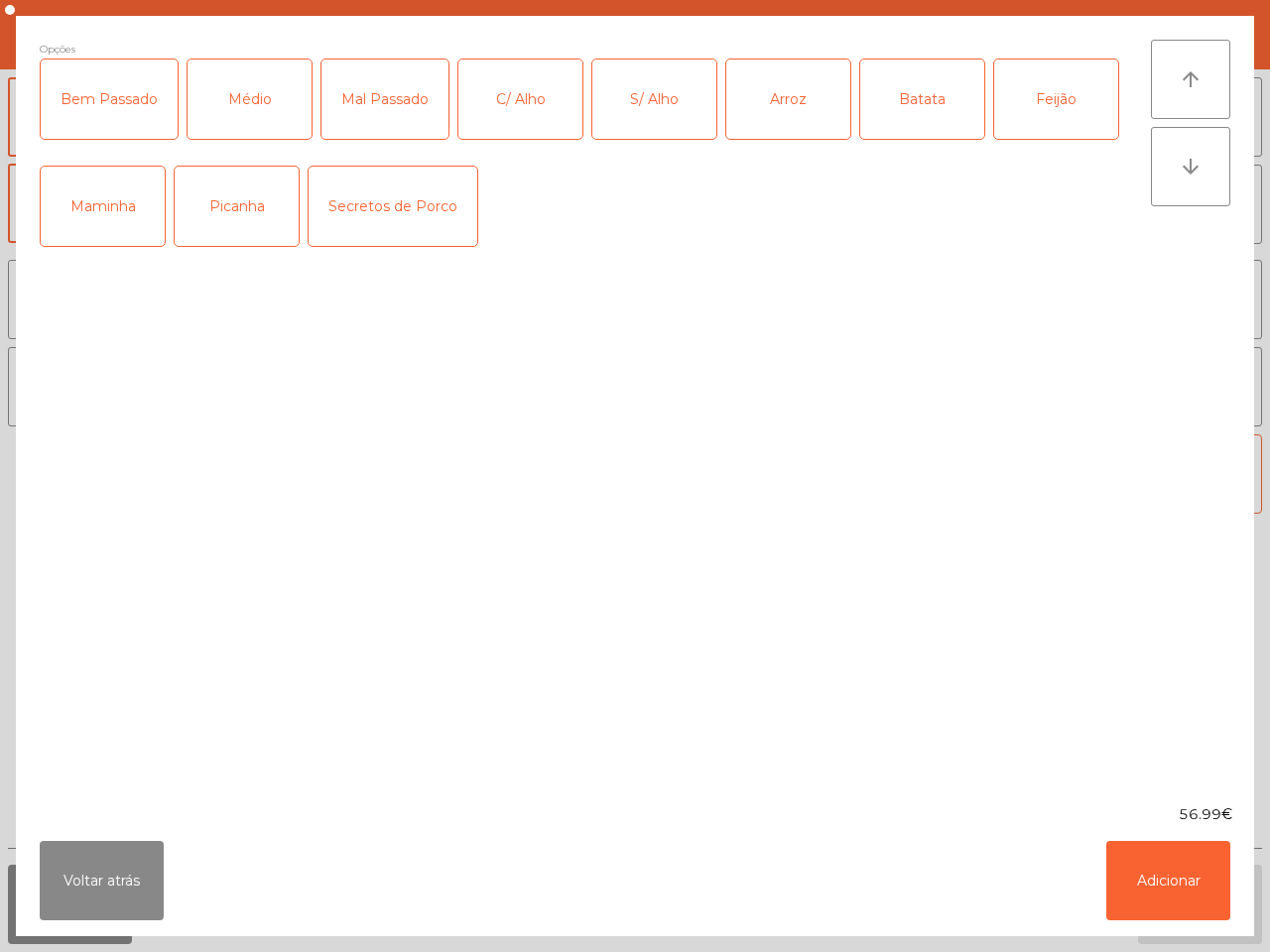 click on "Médio" 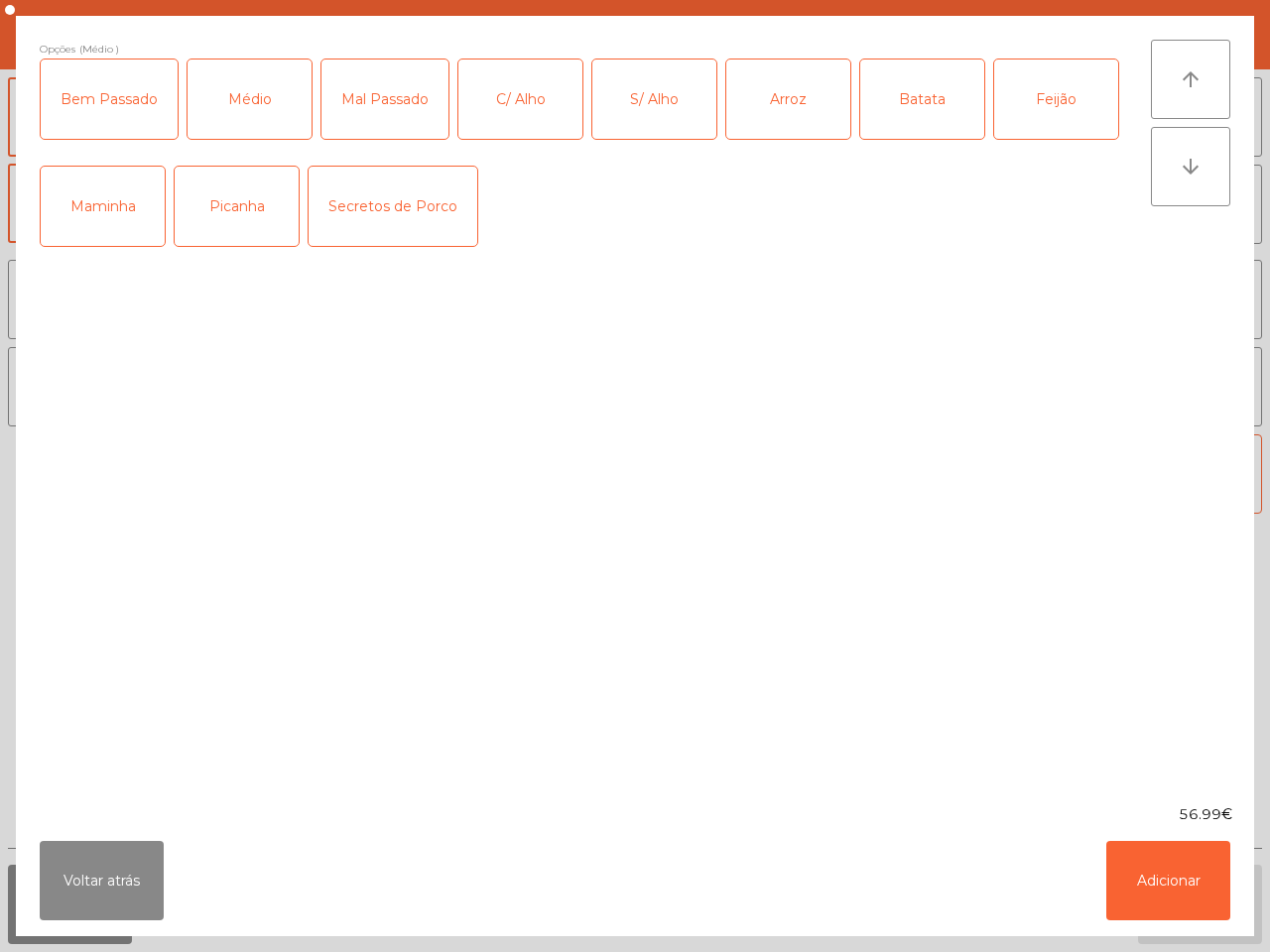 click on "C/ Alho" 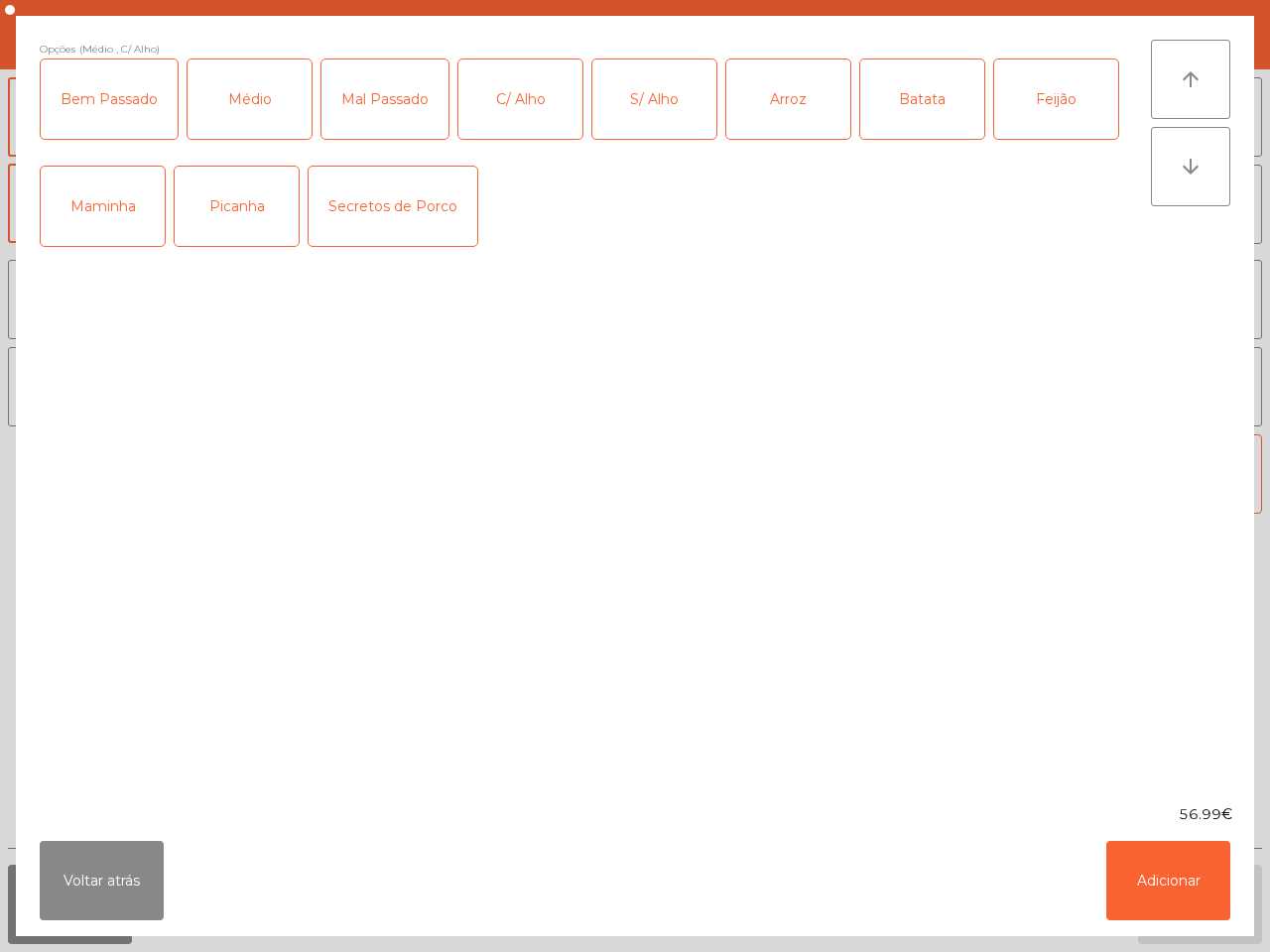 click on "Picanha" 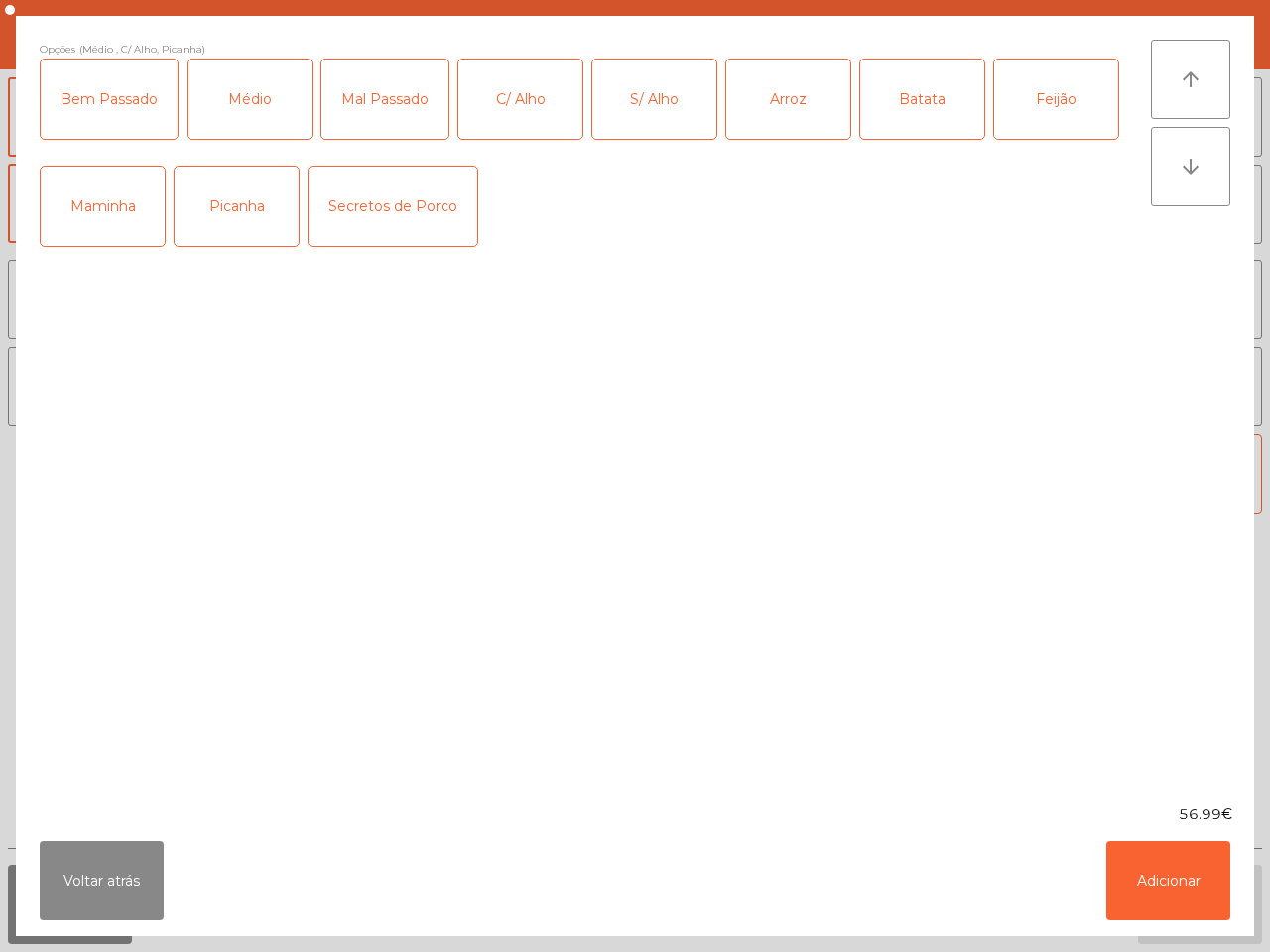 click on "Arroz" 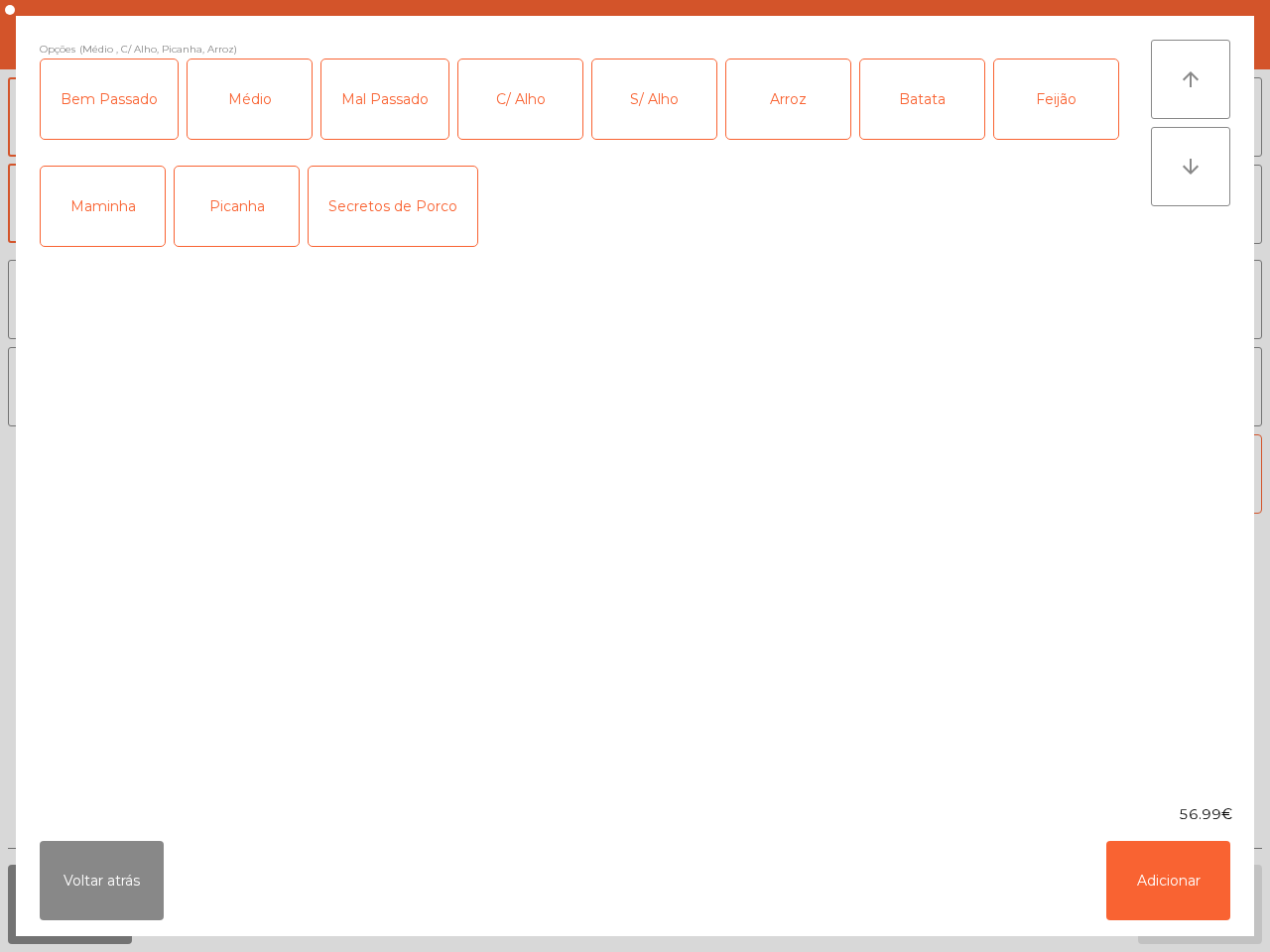click on "Batata" 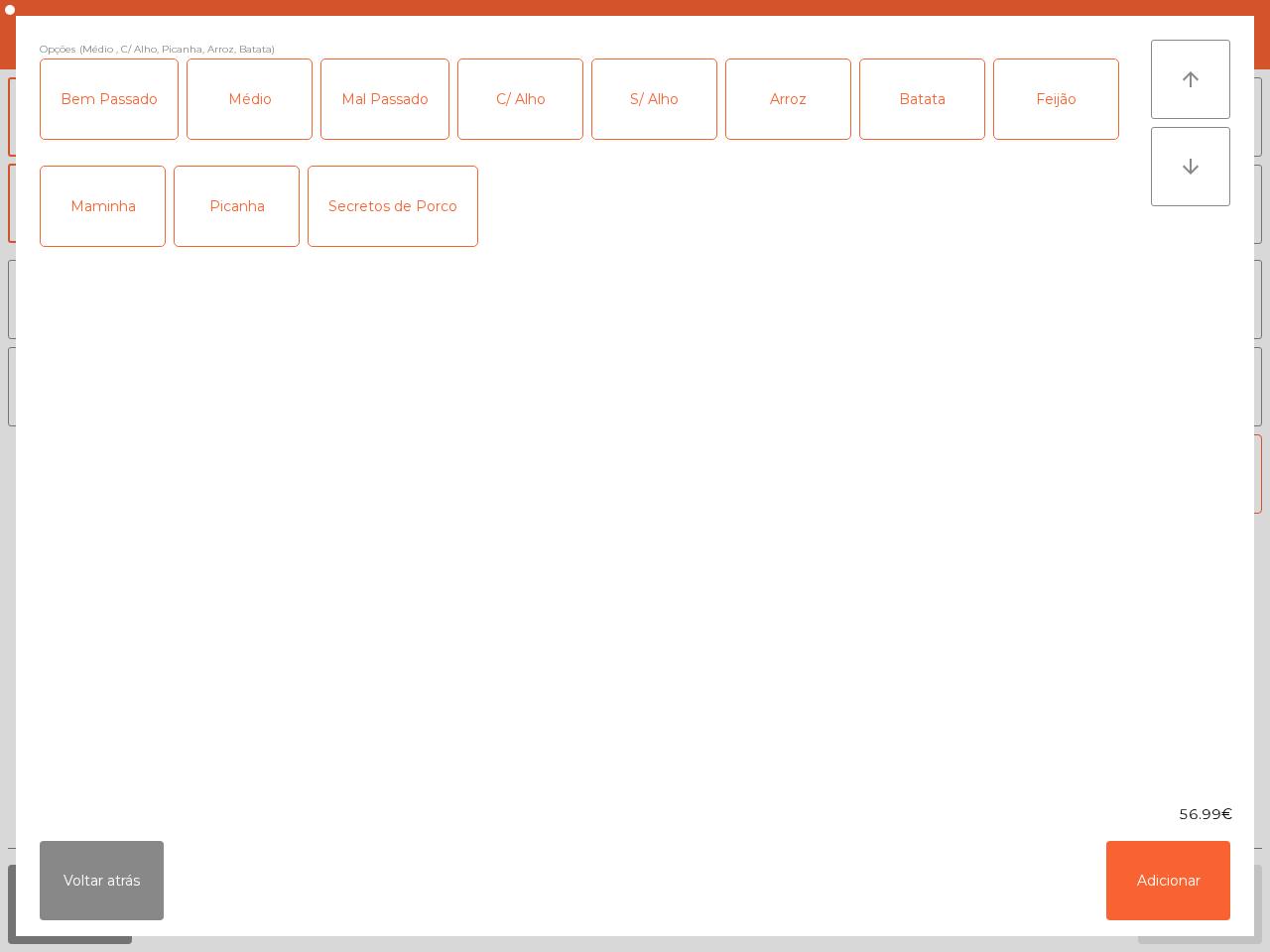 click on "Feijão" 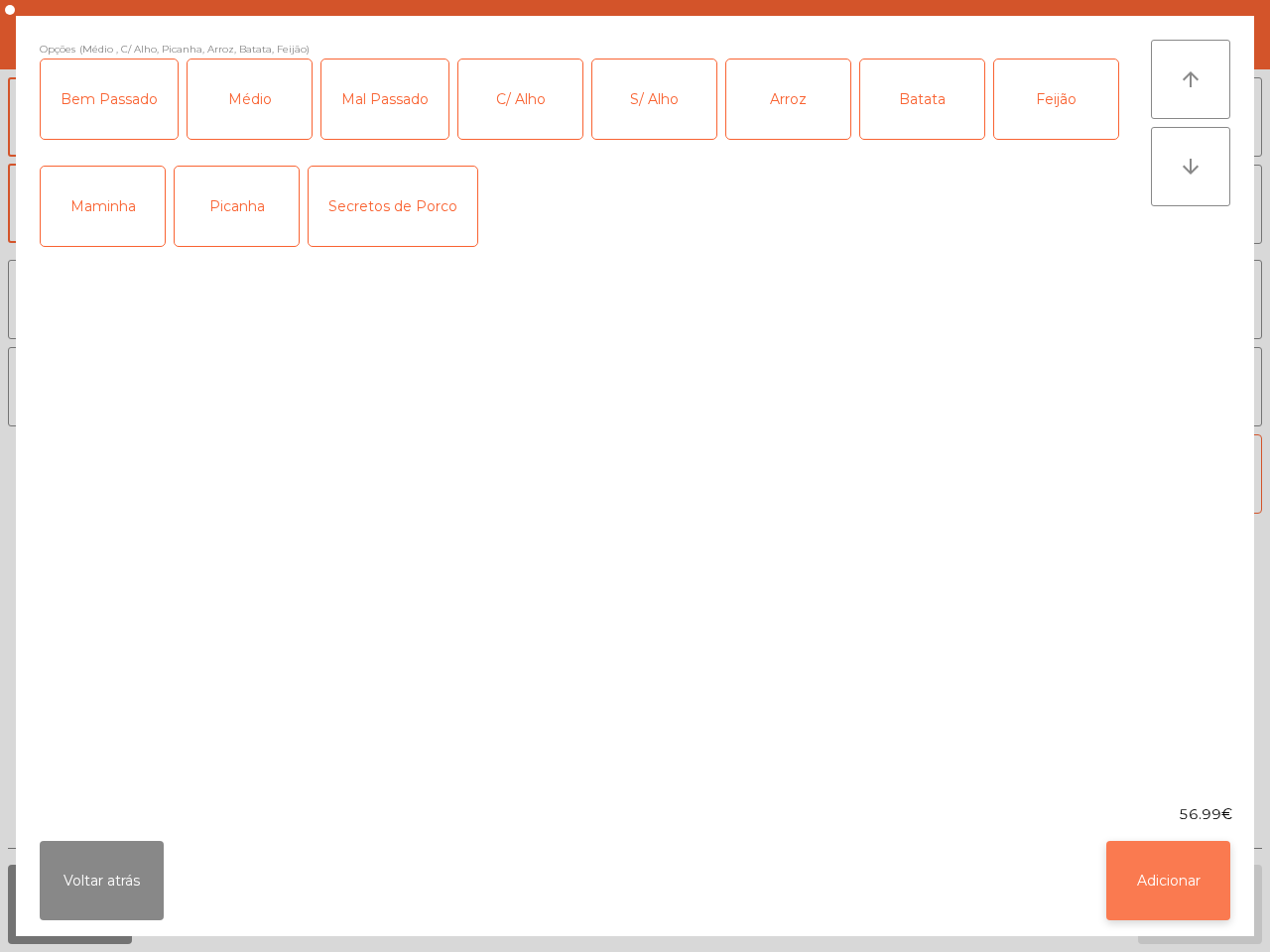 click on "Adicionar" 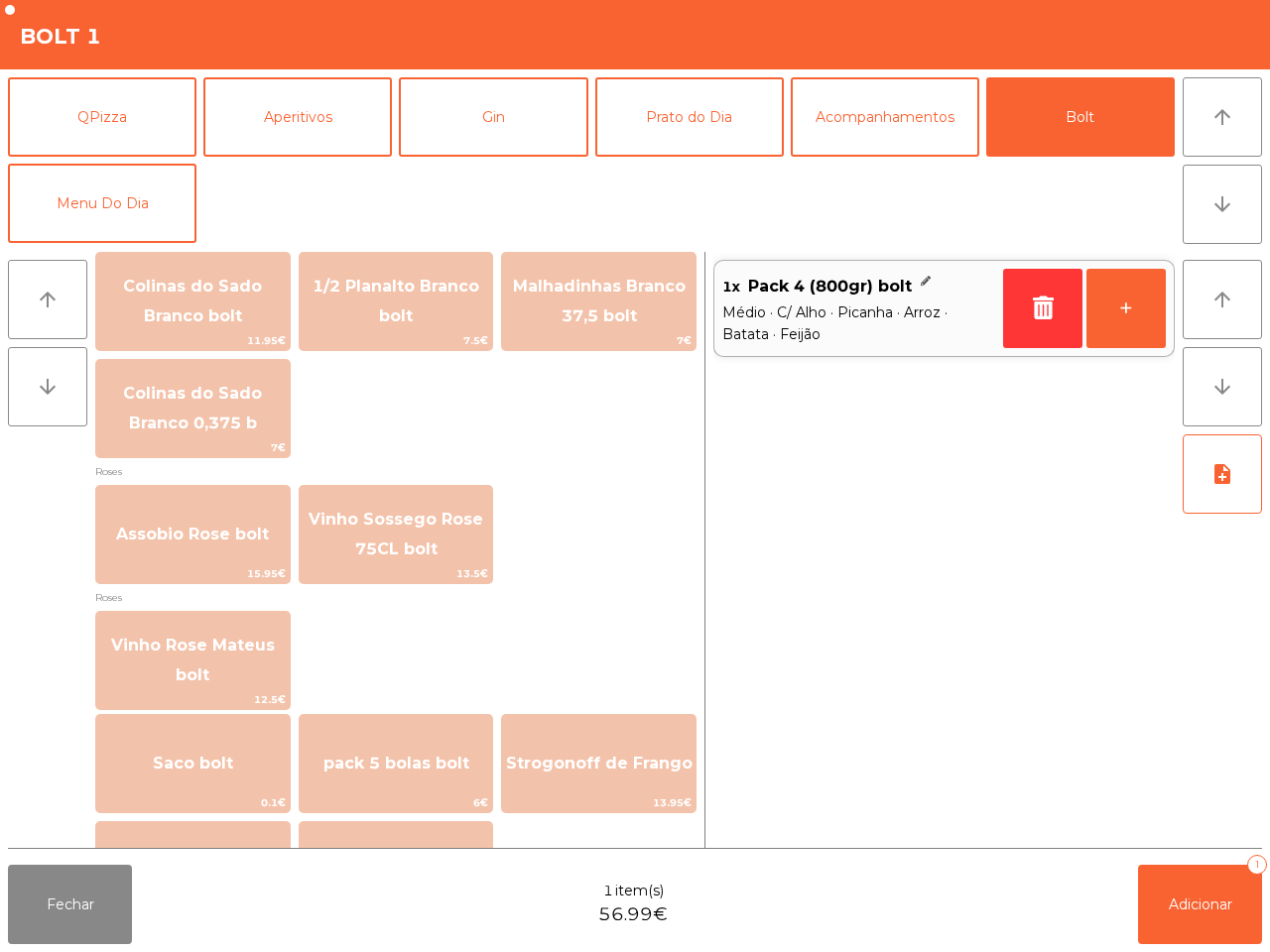 scroll, scrollTop: 2259, scrollLeft: 0, axis: vertical 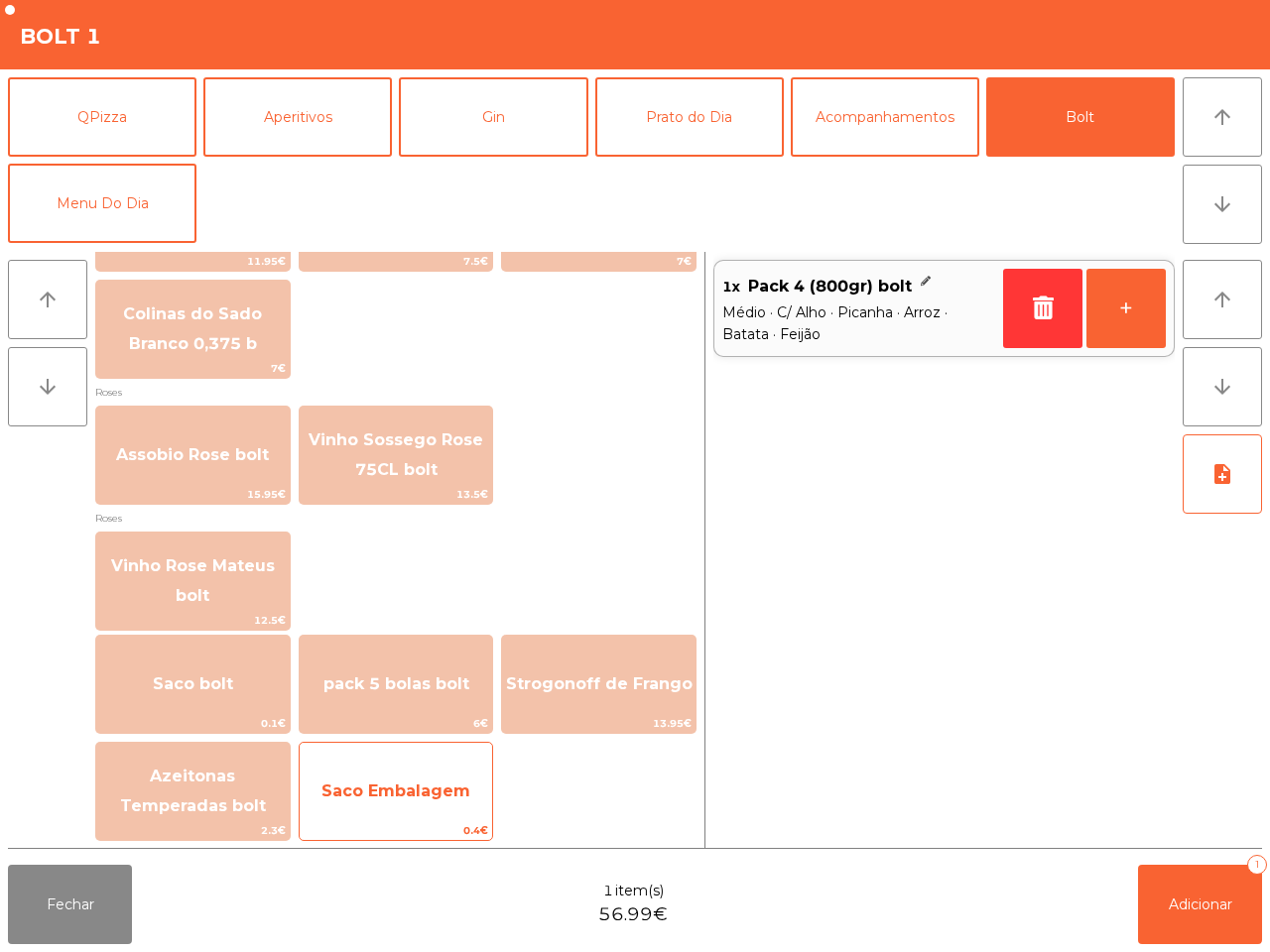 click on "Saco Embalagem" 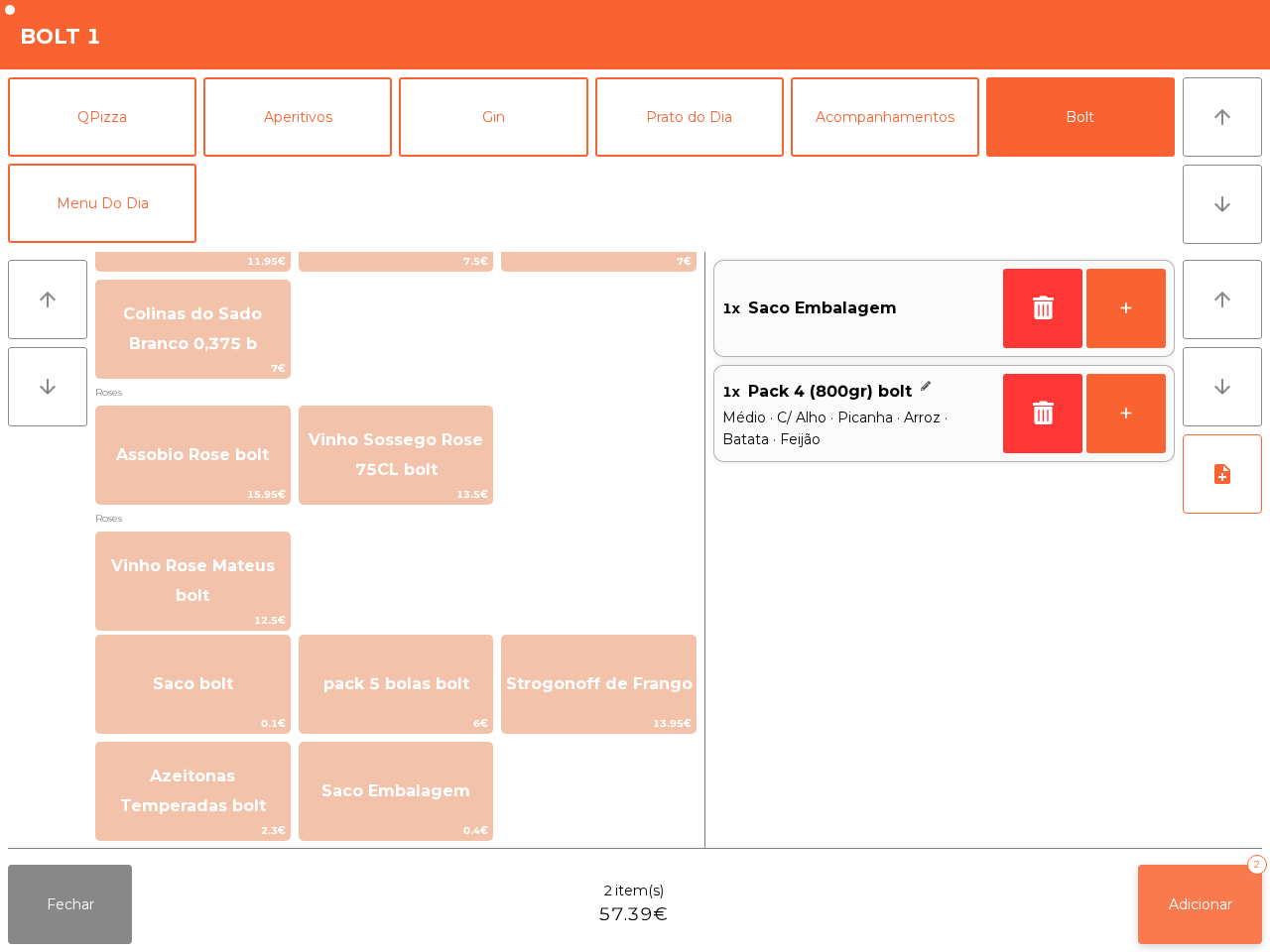 click on "Adicionar   2" 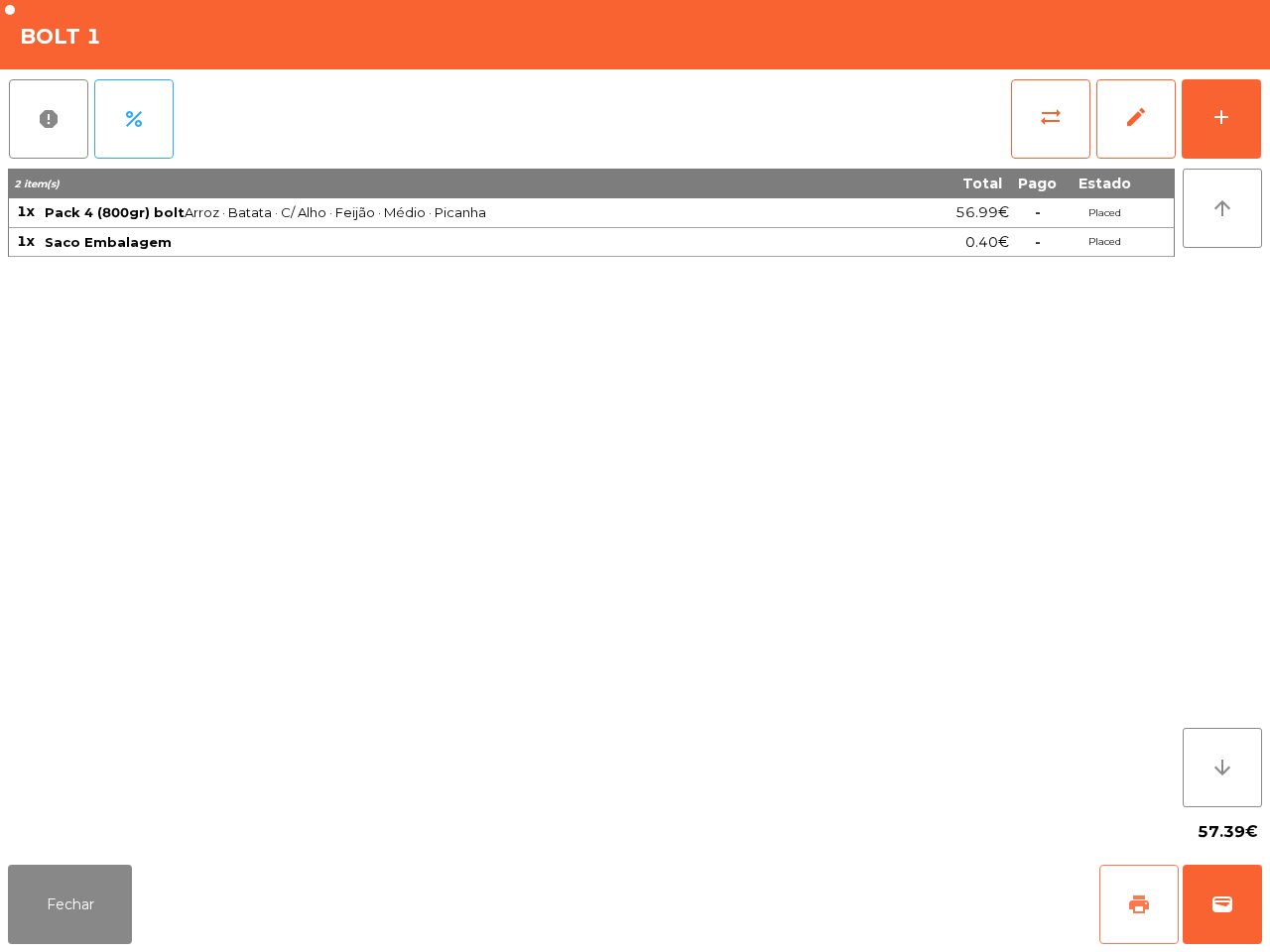 click on "print" 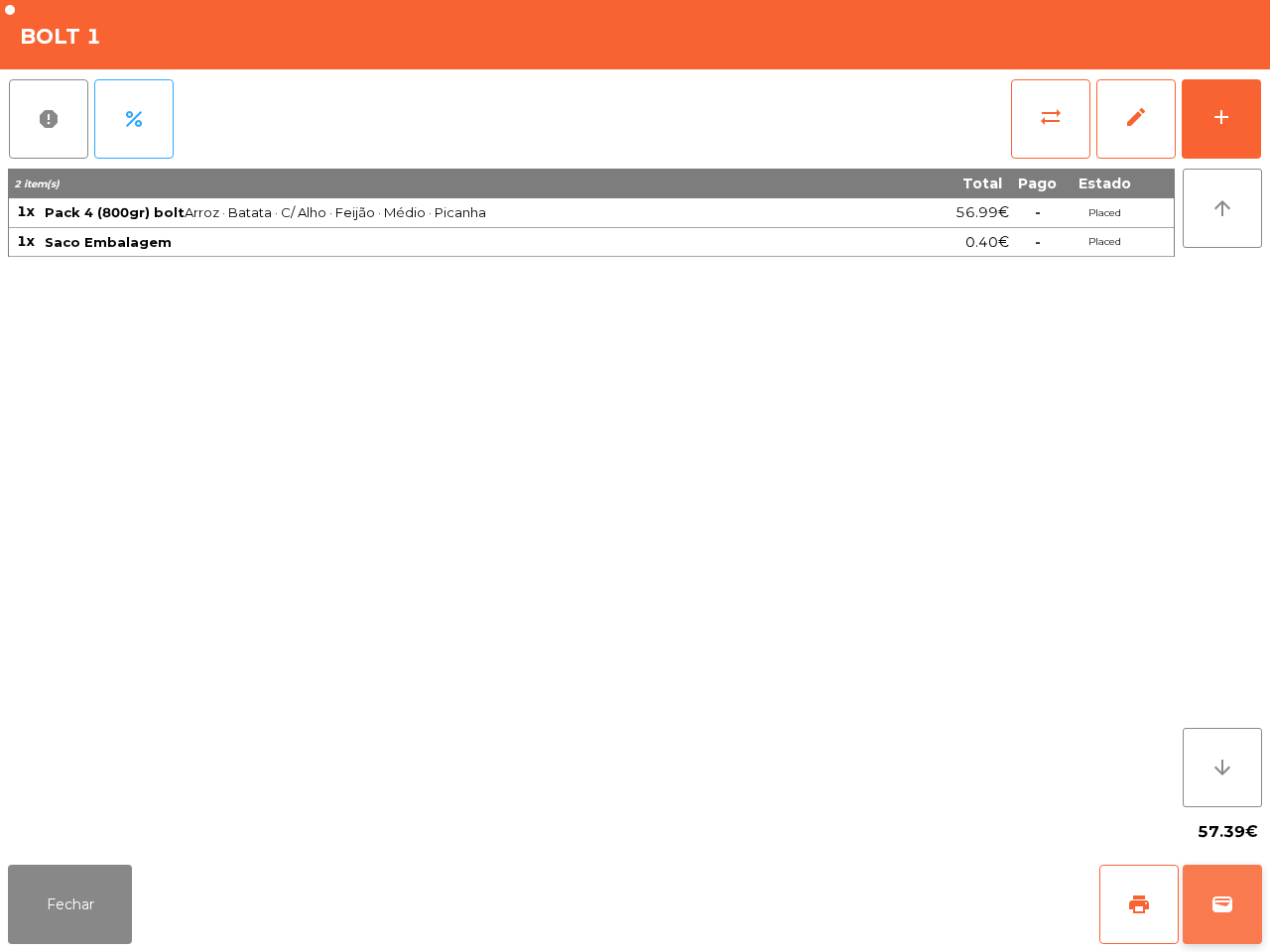 click on "wallet" 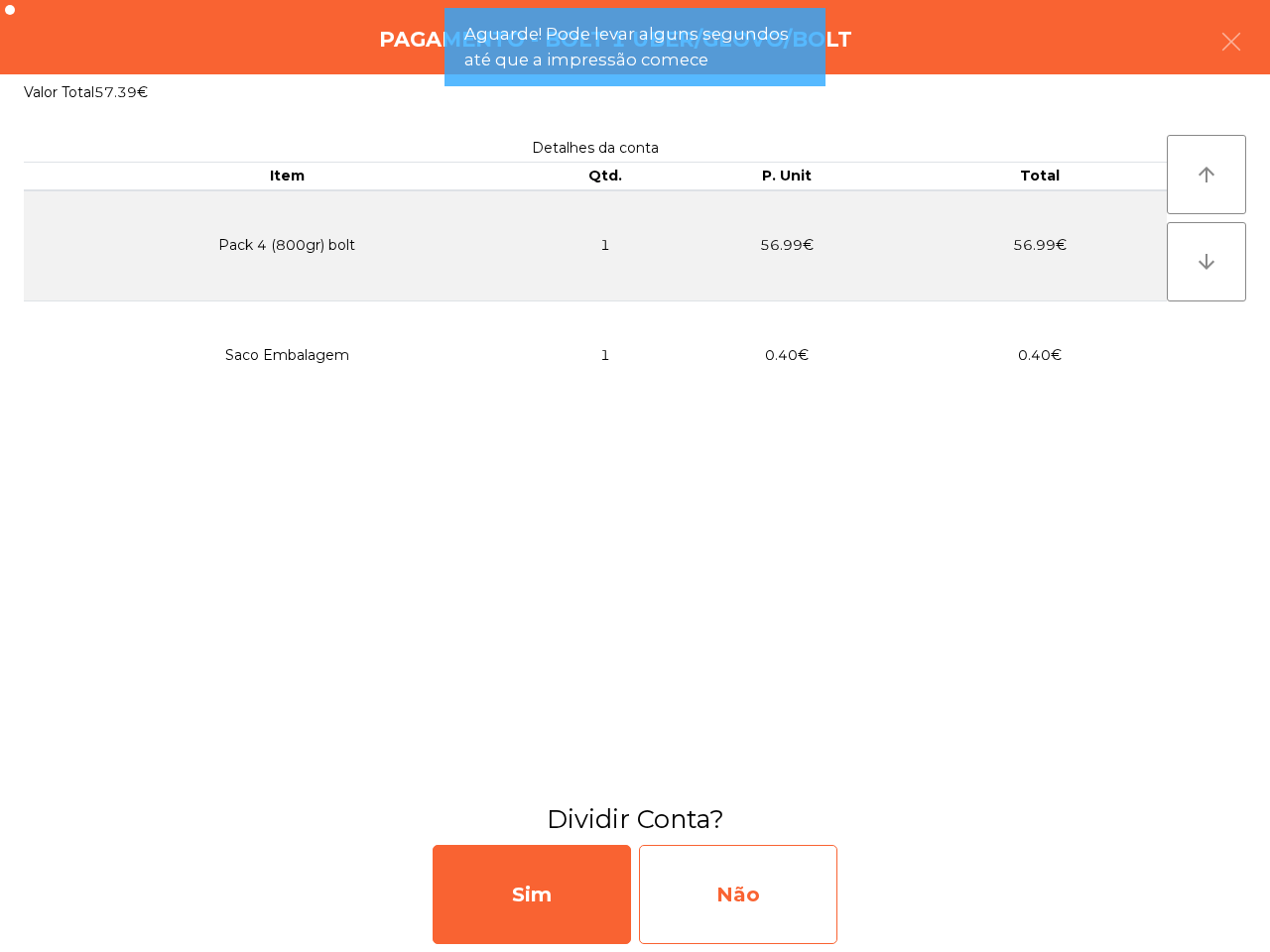 click on "Não" 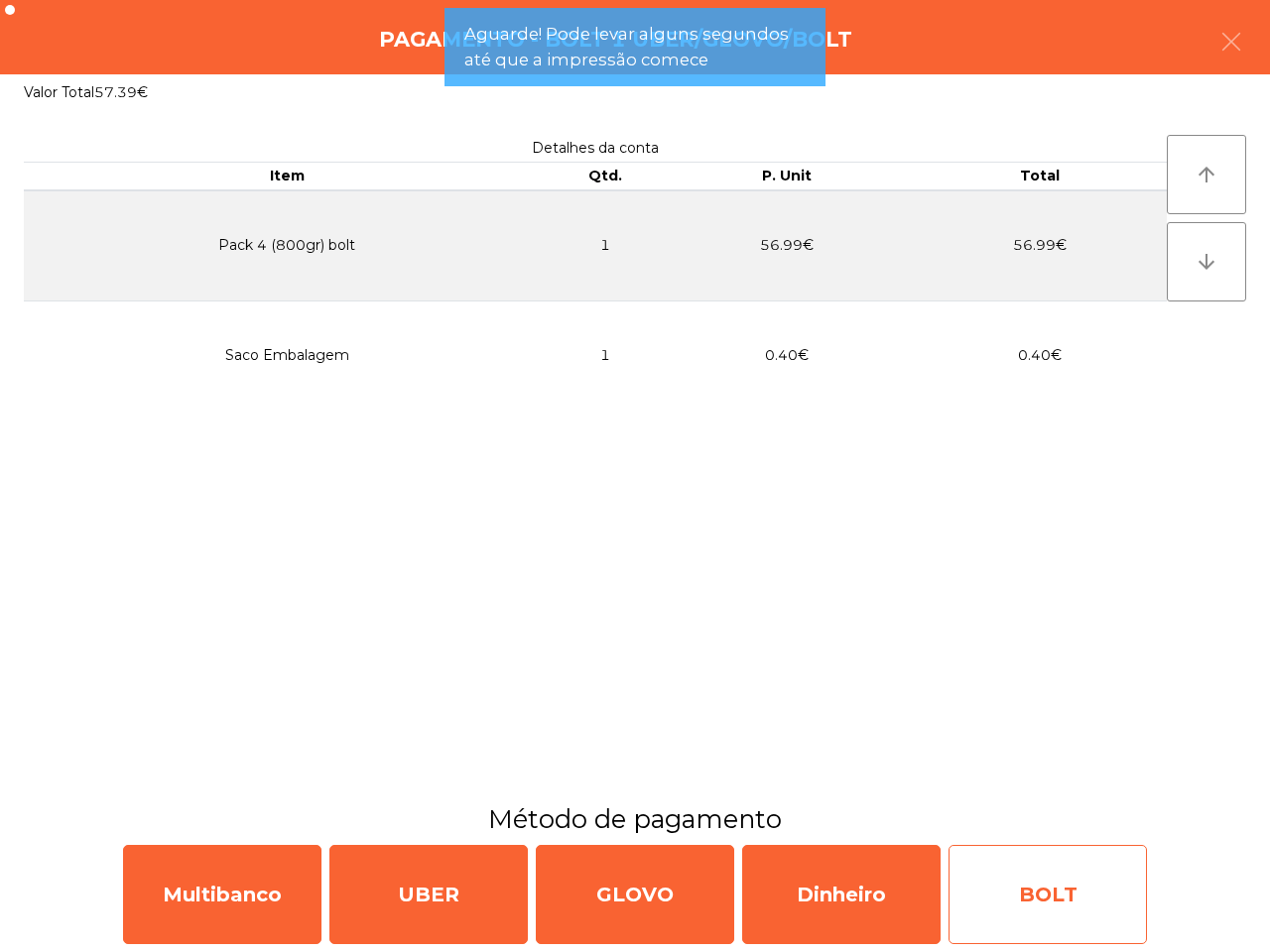 click on "BOLT" 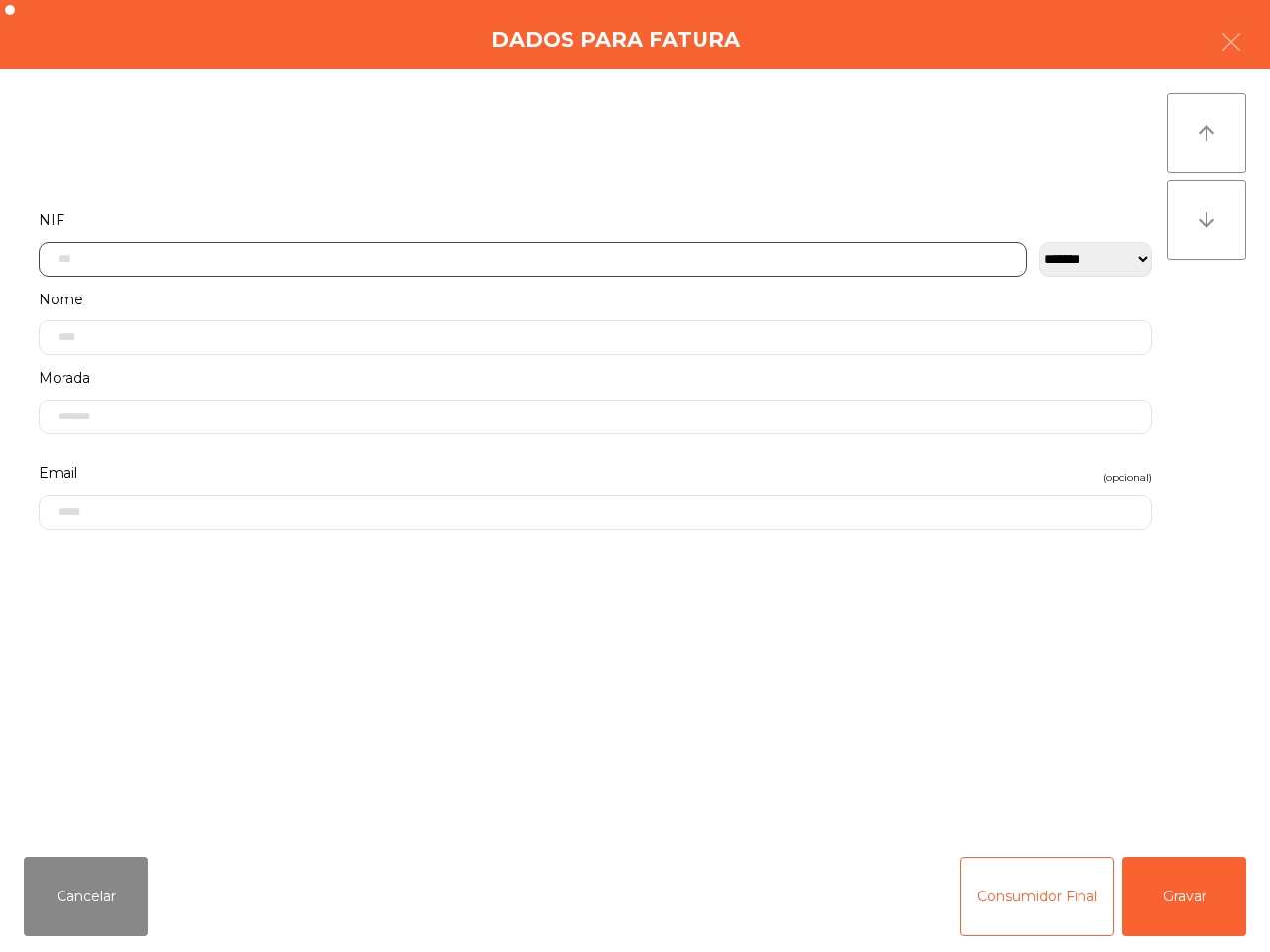 click 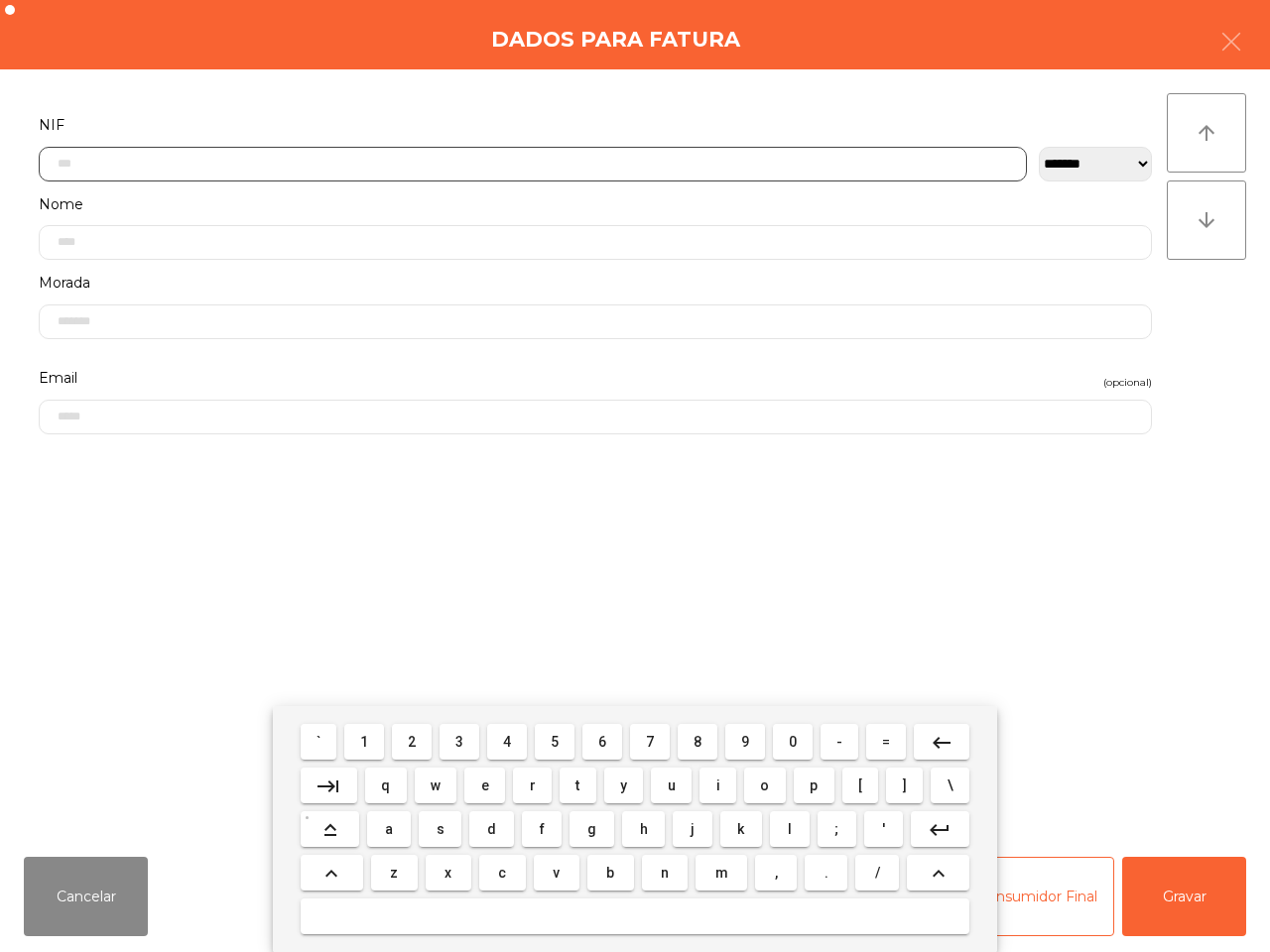 scroll, scrollTop: 111, scrollLeft: 0, axis: vertical 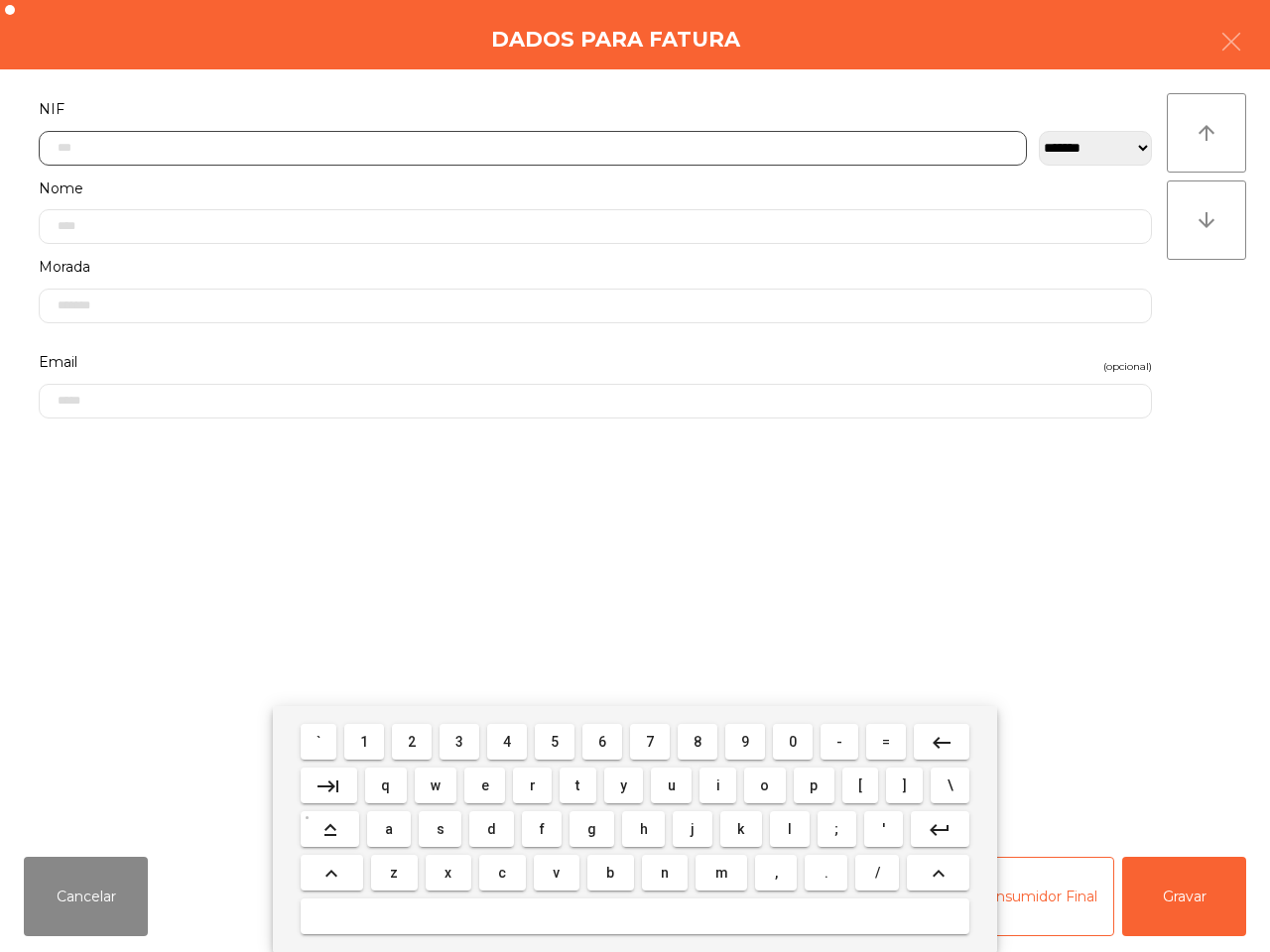 click on "2" at bounding box center (412, 742) 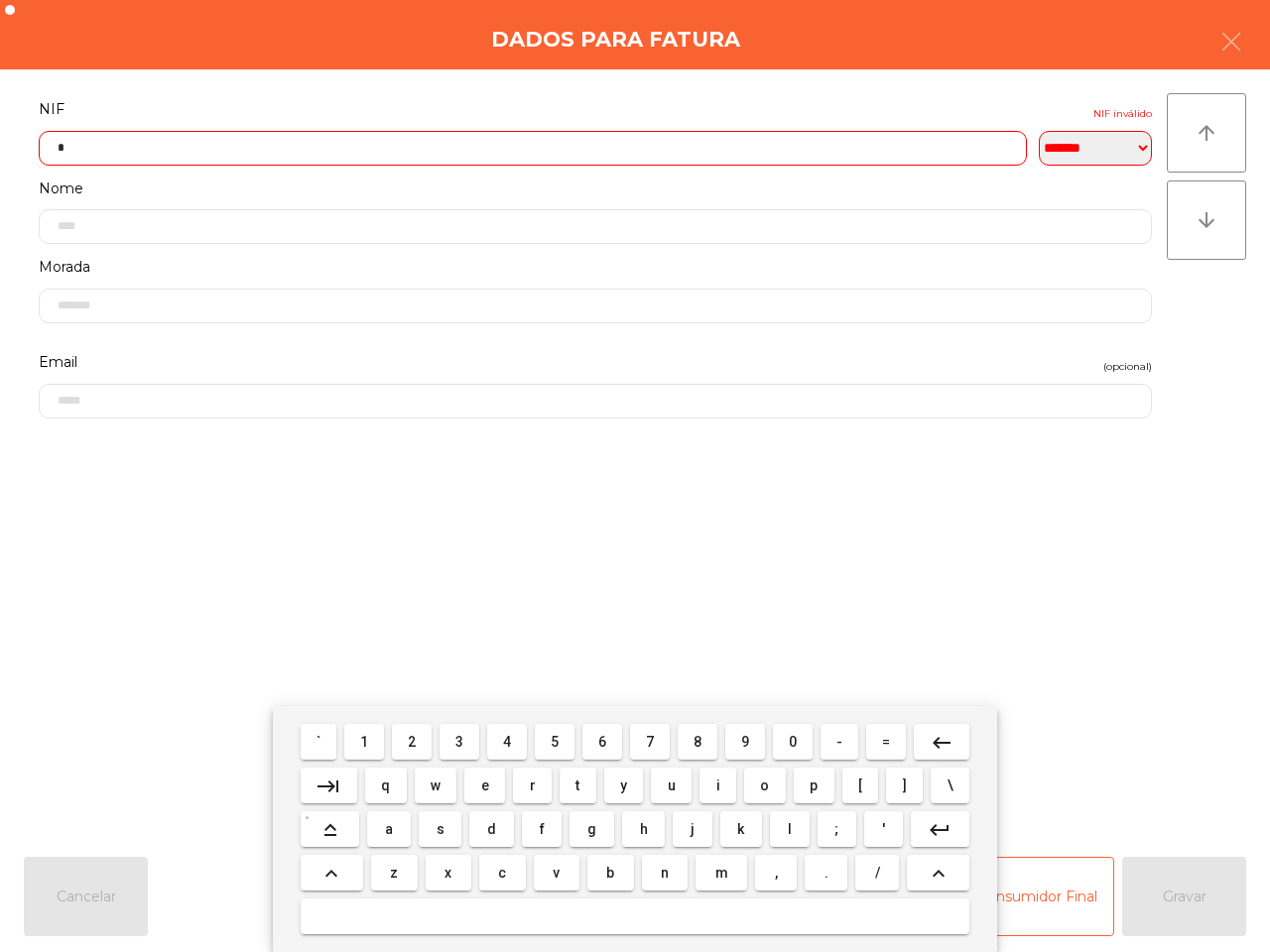 click on "5" at bounding box center [555, 742] 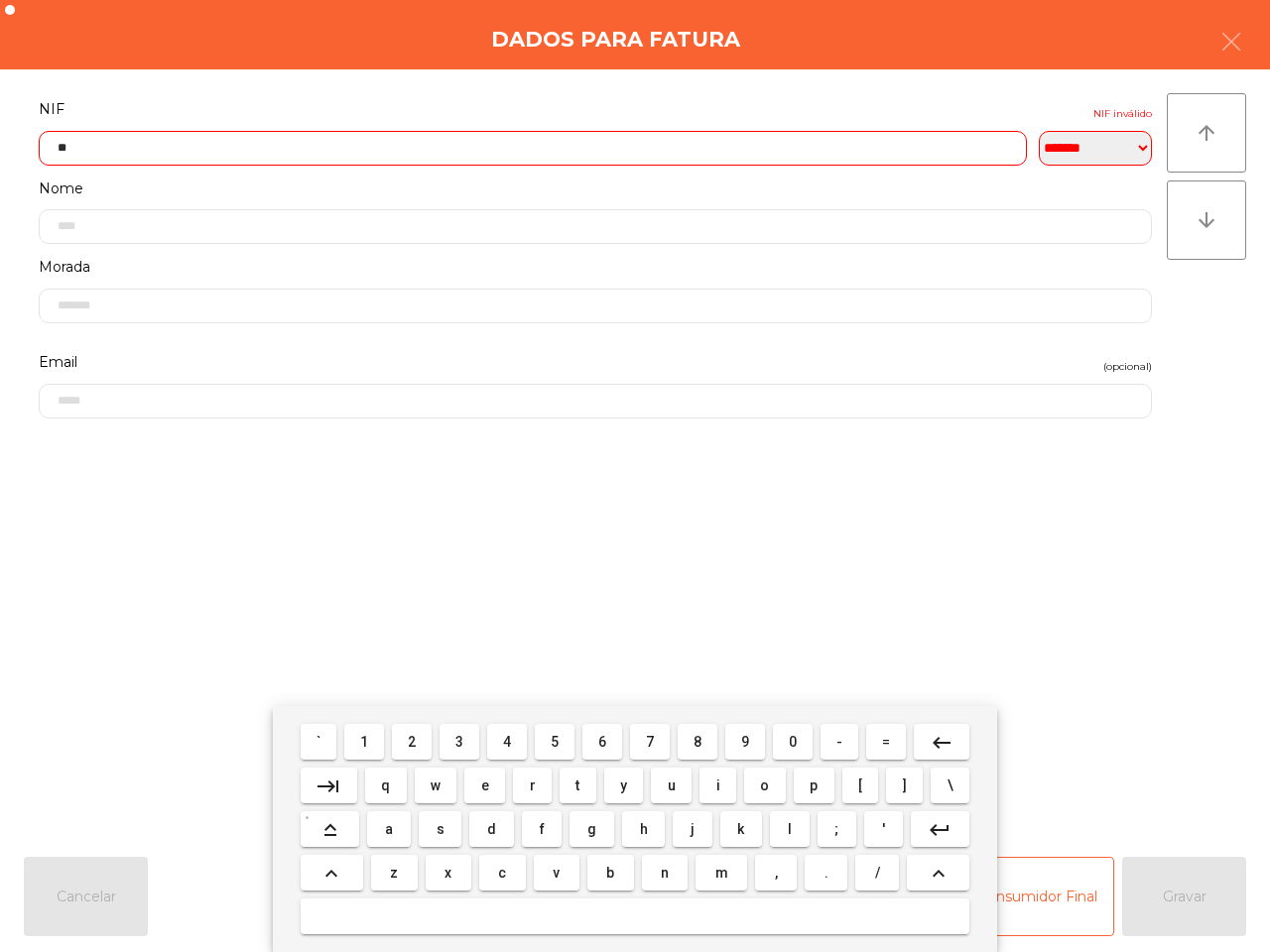 click on "1" at bounding box center [364, 742] 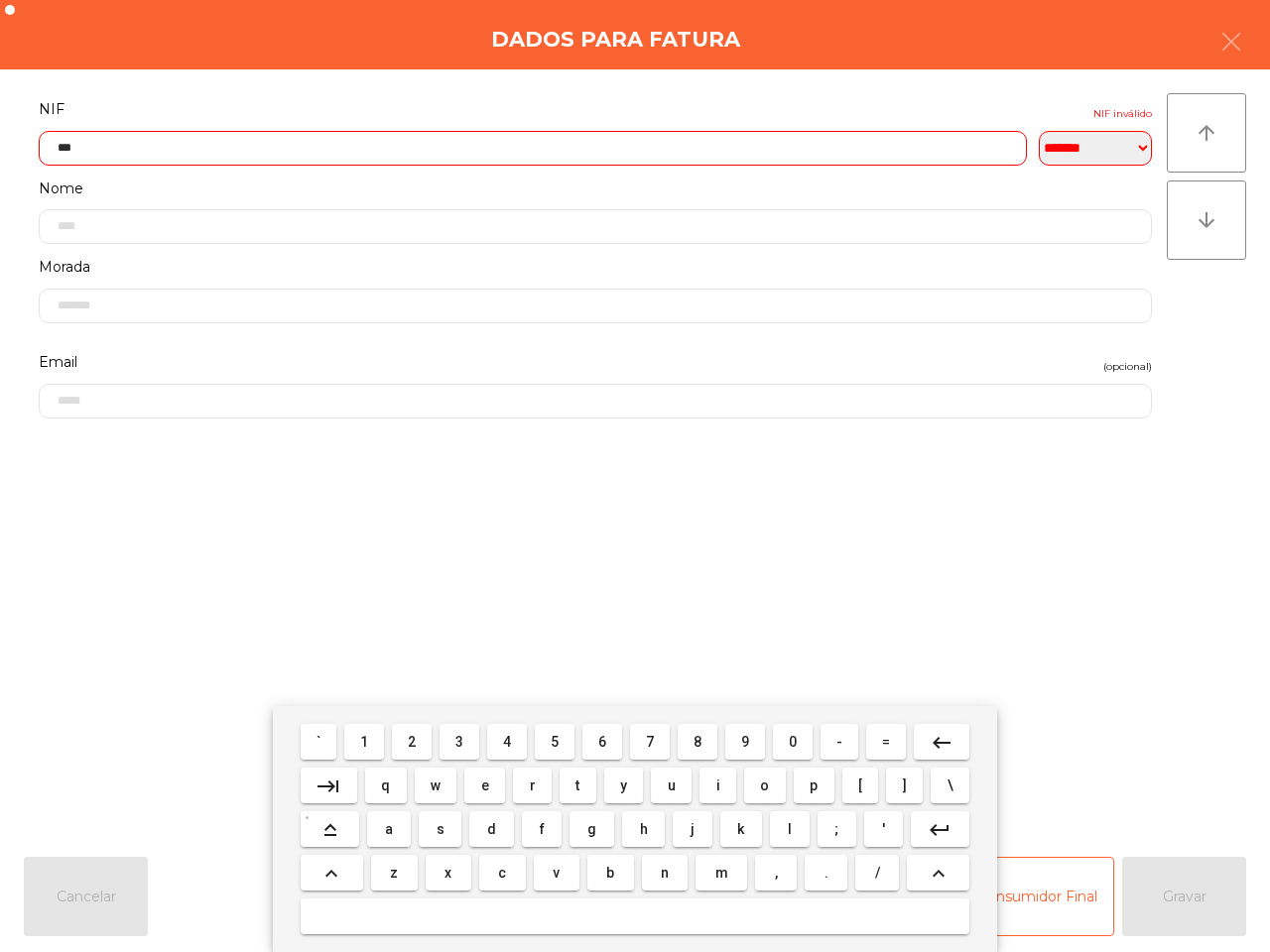 click on "0" at bounding box center (793, 742) 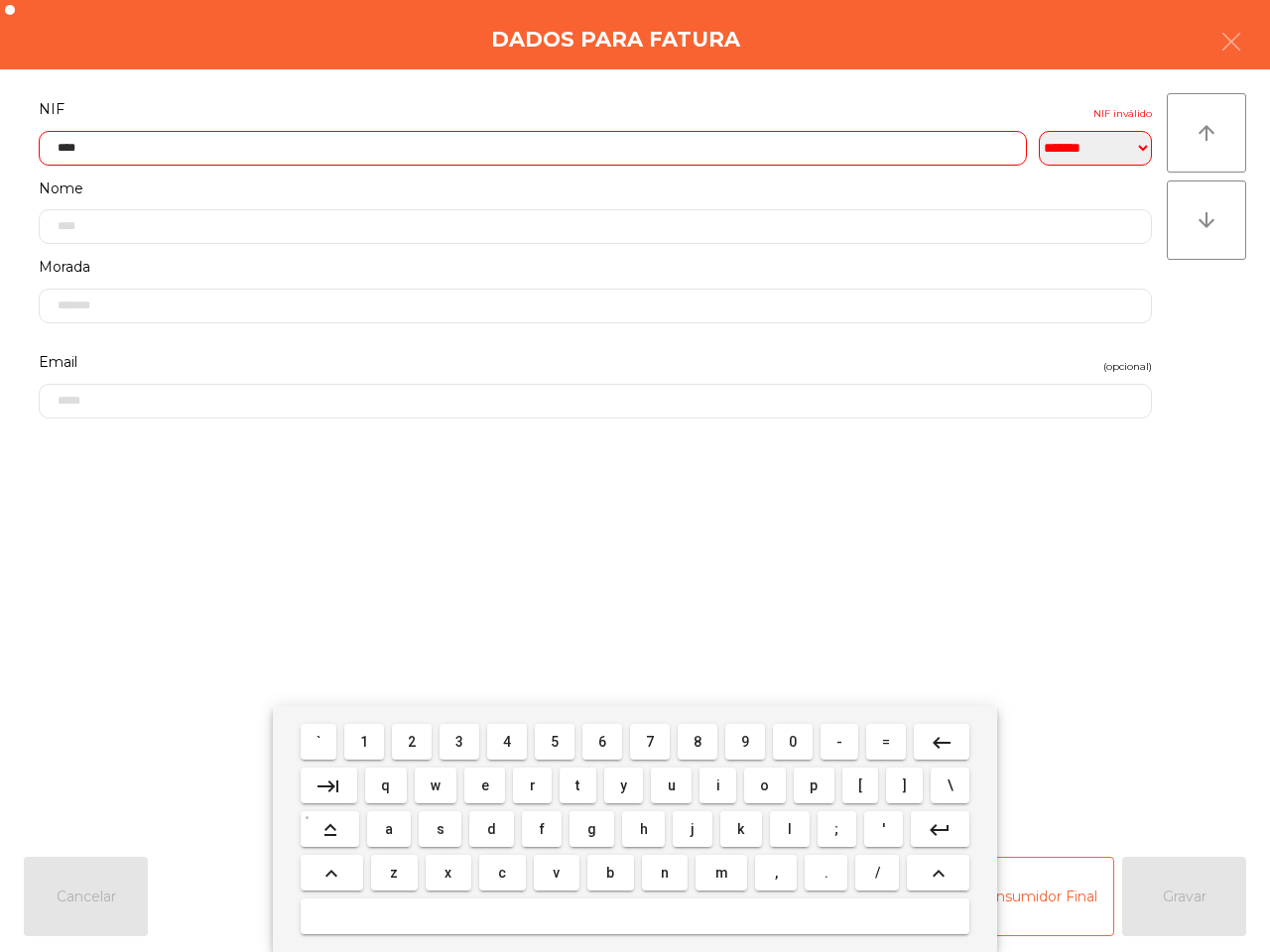 click on "2" at bounding box center [412, 742] 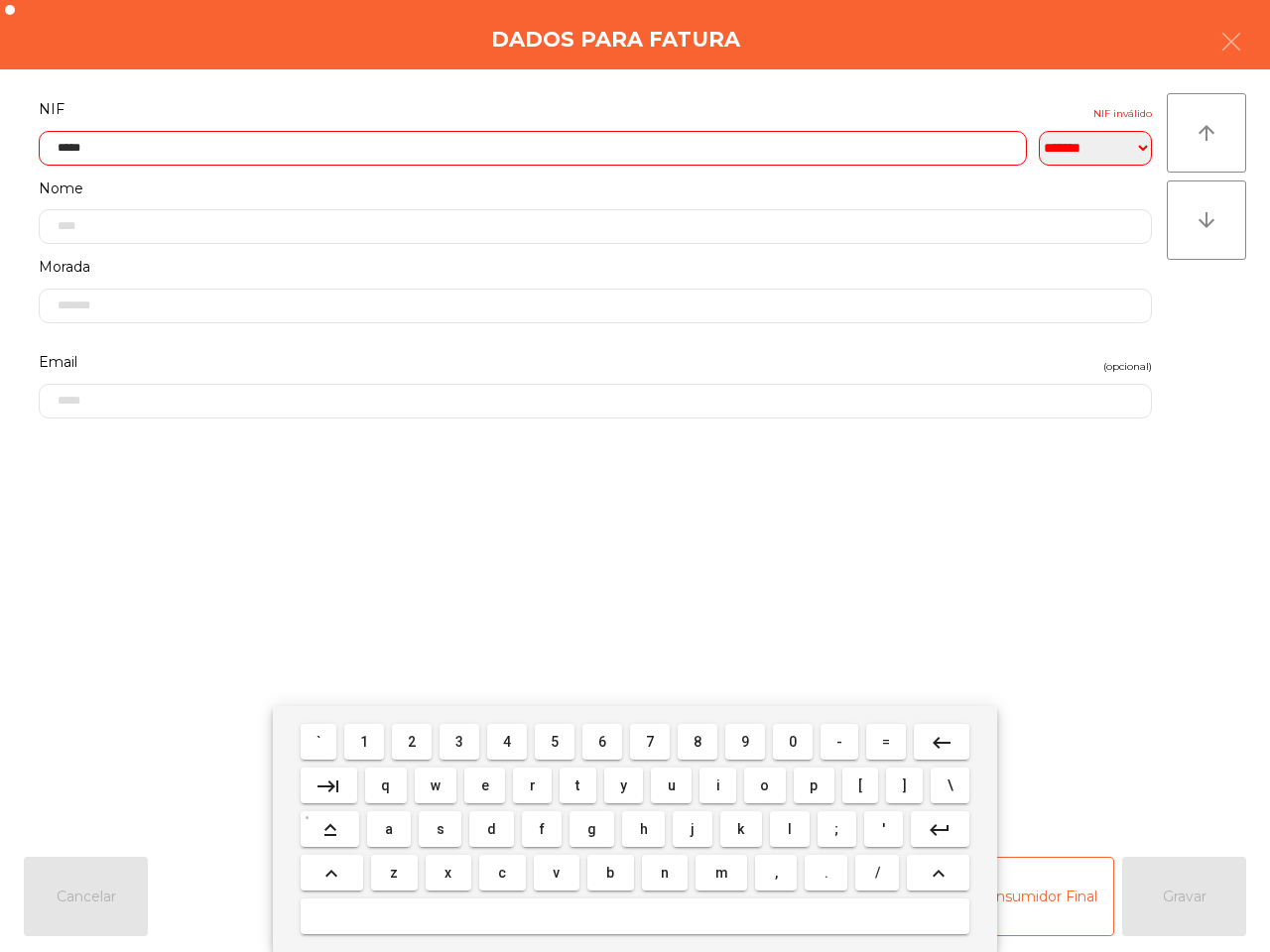 click on "1" at bounding box center [364, 742] 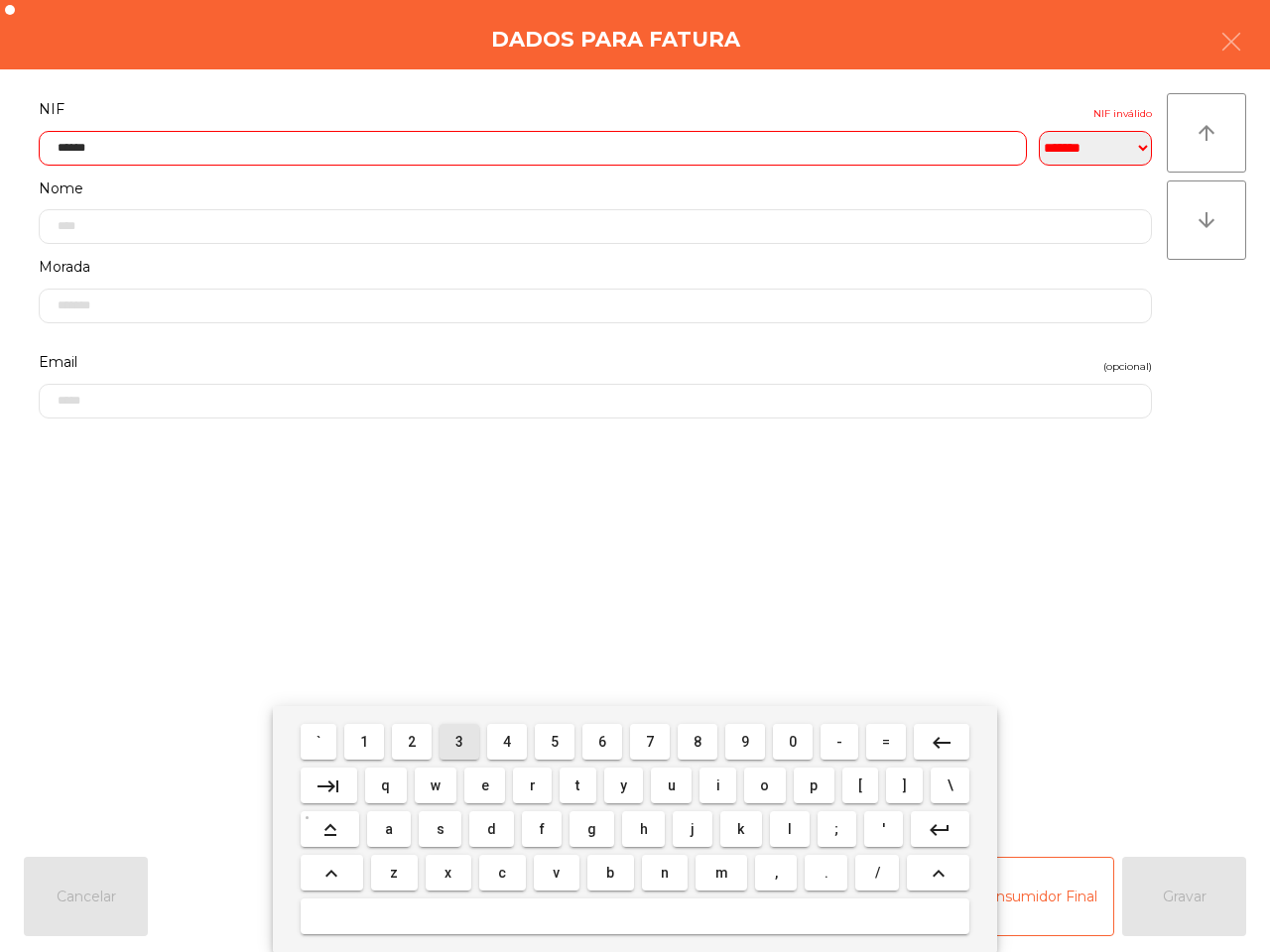 drag, startPoint x: 468, startPoint y: 747, endPoint x: 488, endPoint y: 744, distance: 20.22375 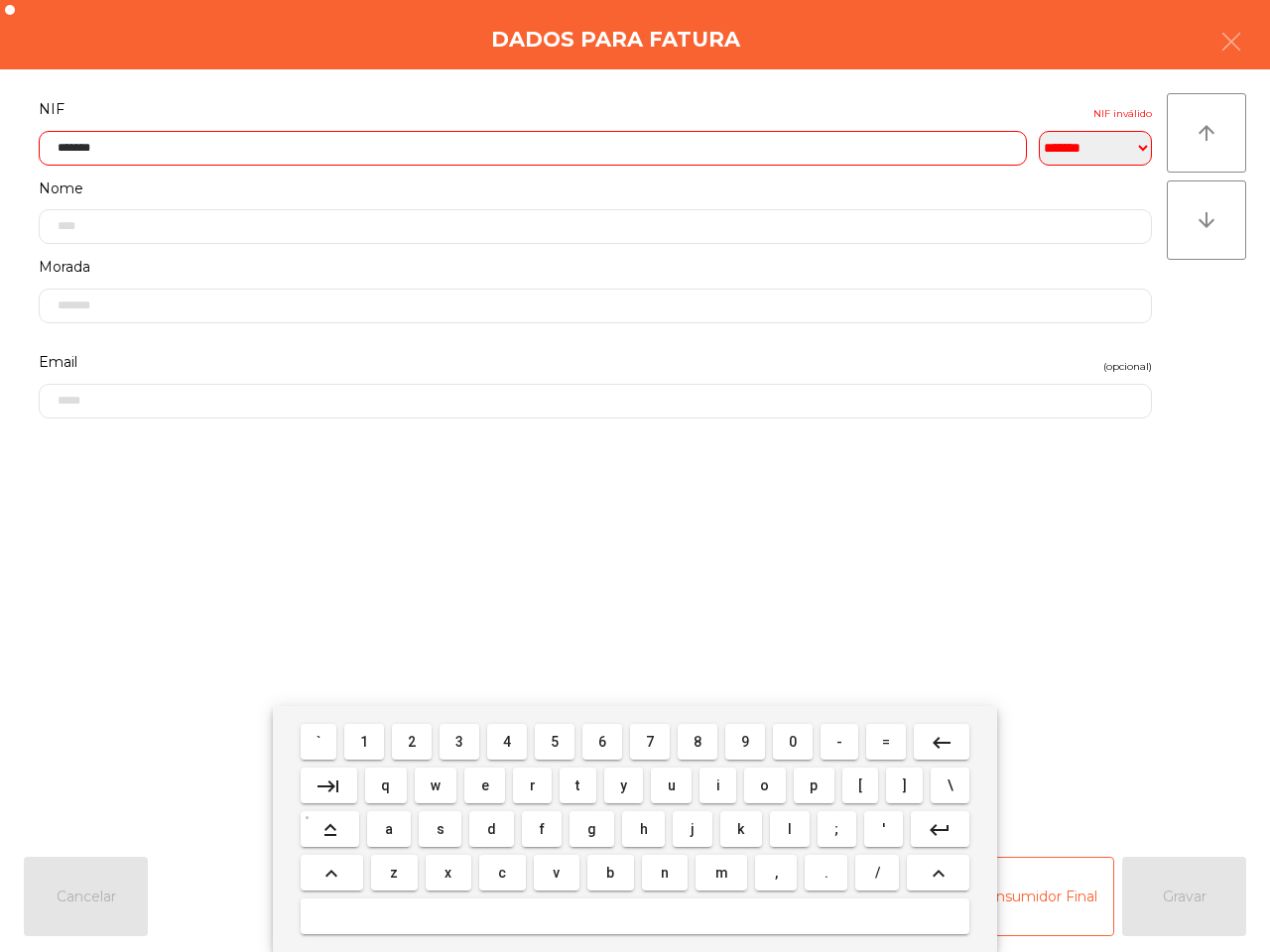 click on "4" at bounding box center [507, 742] 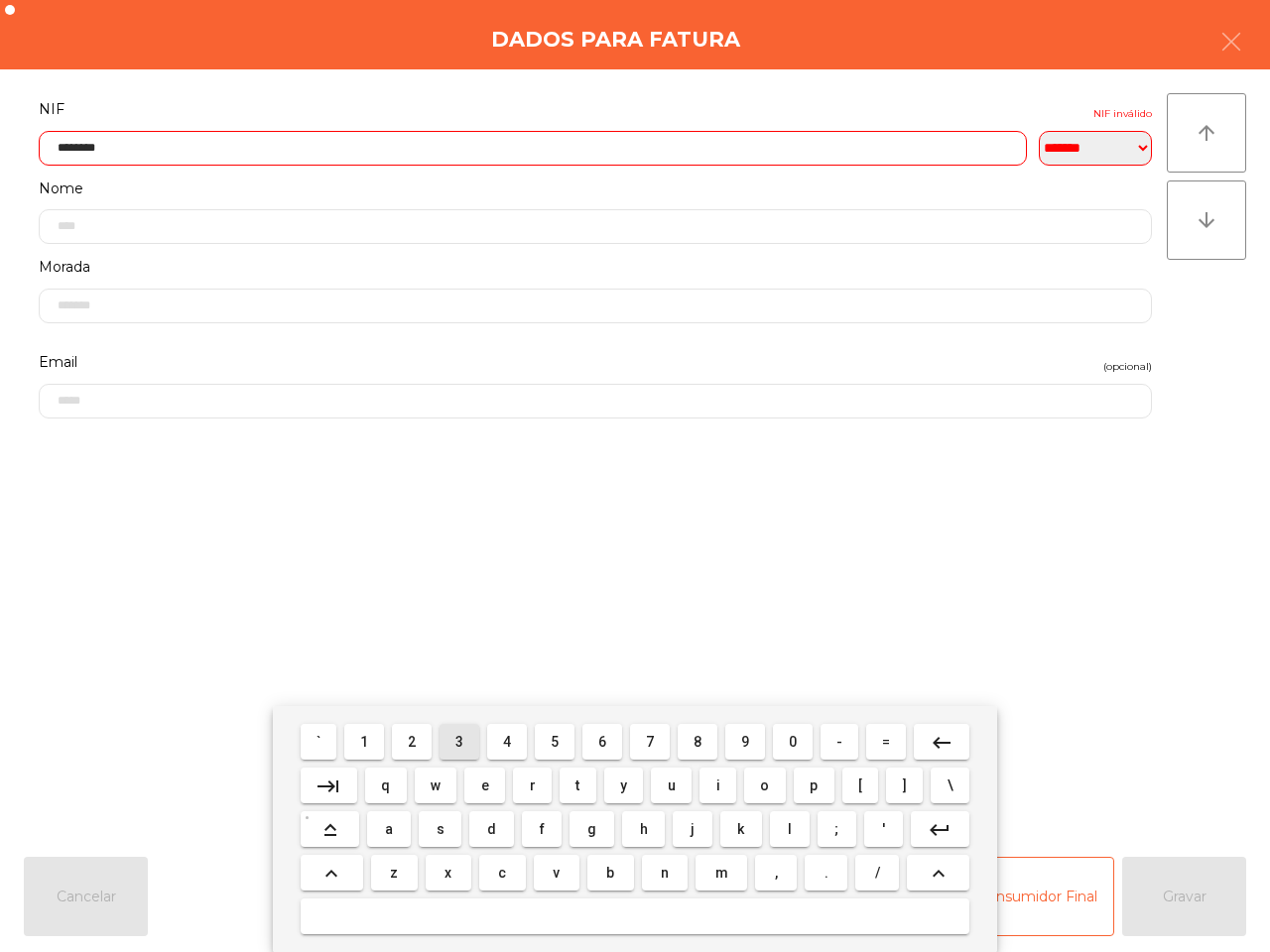 click on "3" at bounding box center [459, 742] 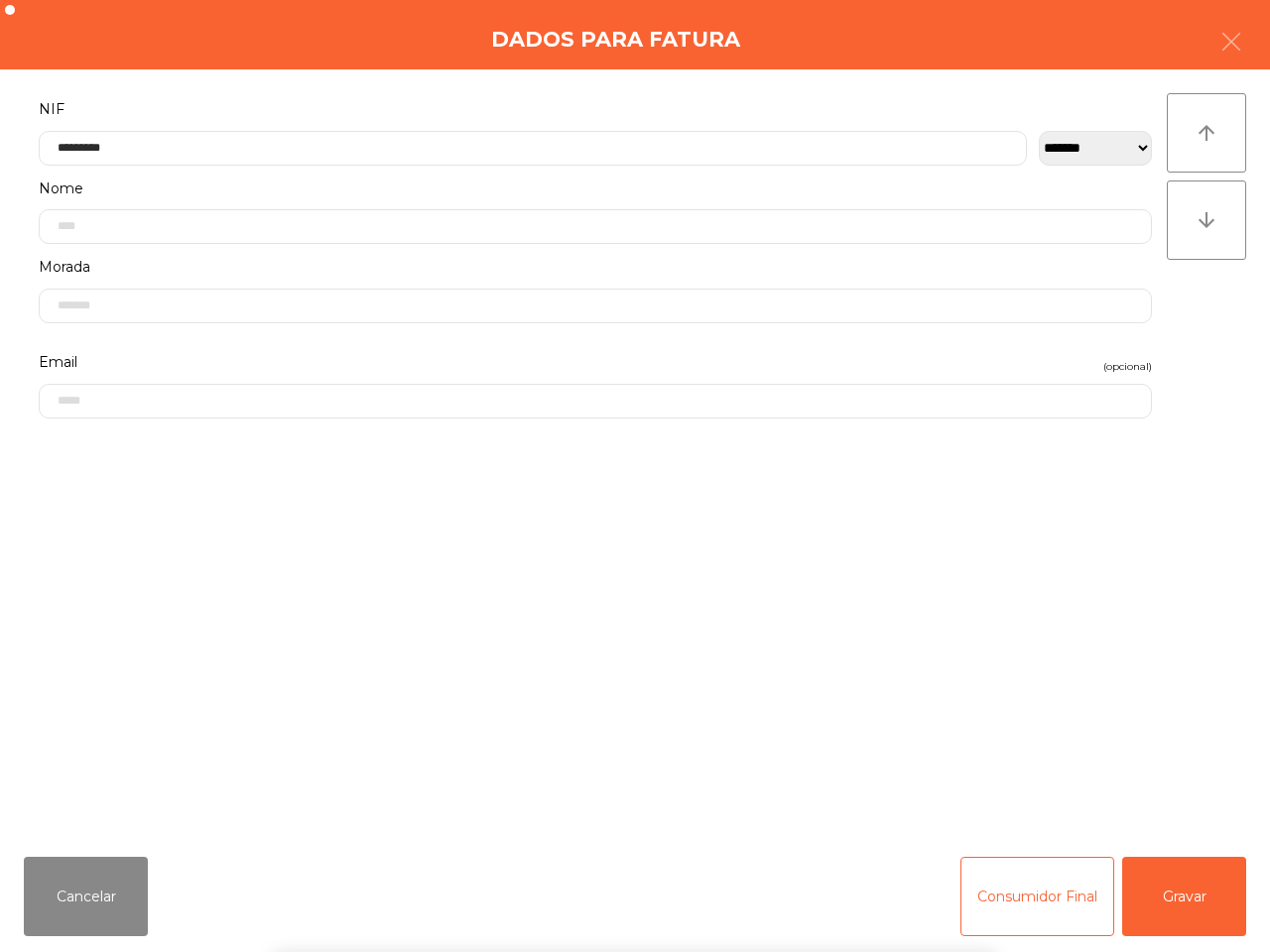 click on "` 1 2 3 4 5 6 7 8 9 0 - = keyboard_backspace keyboard_tab q w e r t y u i o p [ ] \ keyboard_capslock a s d f g h j k l ; ' keyboard_return keyboard_arrow_up z x c v b n m , . / keyboard_arrow_up" at bounding box center [635, 829] 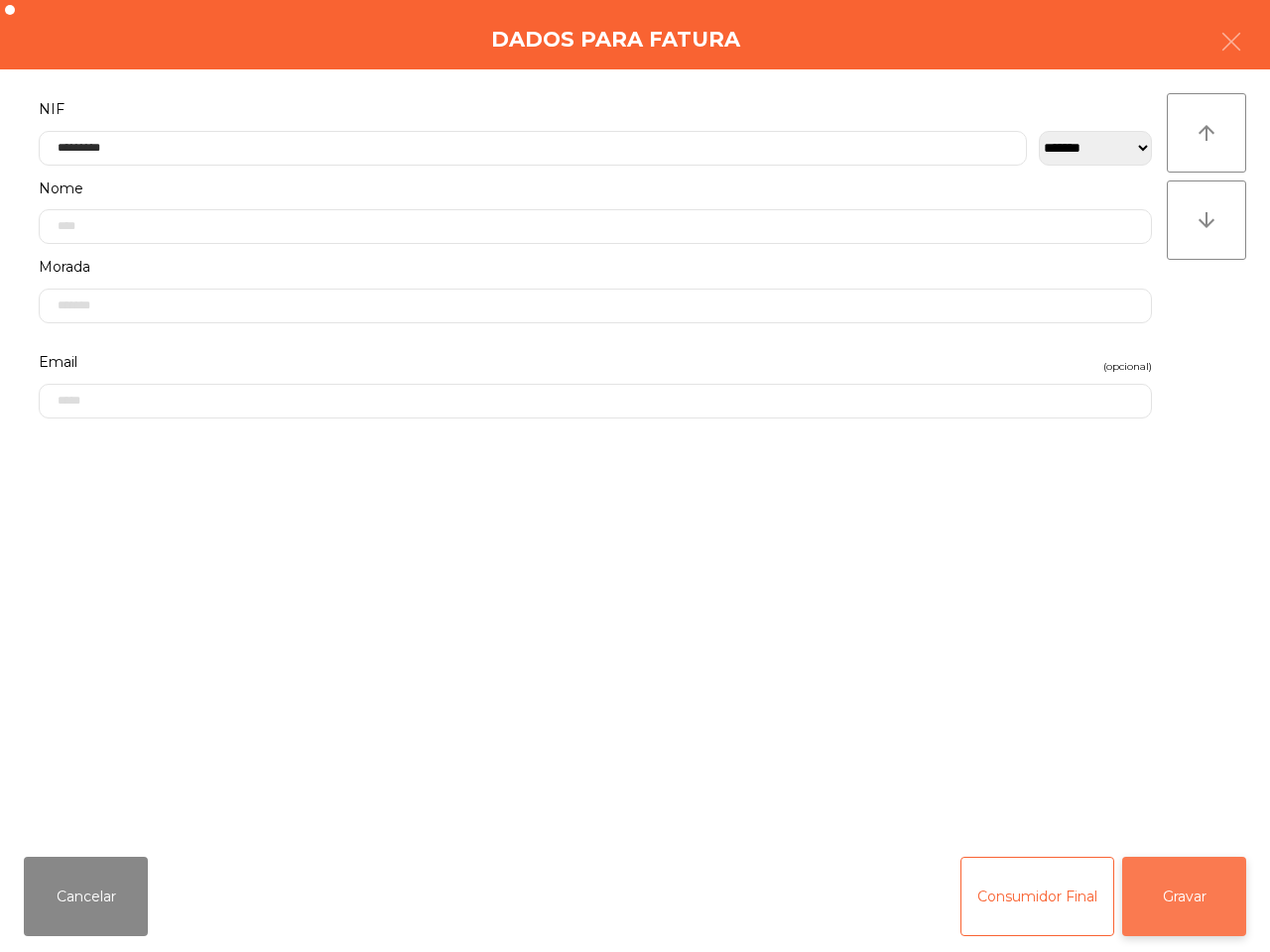 click on "Gravar" 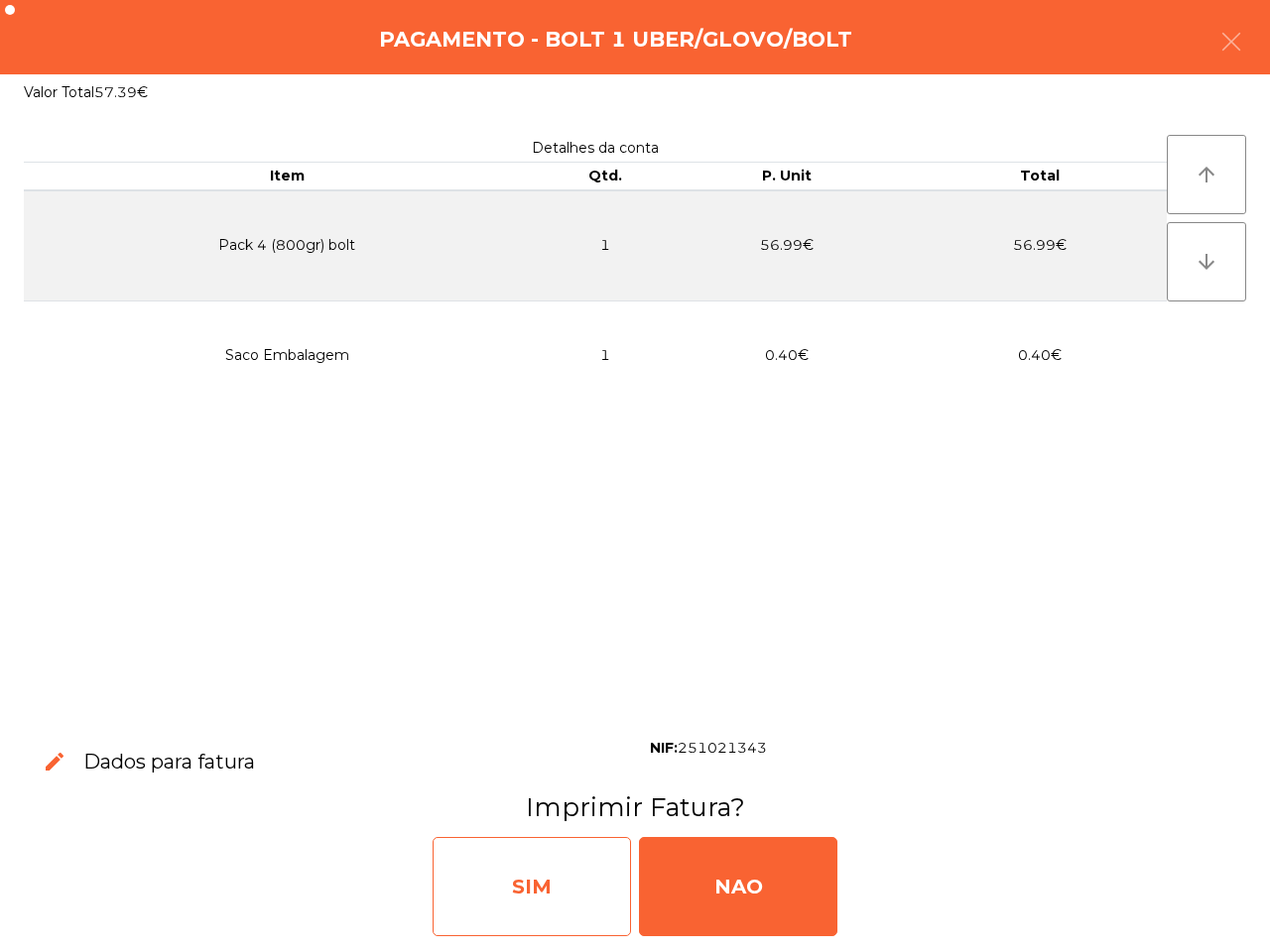 click on "SIM" 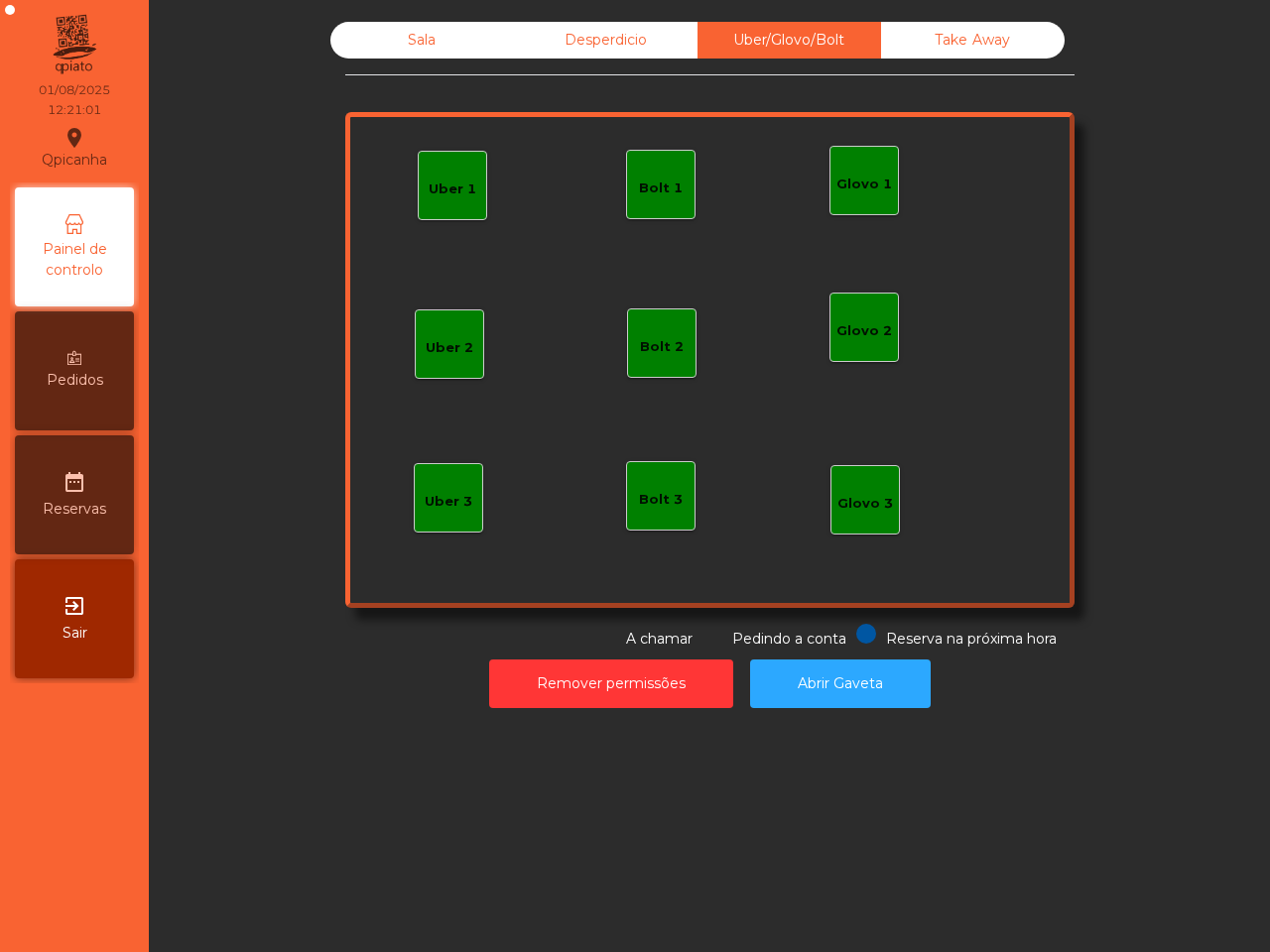 click on "Painel de controlo" at bounding box center [74, 260] 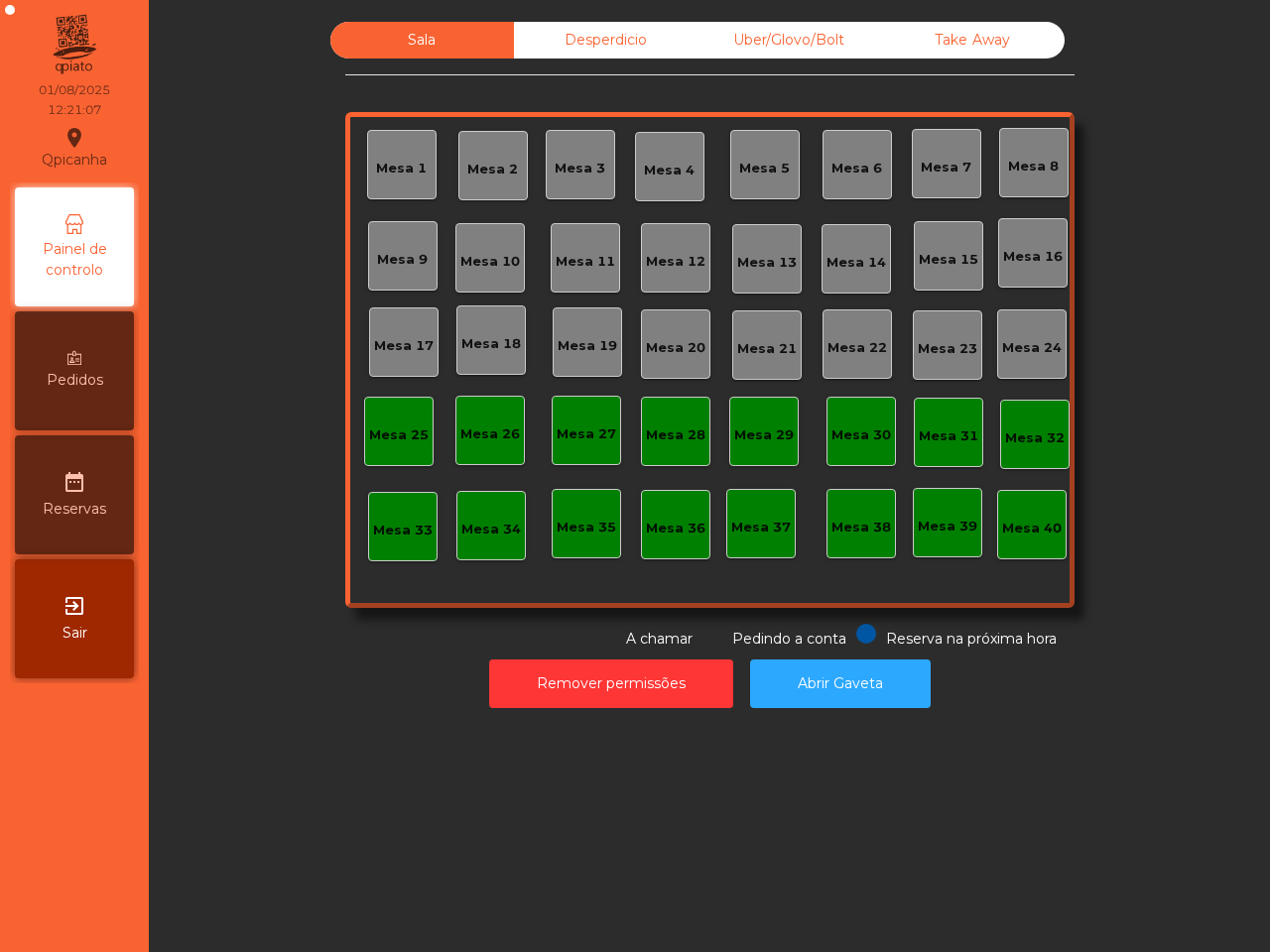 click on "Pedidos" at bounding box center [74, 371] 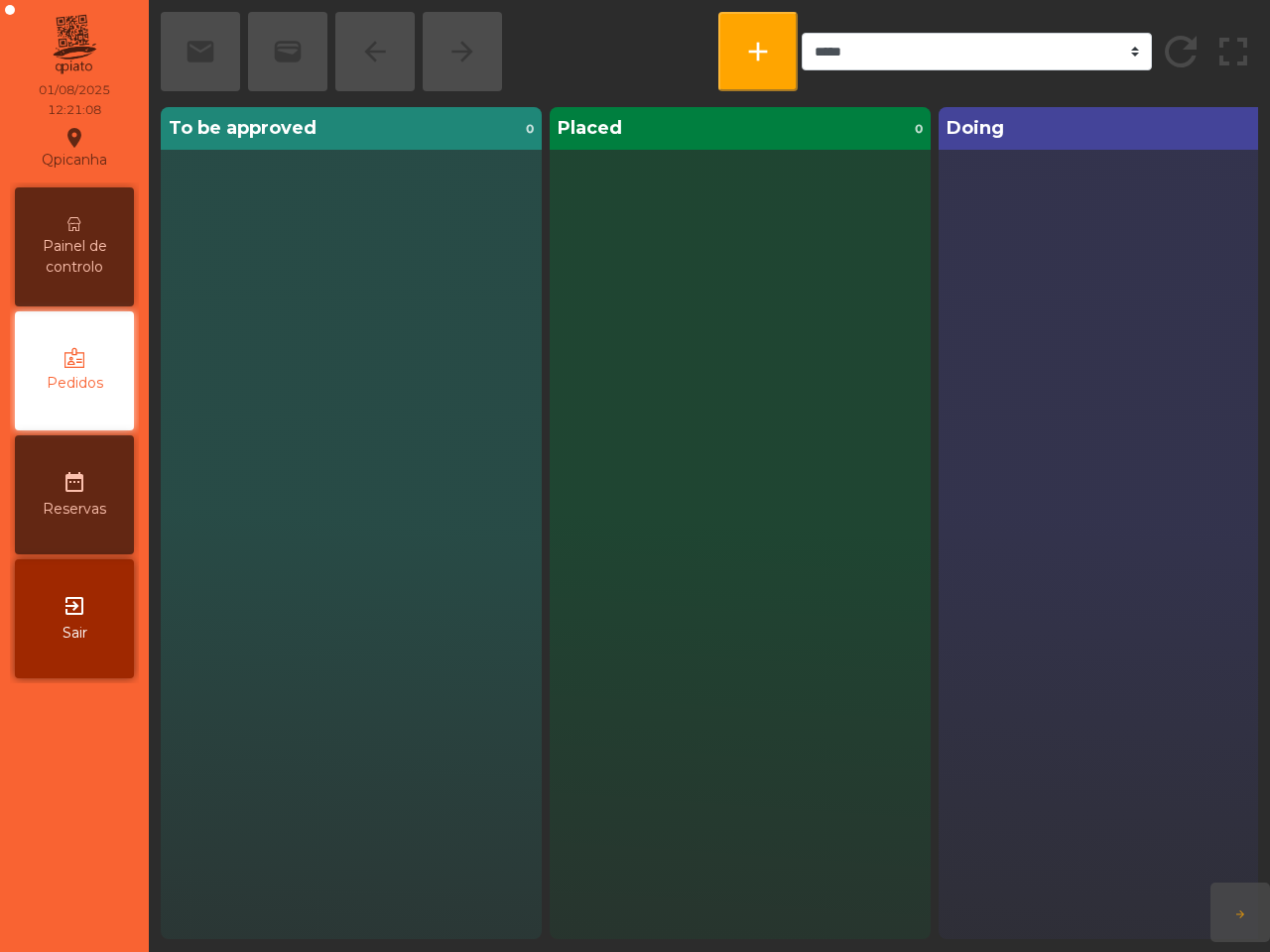 click on "Painel de controlo" at bounding box center [74, 247] 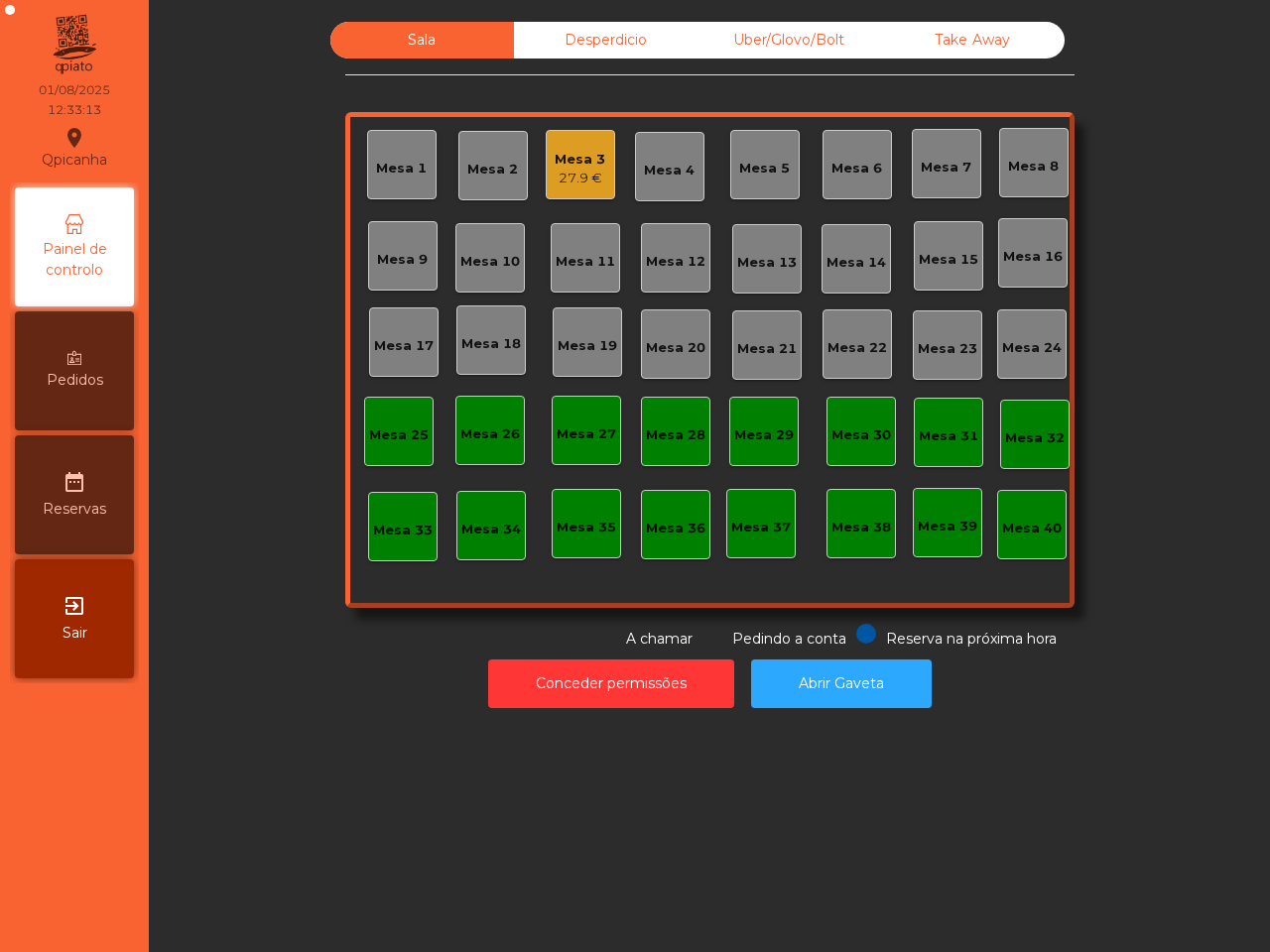 click on "Mesa 3   27.9 €" 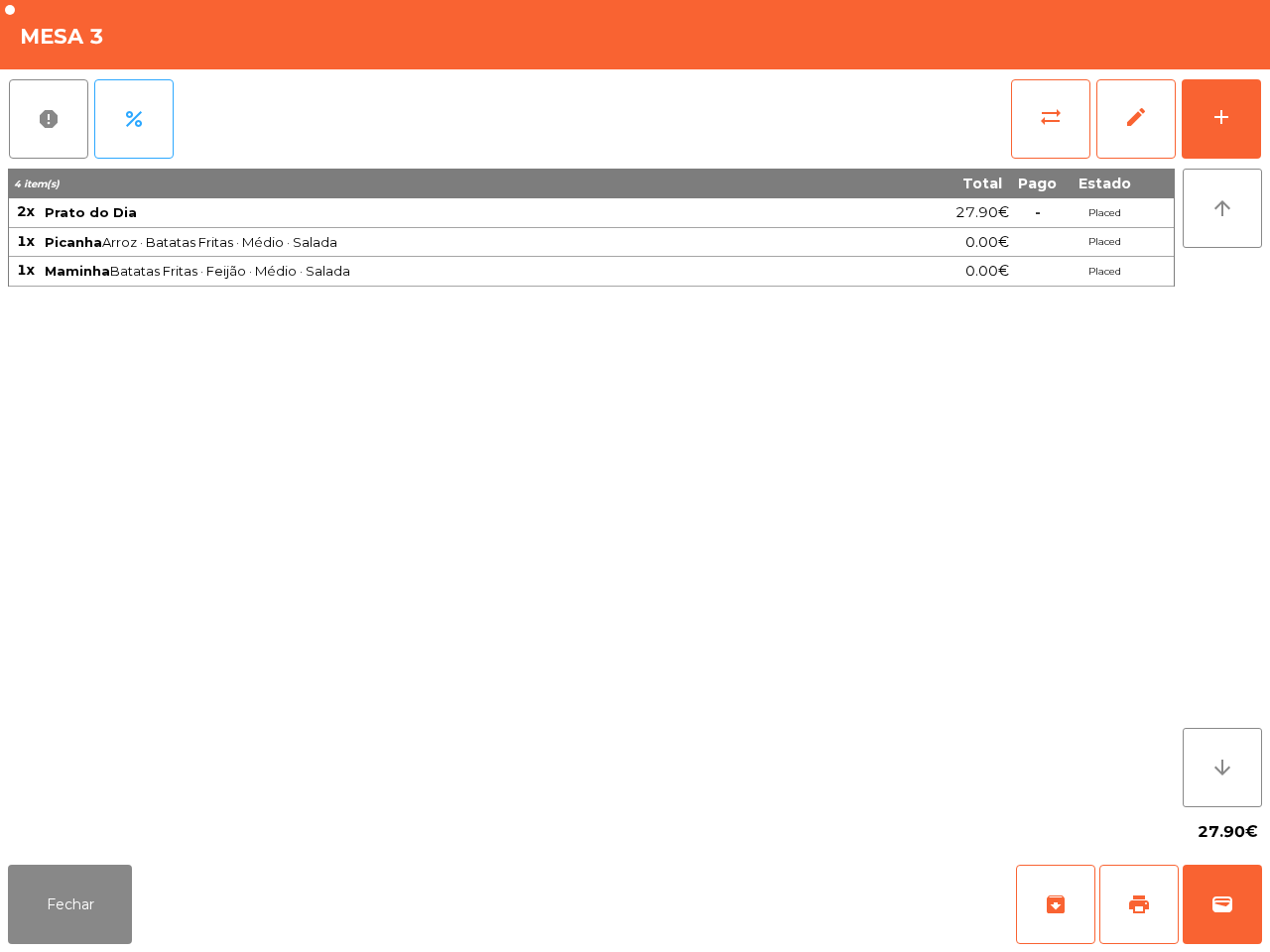 click on "report   percent   sync_alt   edit   add  4 item(s) Total Pago Estado 2x Prato do Dia 27.90€  -  Placed 1x Picanha  Arroz · Batatas Fritas · Médio · Salada  0.00€ Placed 1x Maminha  Batatas Fritas · Feijão · Médio · Salada  0.00€ Placed arrow_upward arrow_downward  27.90€" 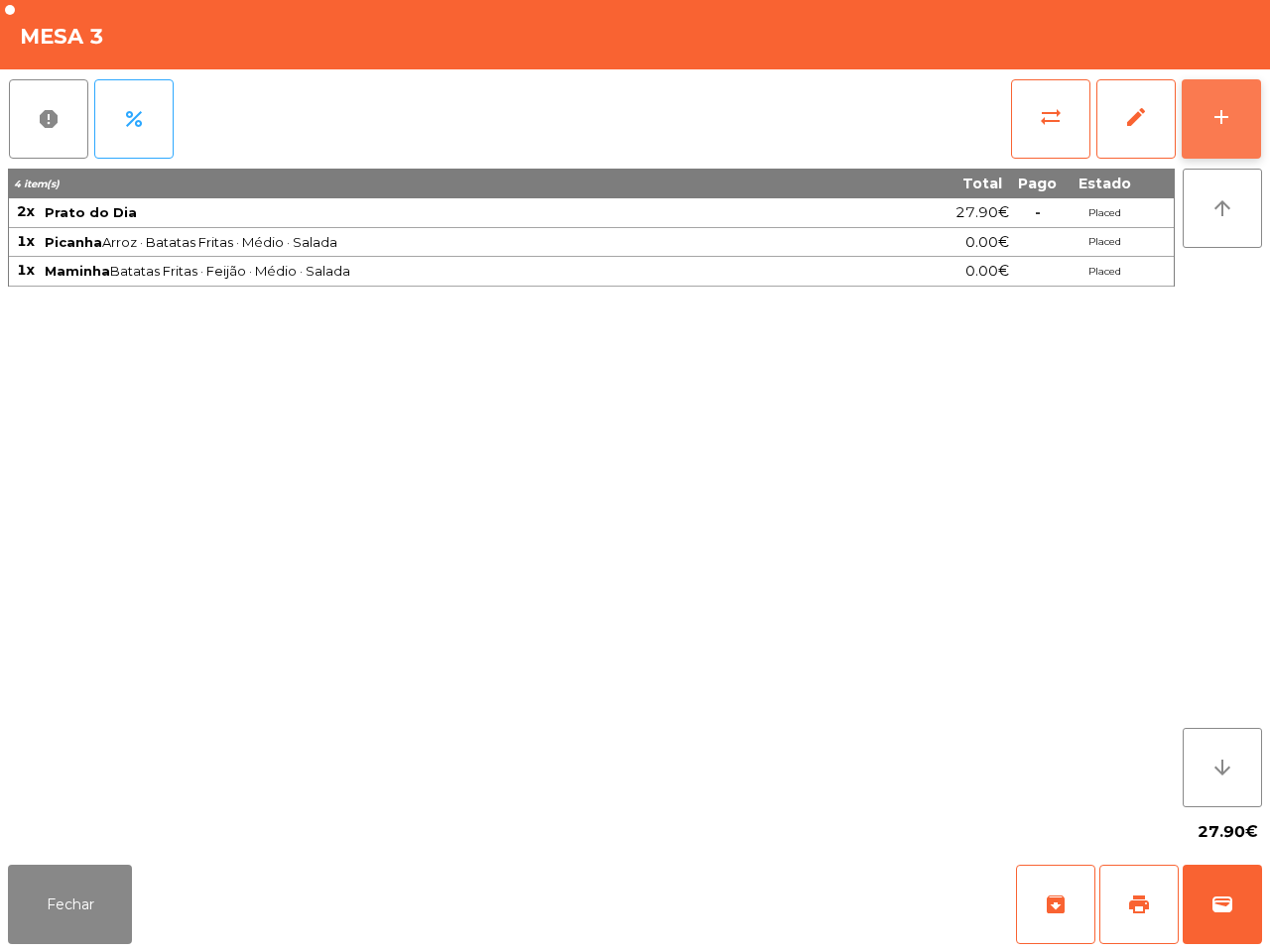 click on "add" 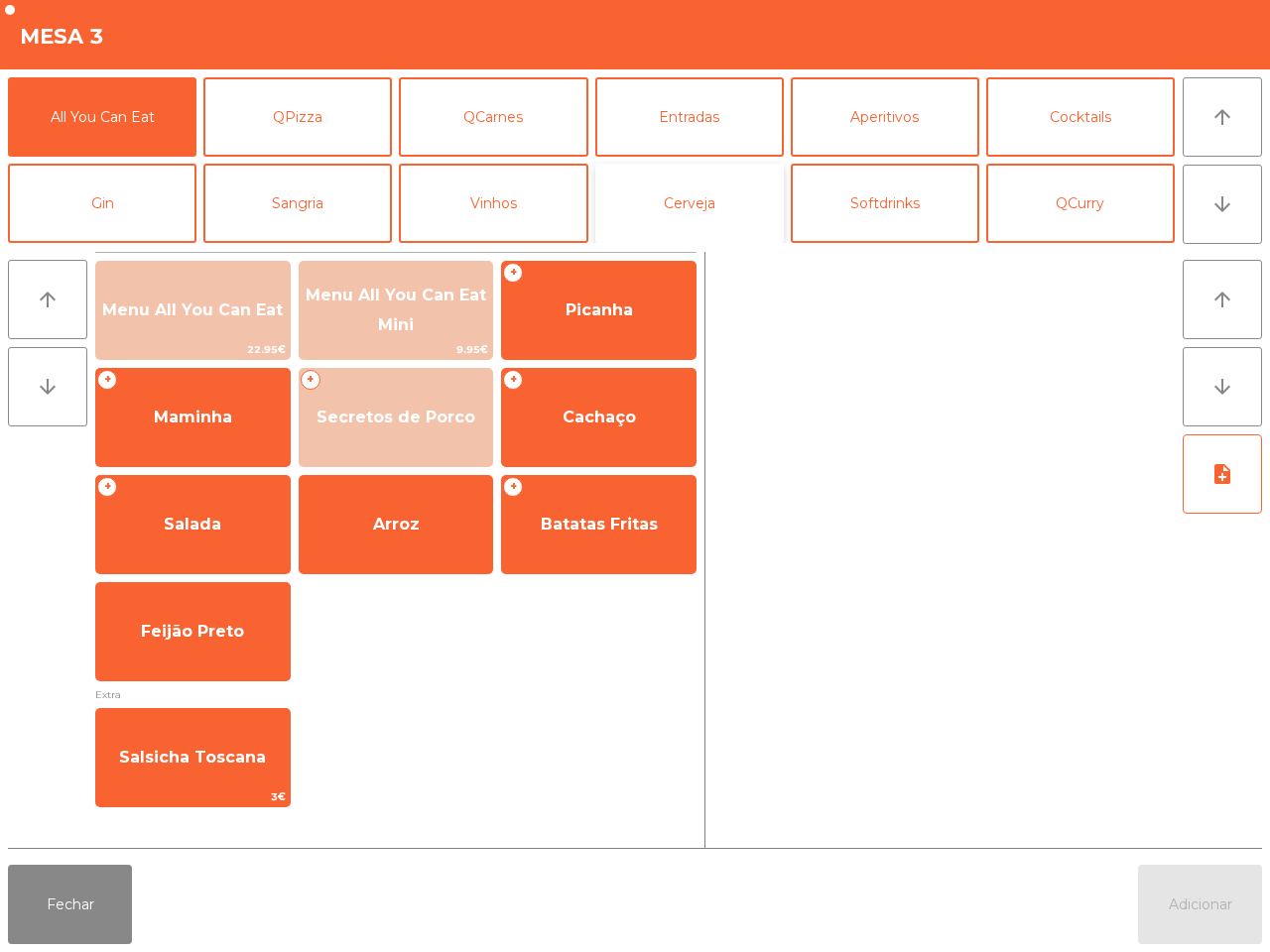 click on "Cerveja" 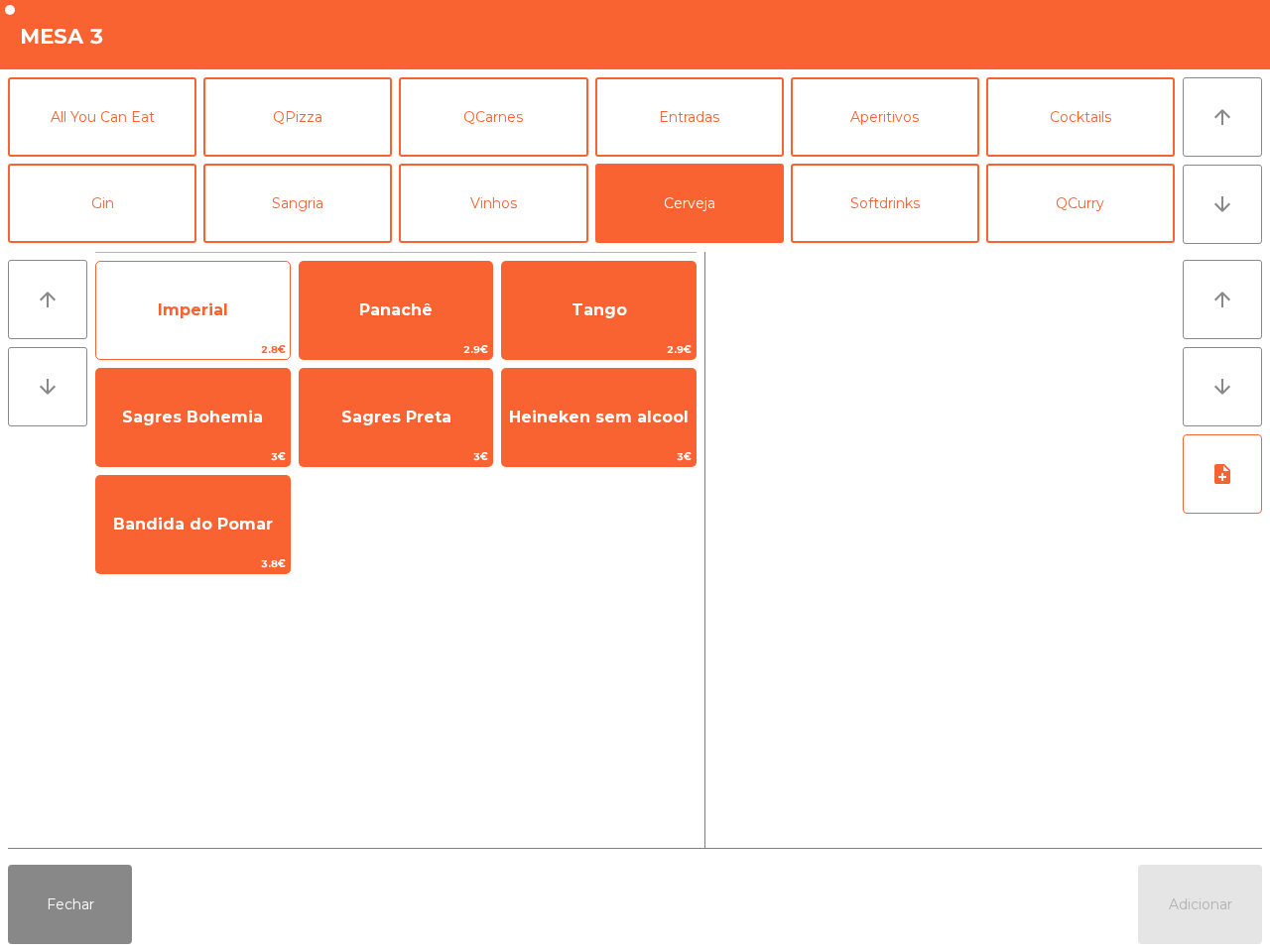 click on "Imperial" 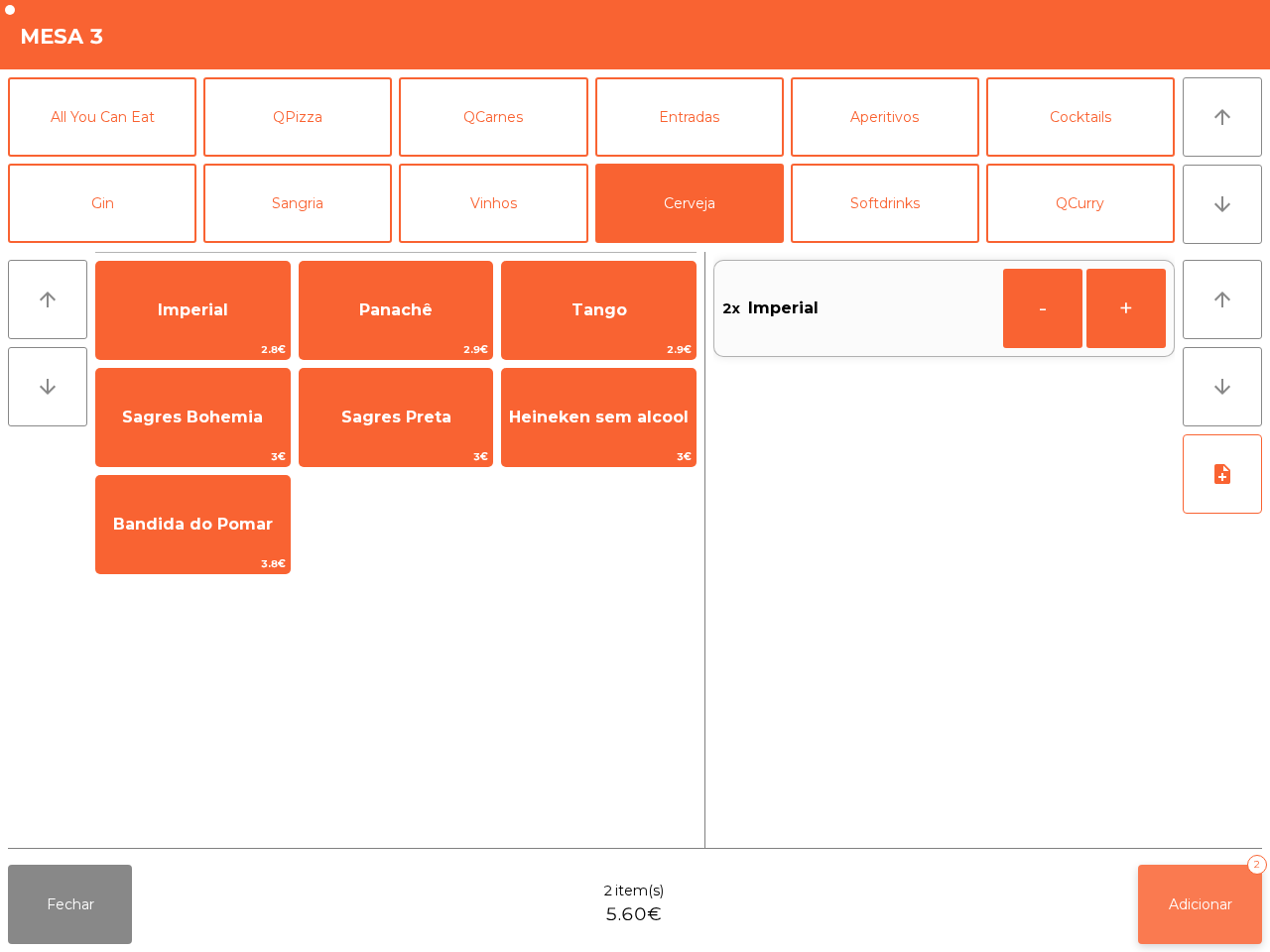 click on "Adicionar   2" 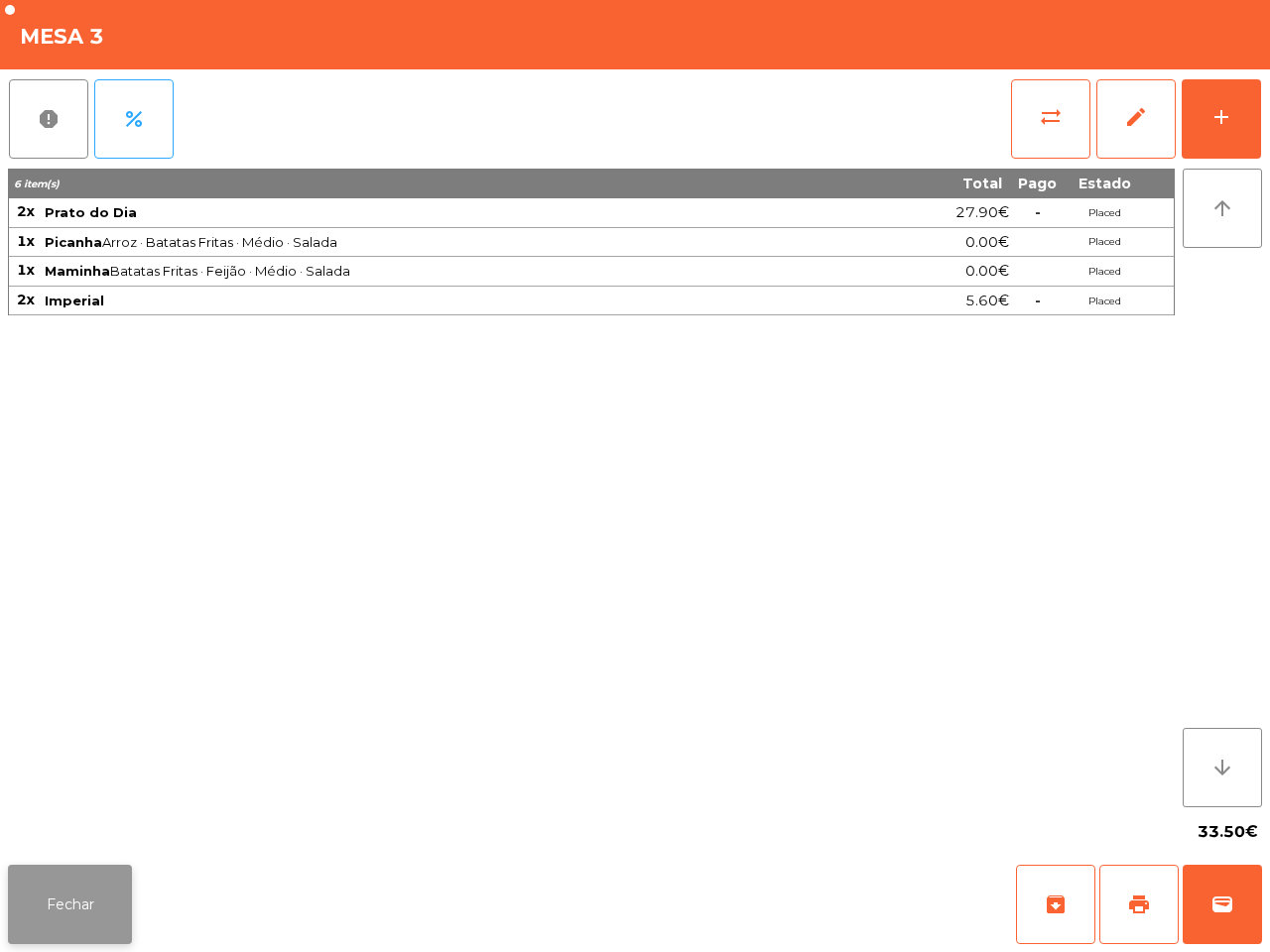 drag, startPoint x: 152, startPoint y: 845, endPoint x: 102, endPoint y: 893, distance: 69.31089 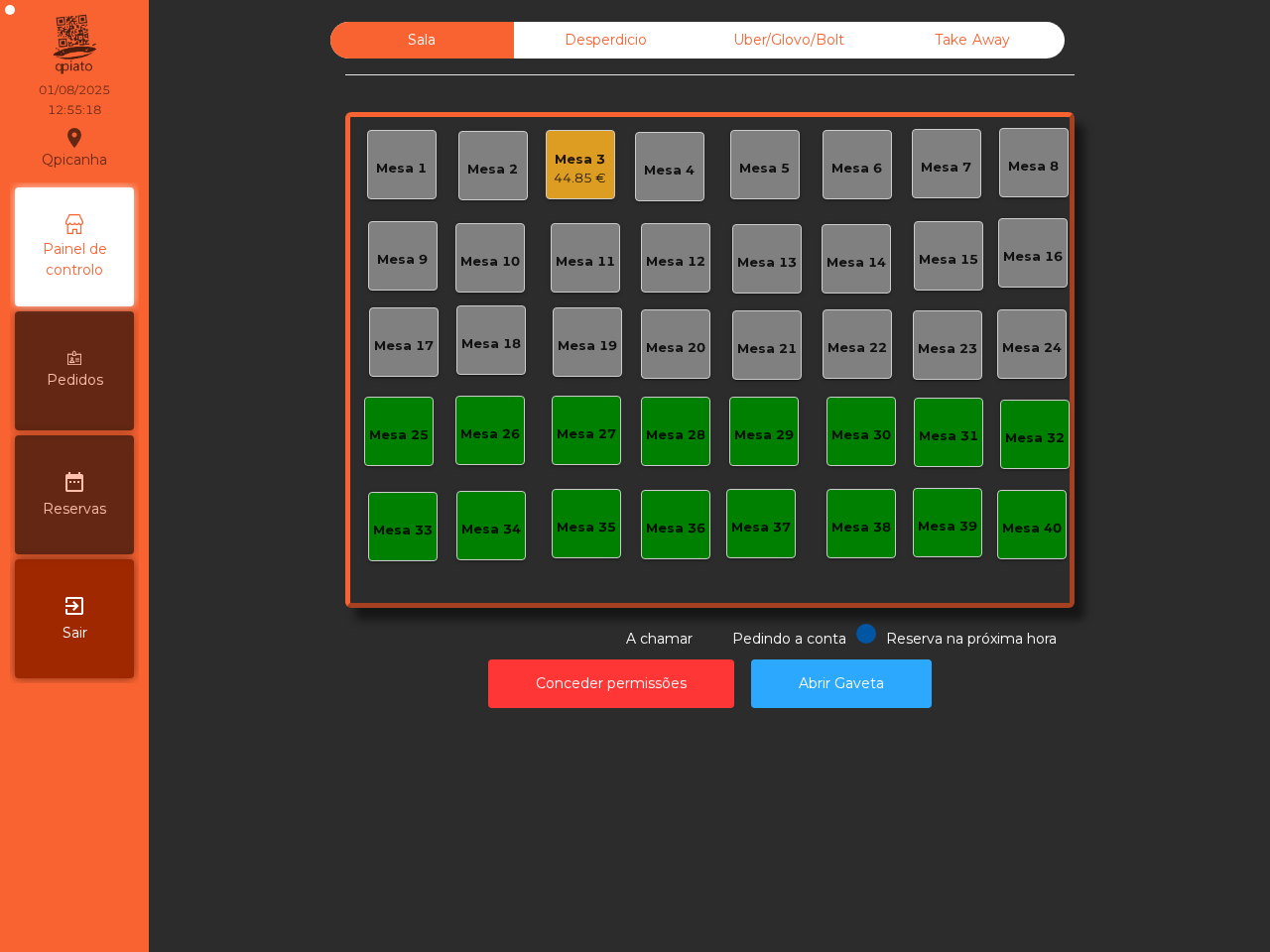 click on "Mesa 3   44.85 €" 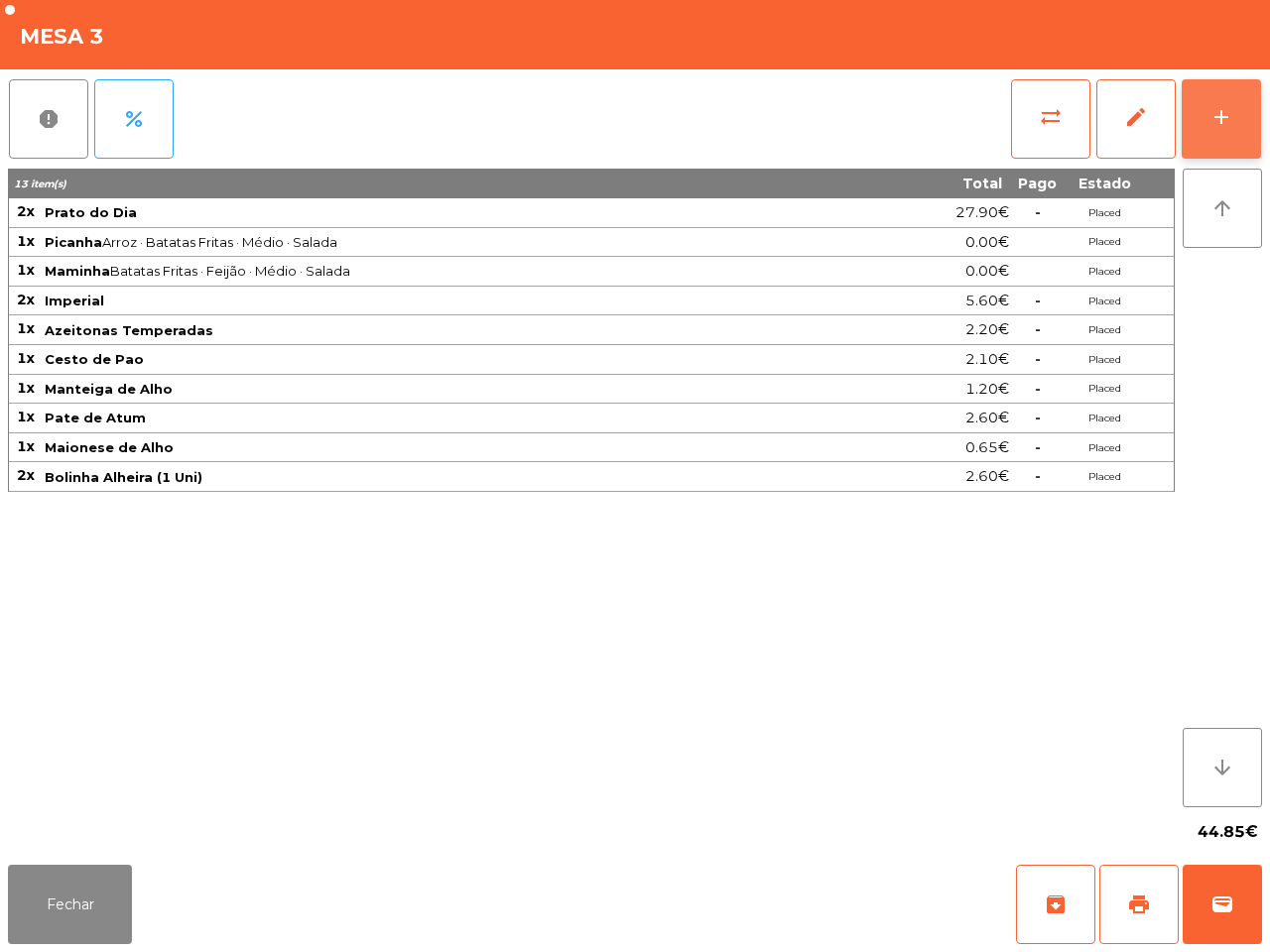 click on "add" 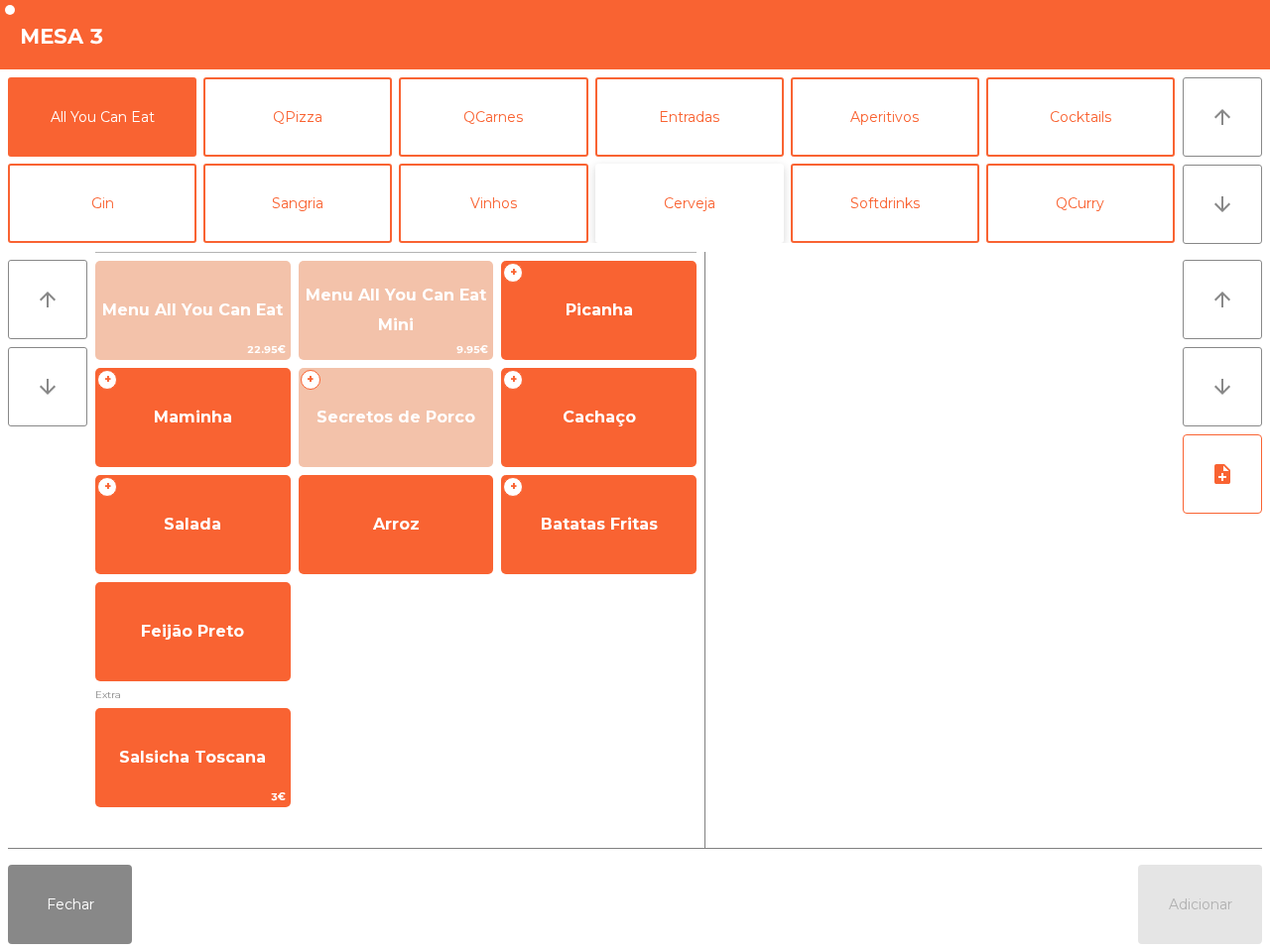 click on "Cerveja" 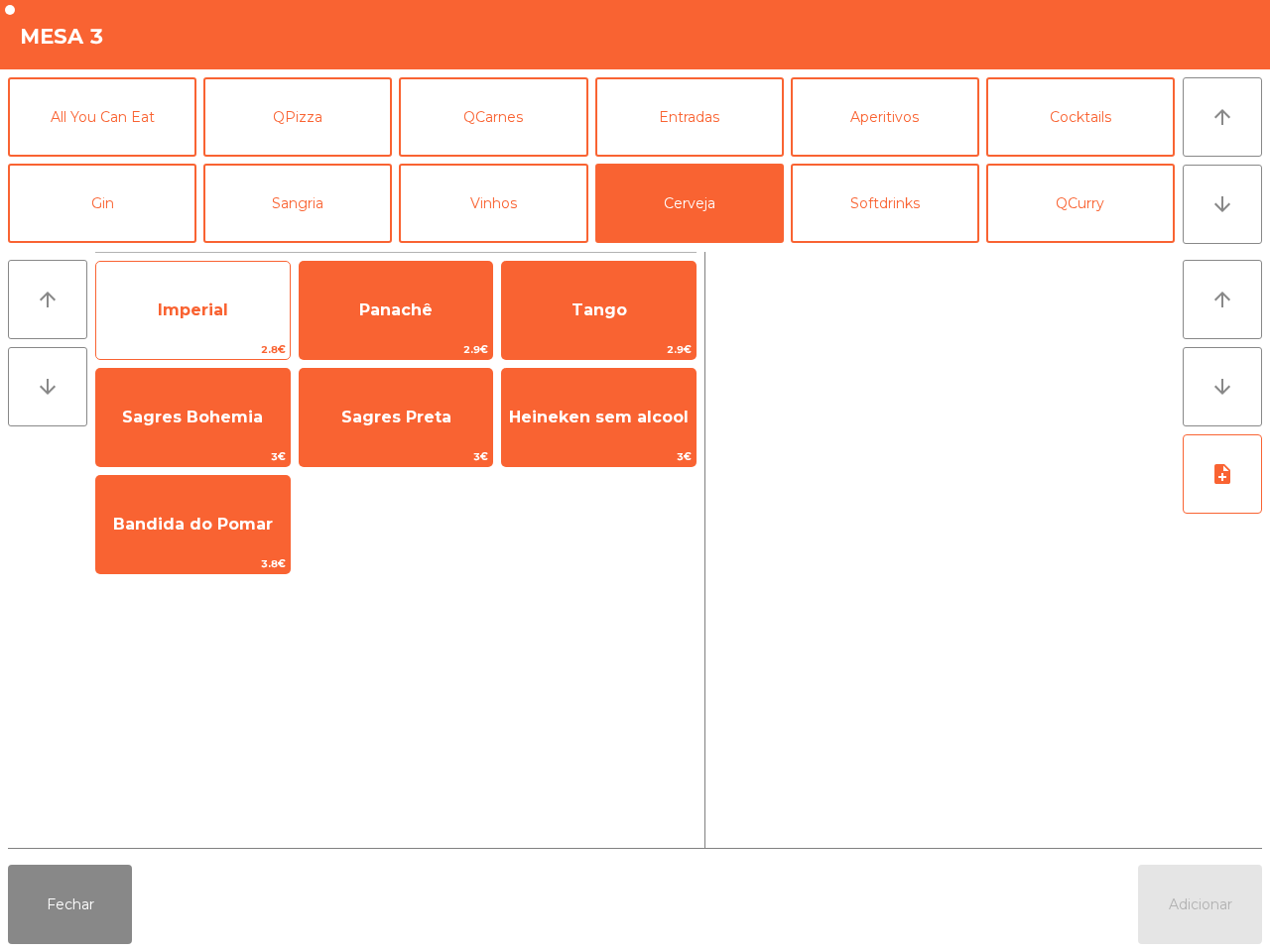 click on "Imperial" 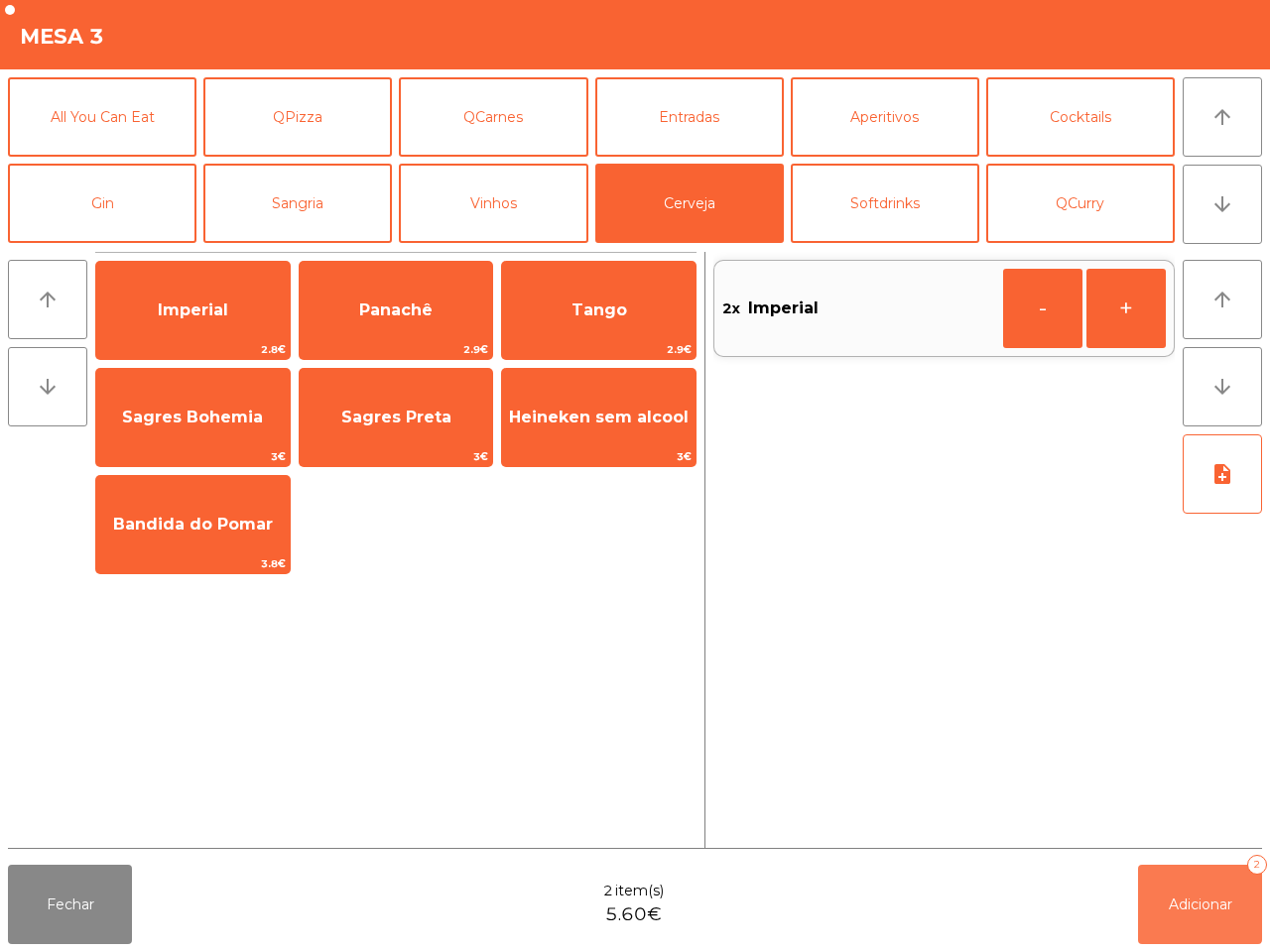 click on "Adicionar   2" 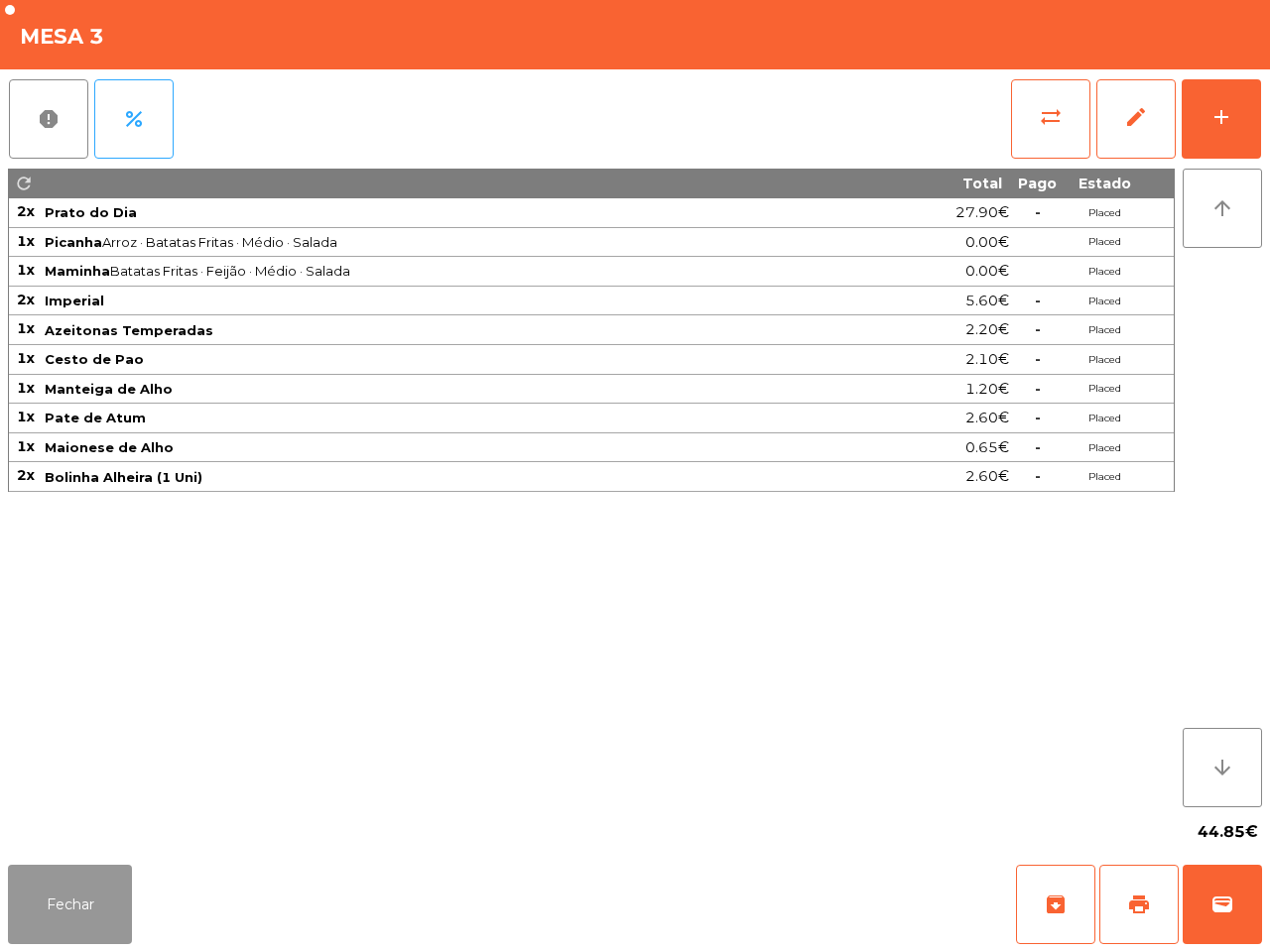 click on "Fechar" 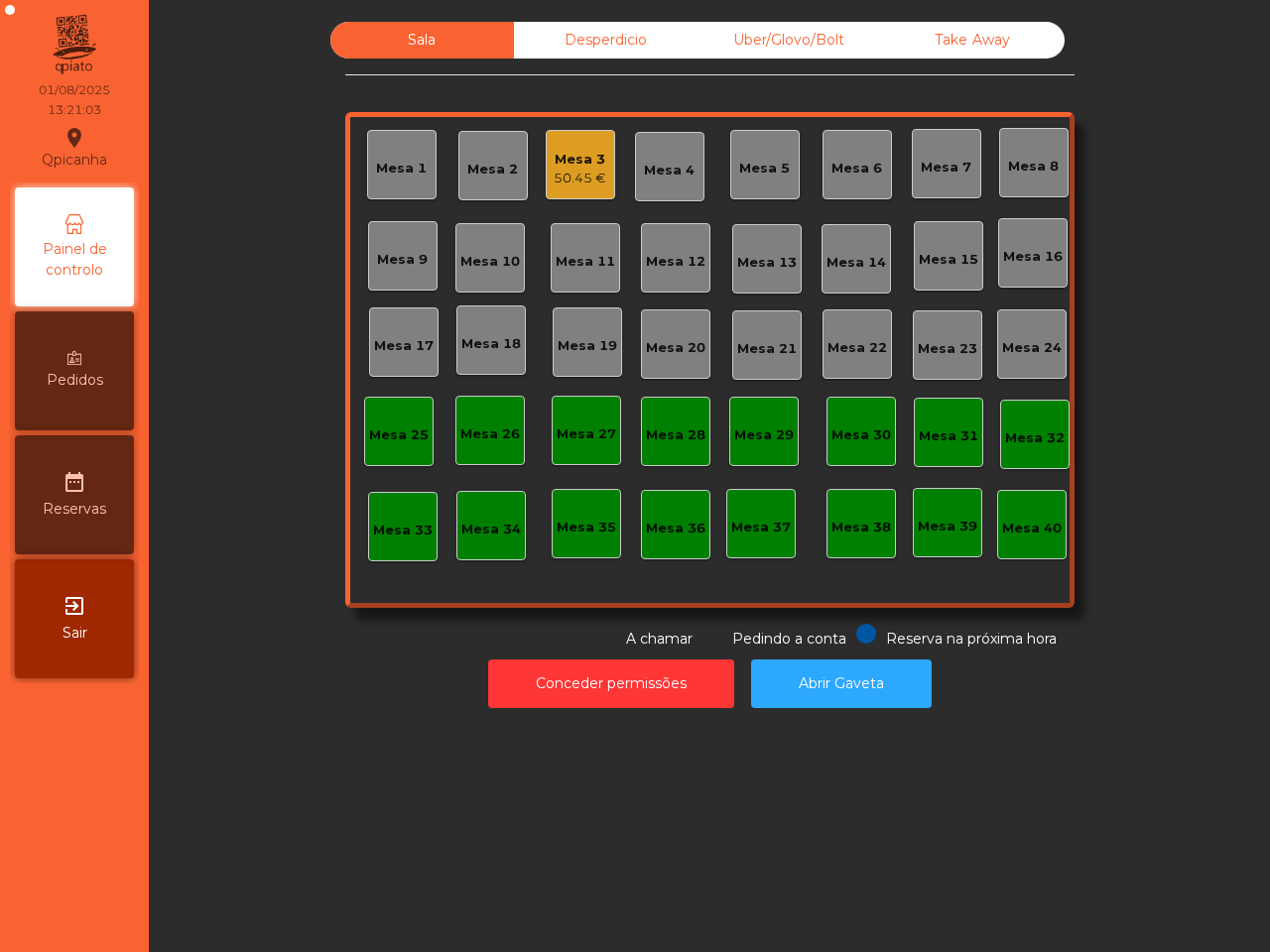 click on "50.45 €" 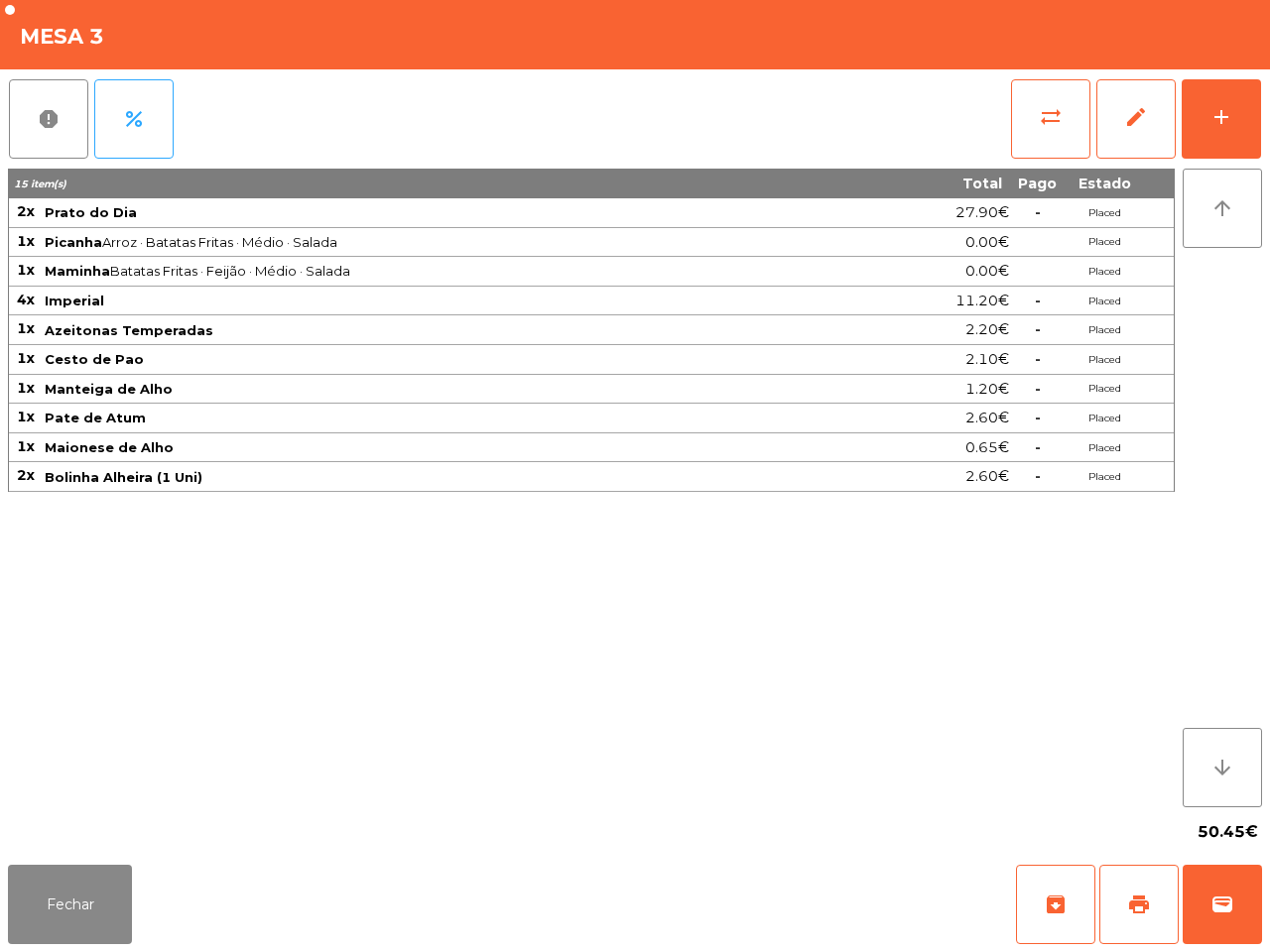click on "sync_alt   edit   add" 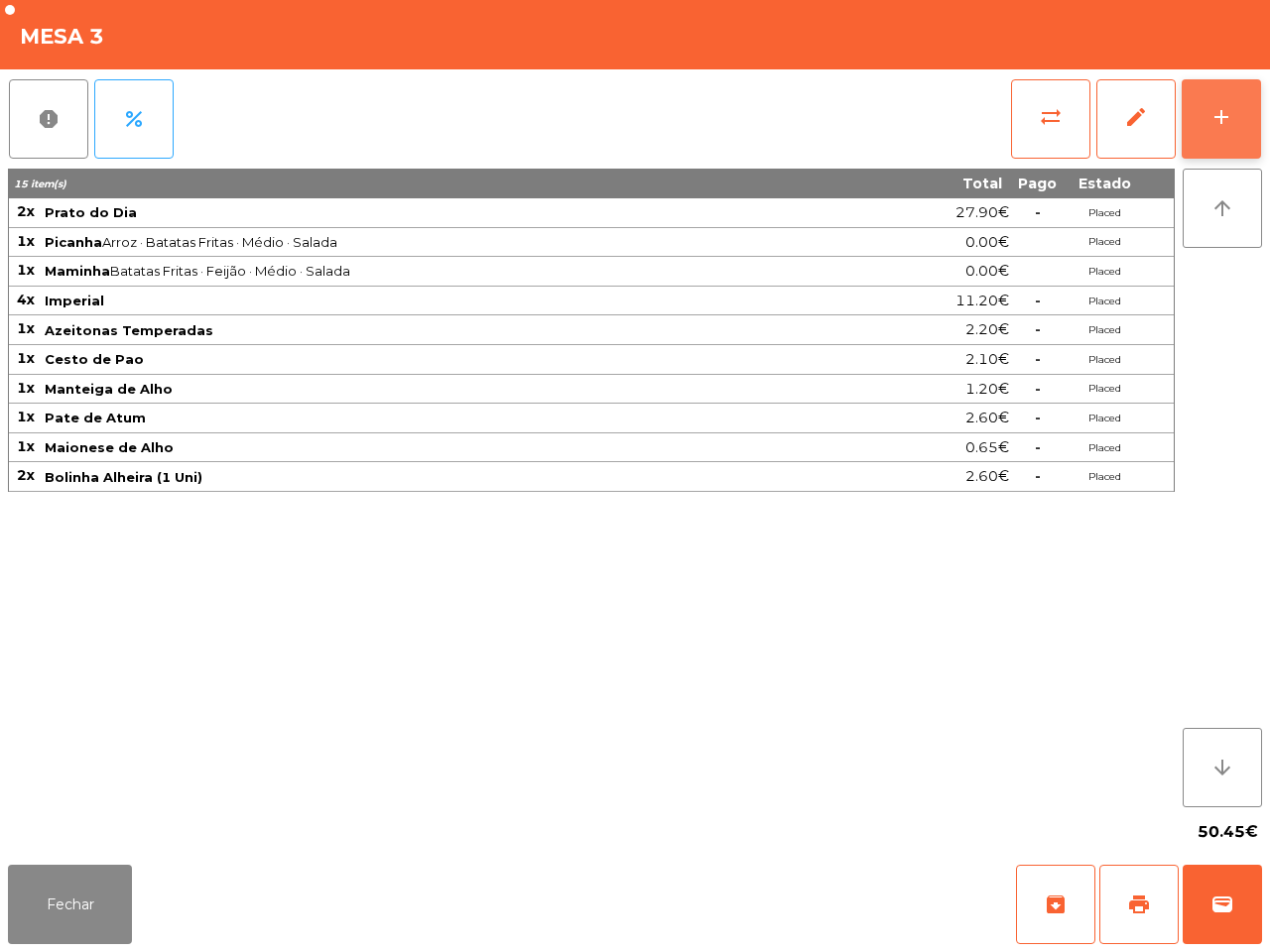 click on "add" 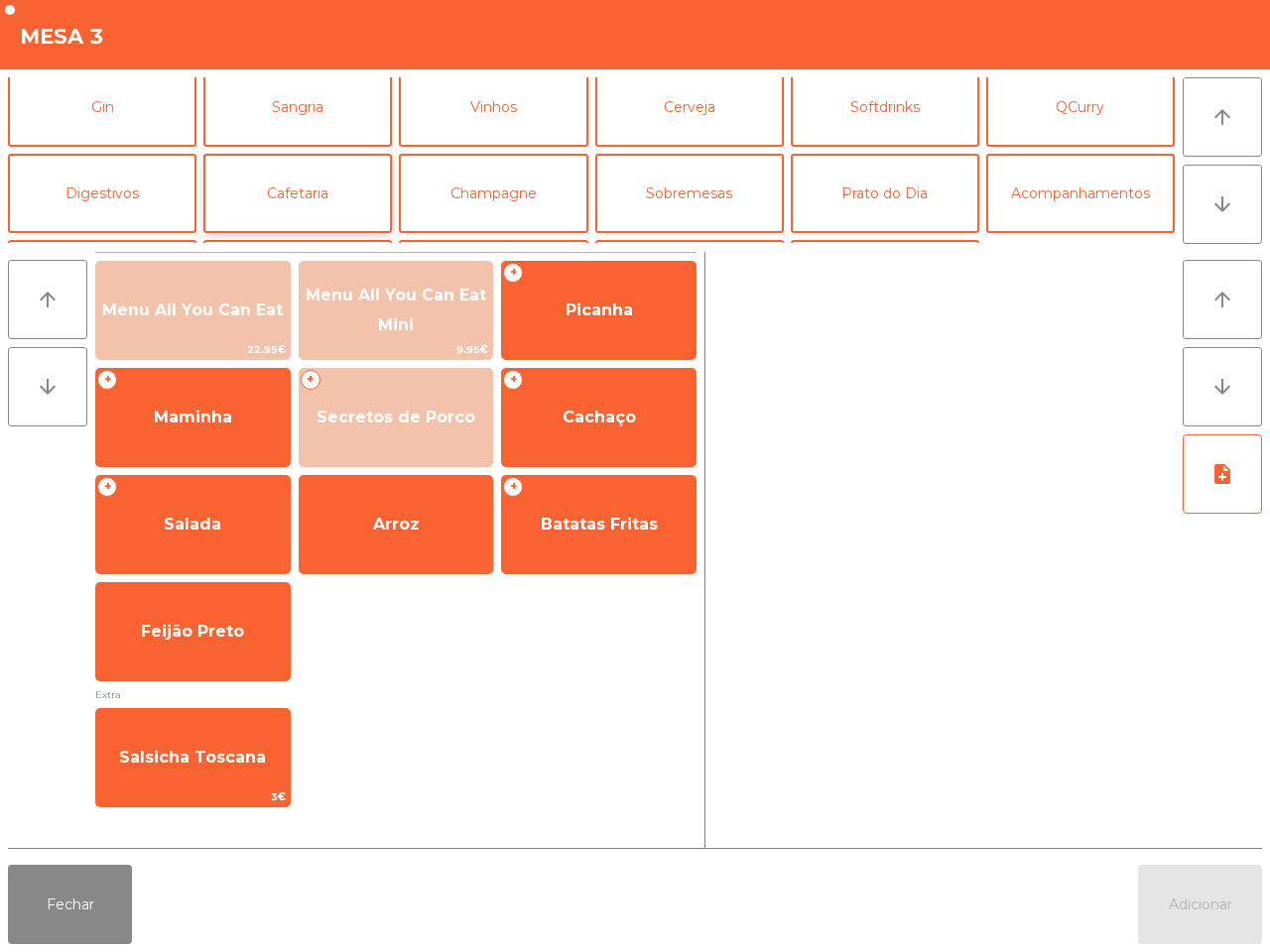 scroll, scrollTop: 124, scrollLeft: 0, axis: vertical 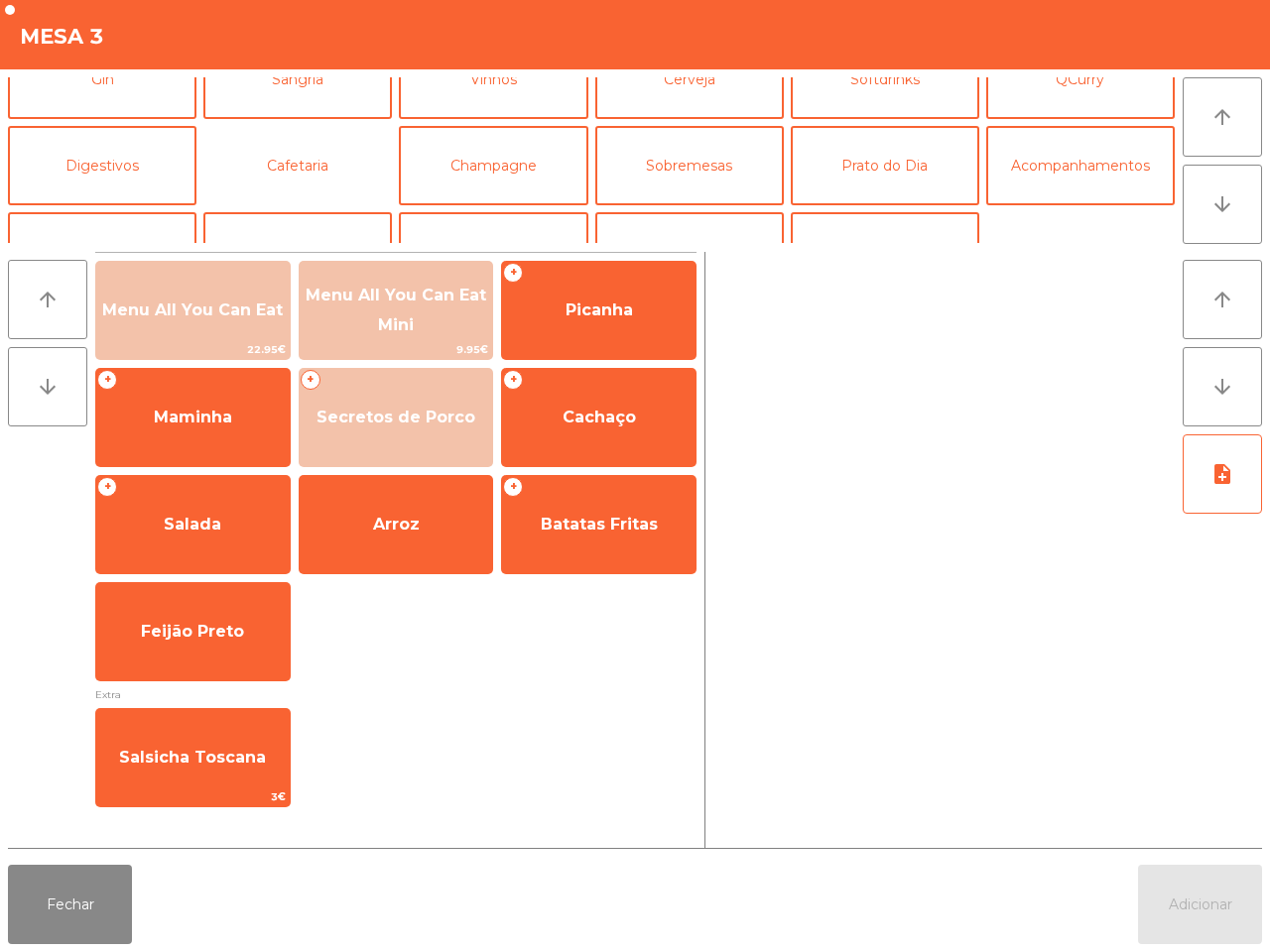drag, startPoint x: 311, startPoint y: 144, endPoint x: 300, endPoint y: 208, distance: 64.9384 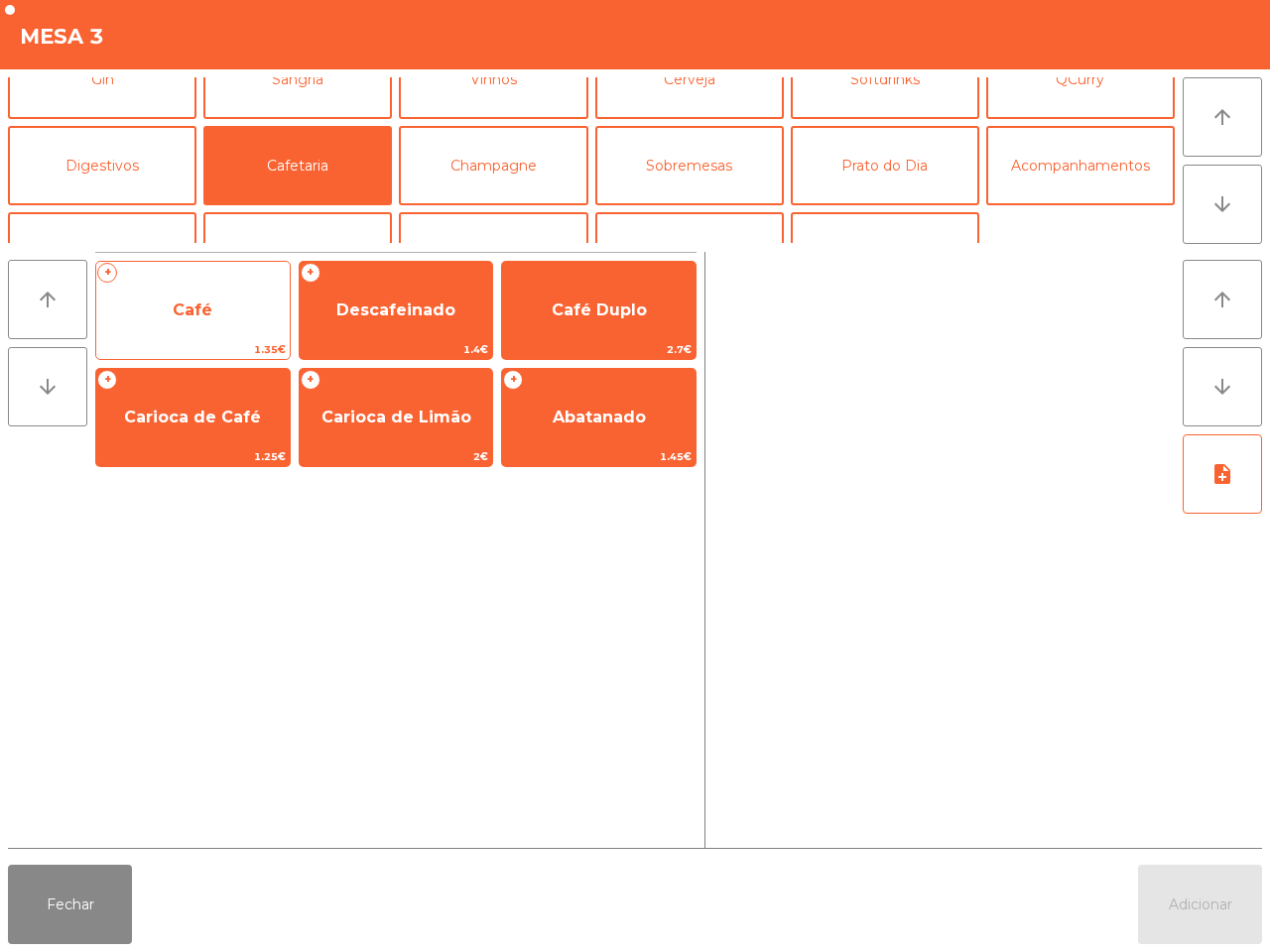 click on "Café" 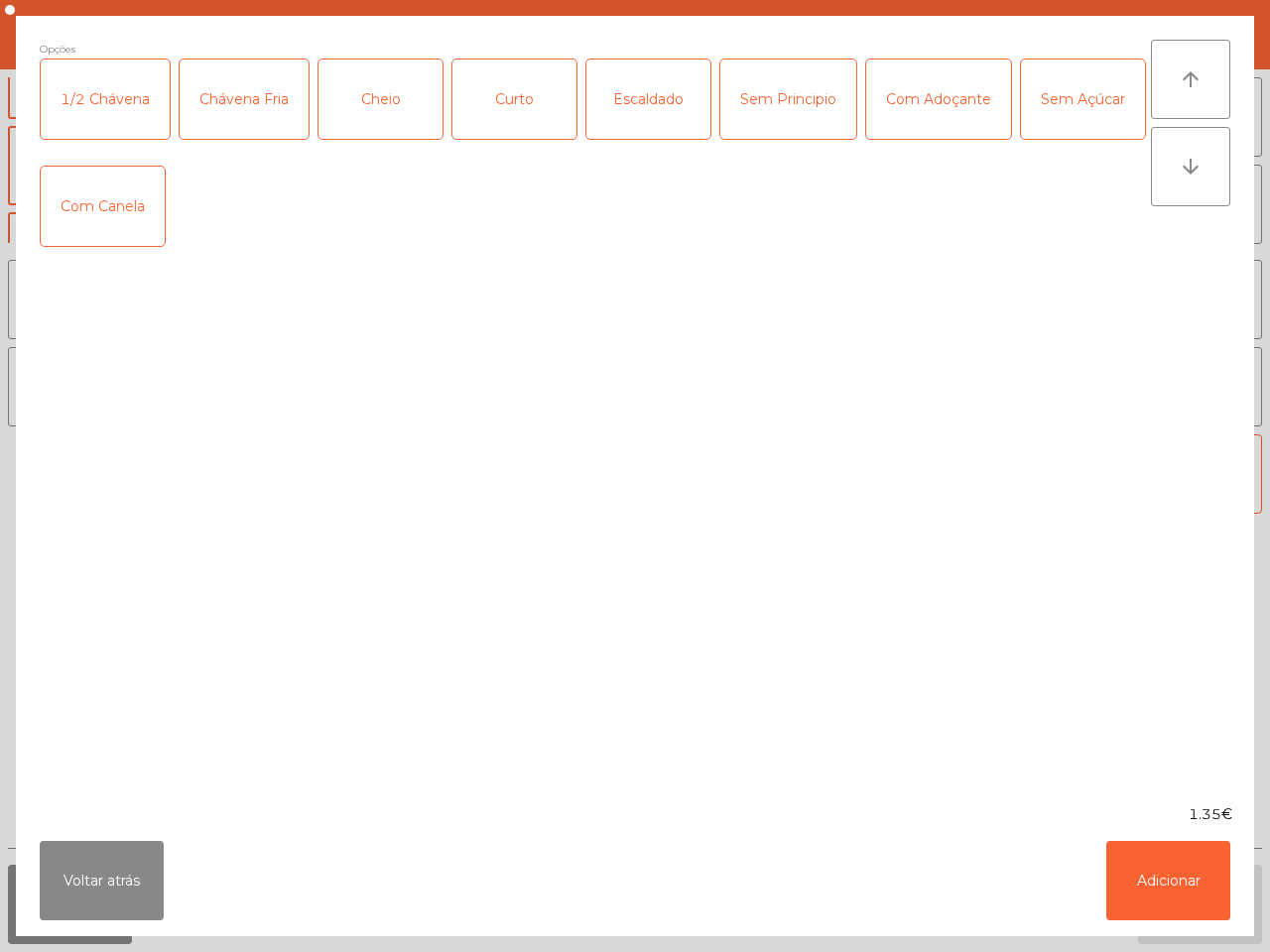 click on "Voltar atrás   Adicionar" 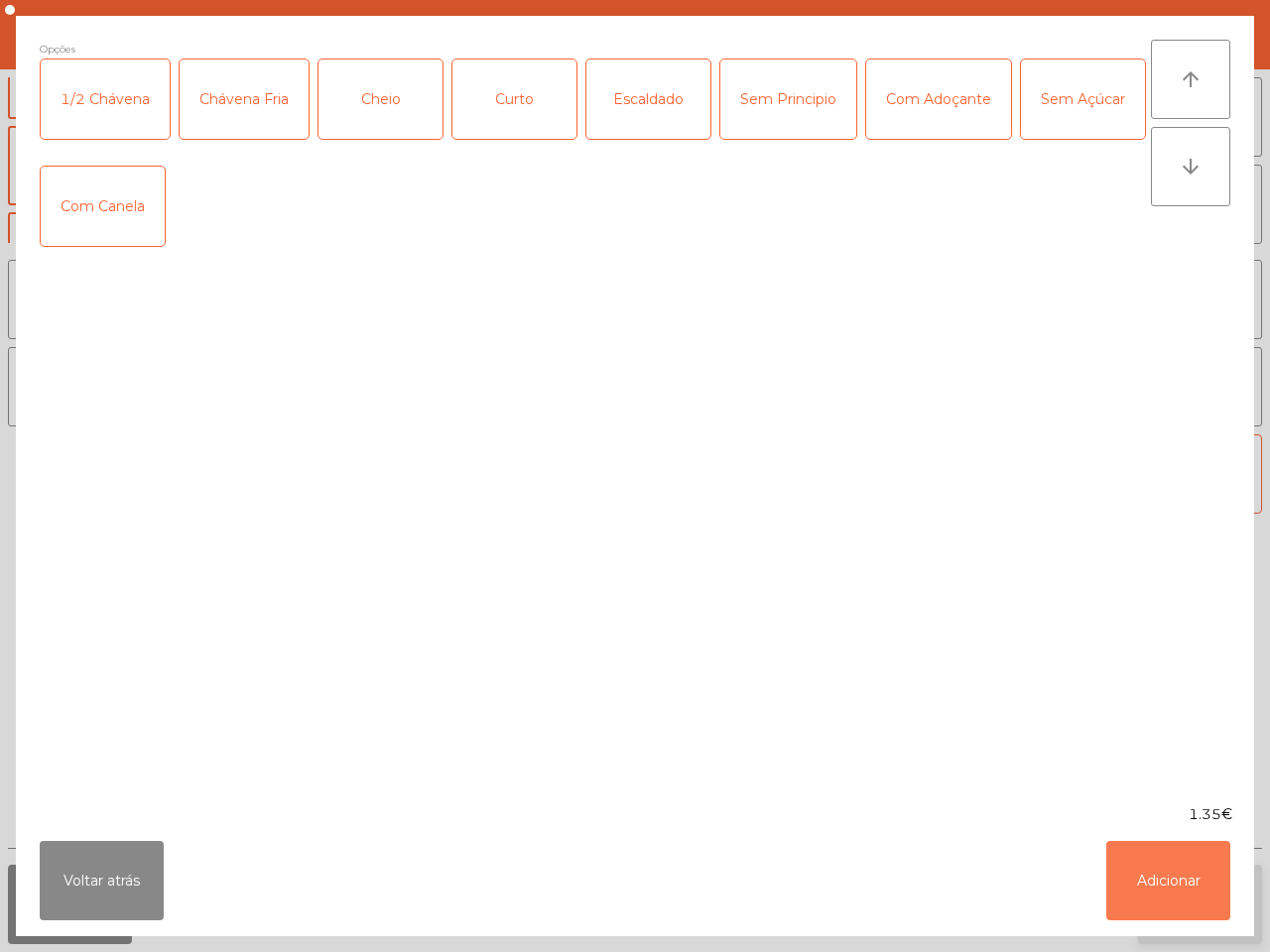 click on "Adicionar" 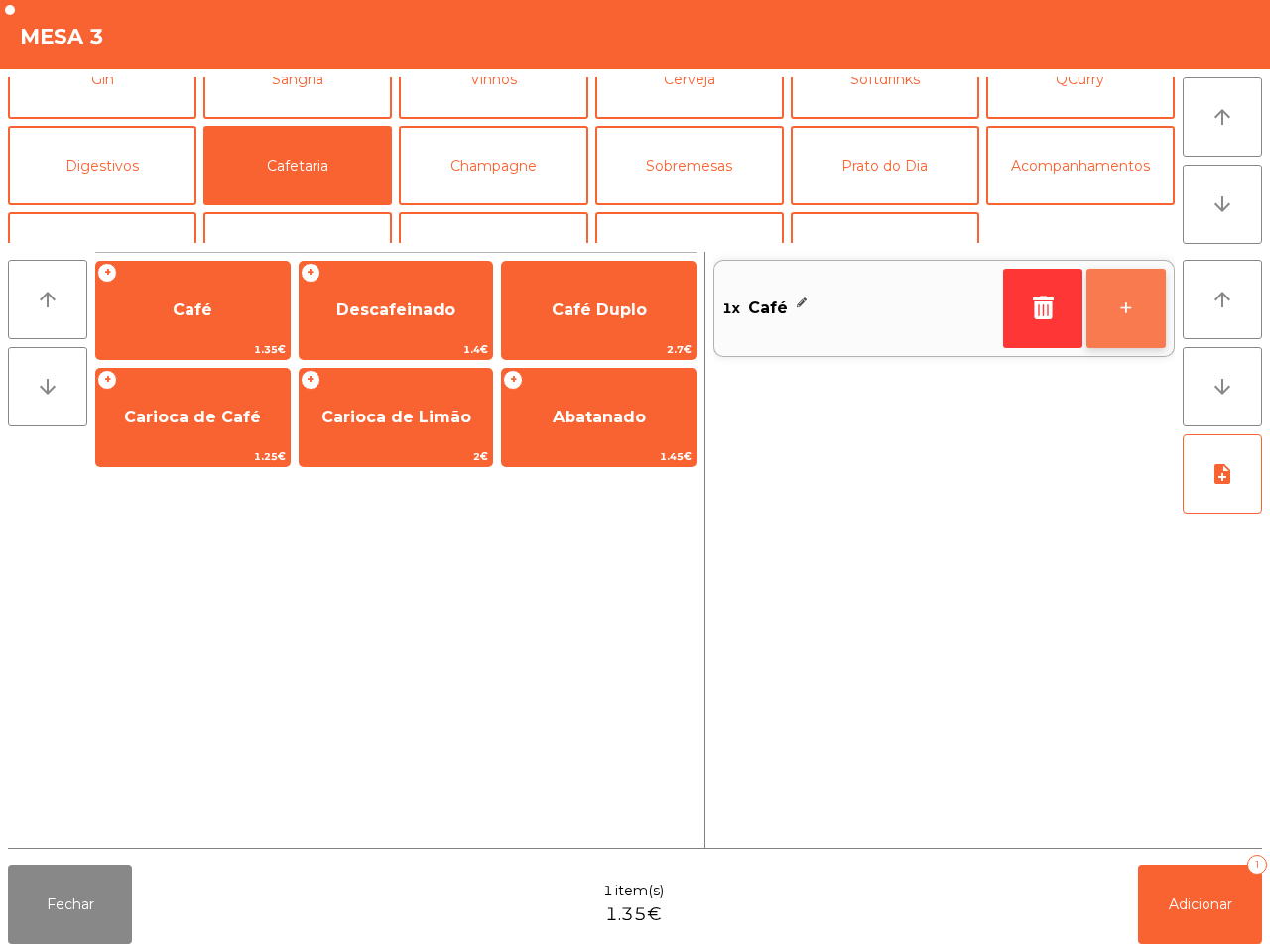 click on "+" 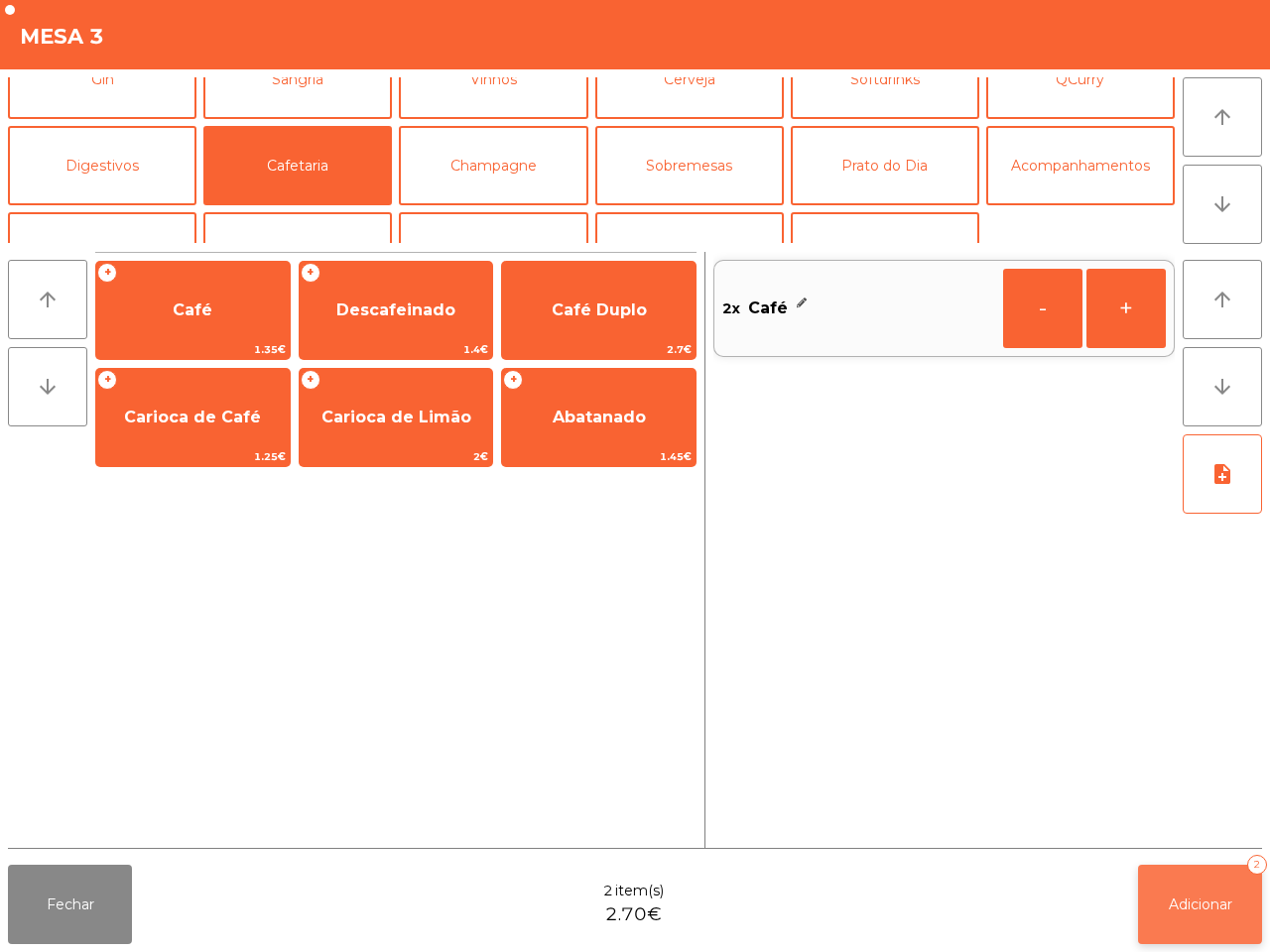 click on "Adicionar   2" 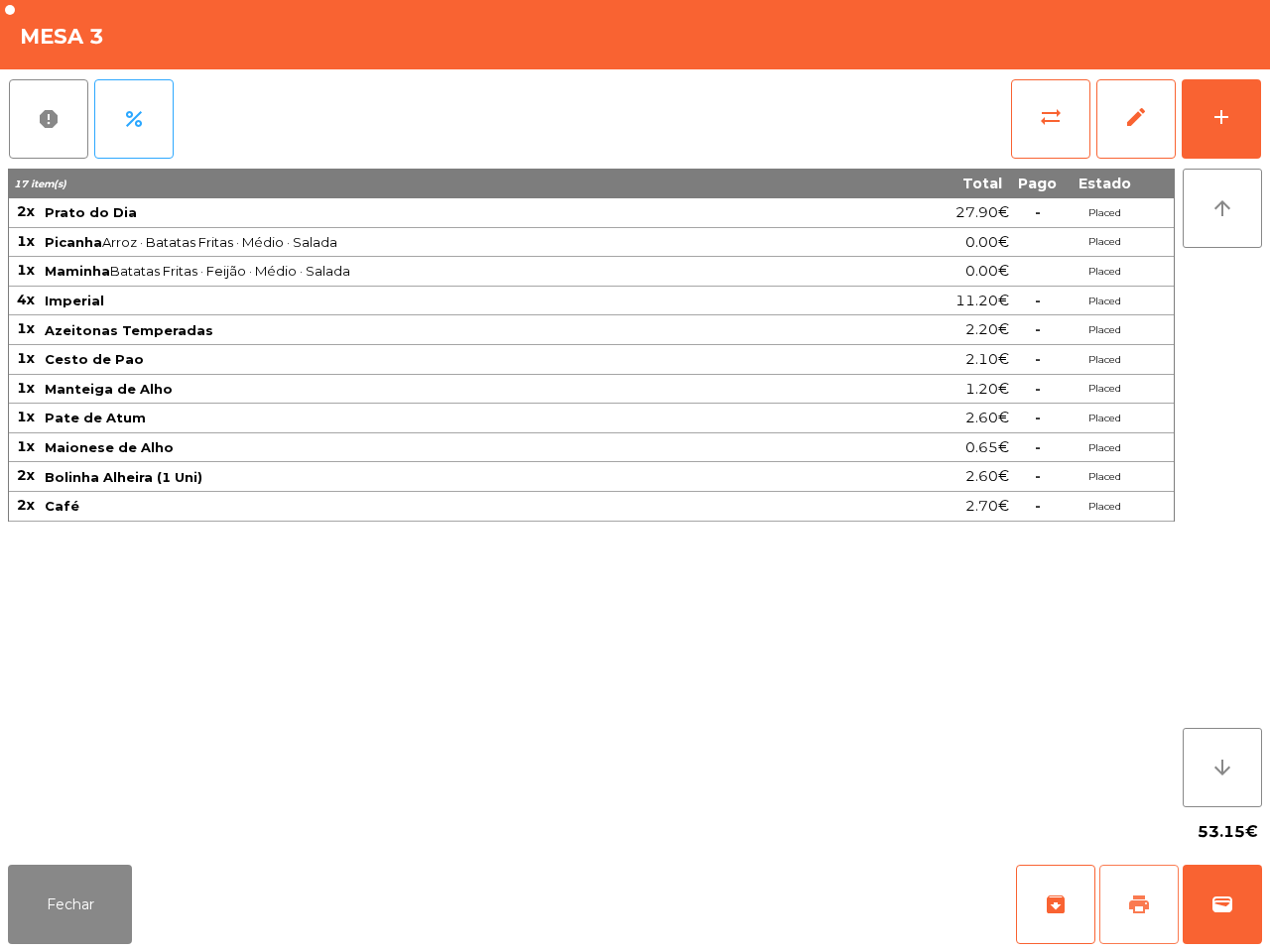 click on "print" 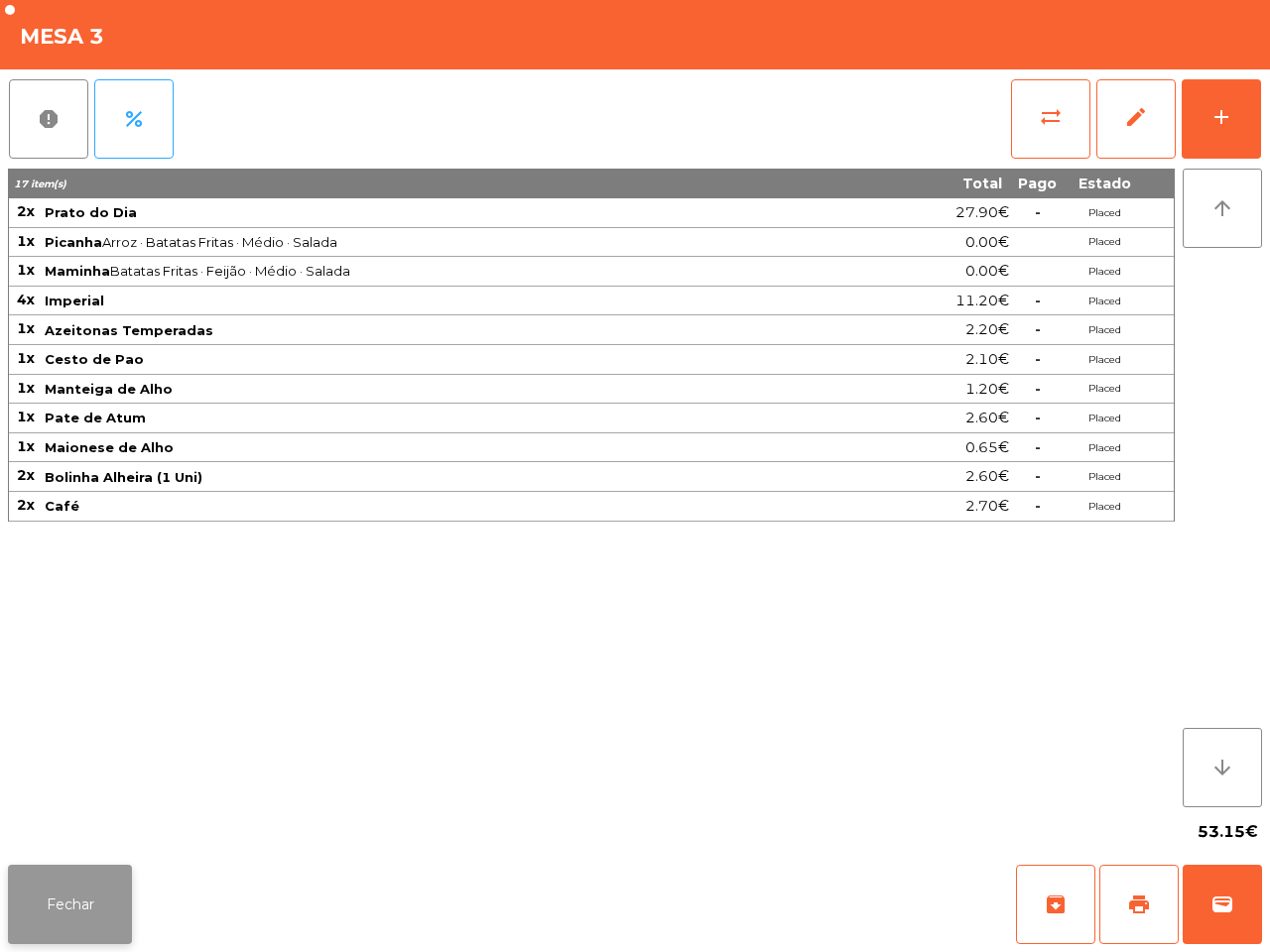click on "Fechar" 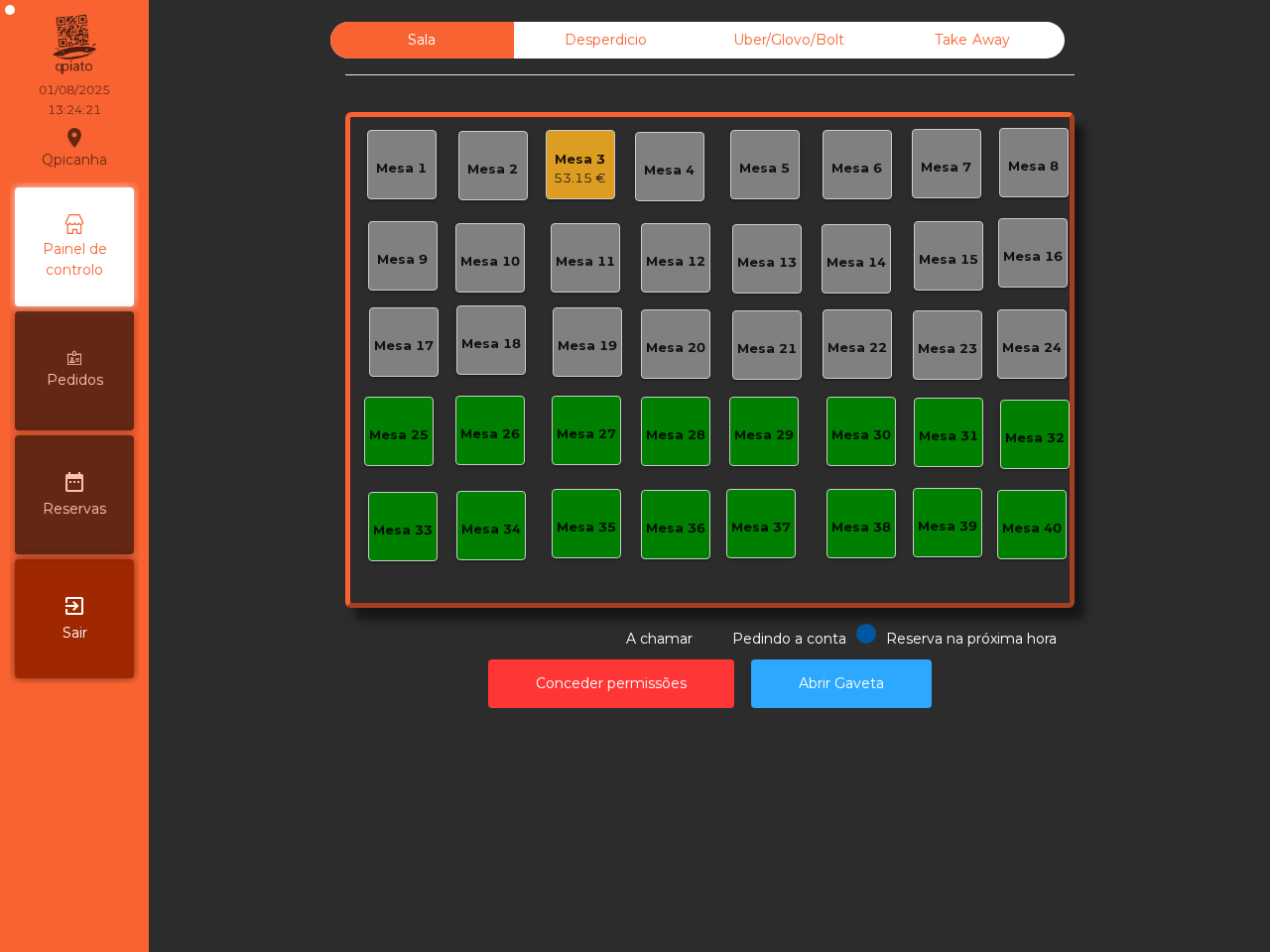 click on "Sala   Desperdicio   Uber/Glovo/Bolt   Take Away   Mesa 1   Mesa 2   Mesa 3   53.15 €   Mesa 4   Mesa 5   Mesa 6   Mesa 7   Mesa 8   Mesa 9   Mesa 10   Mesa 11   Mesa 12   Mesa 13   Mesa 14   Mesa 15   Mesa 16   Mesa 17   Mesa 18   Mesa 19   Mesa 20   Mesa 21   Mesa 22   Mesa 23   Mesa 24   Mesa 25   Mesa 26   Mesa 27   Mesa 28   Mesa 29   Mesa 30   Mesa 31   Mesa 32   Mesa 33   Mesa 34   Mesa 35   Mesa 36   Mesa 37   Mesa 38   Mesa 39   Mesa 40  Reserva na próxima hora Pedindo a conta A chamar  Conceder permissões   Abrir Gaveta" 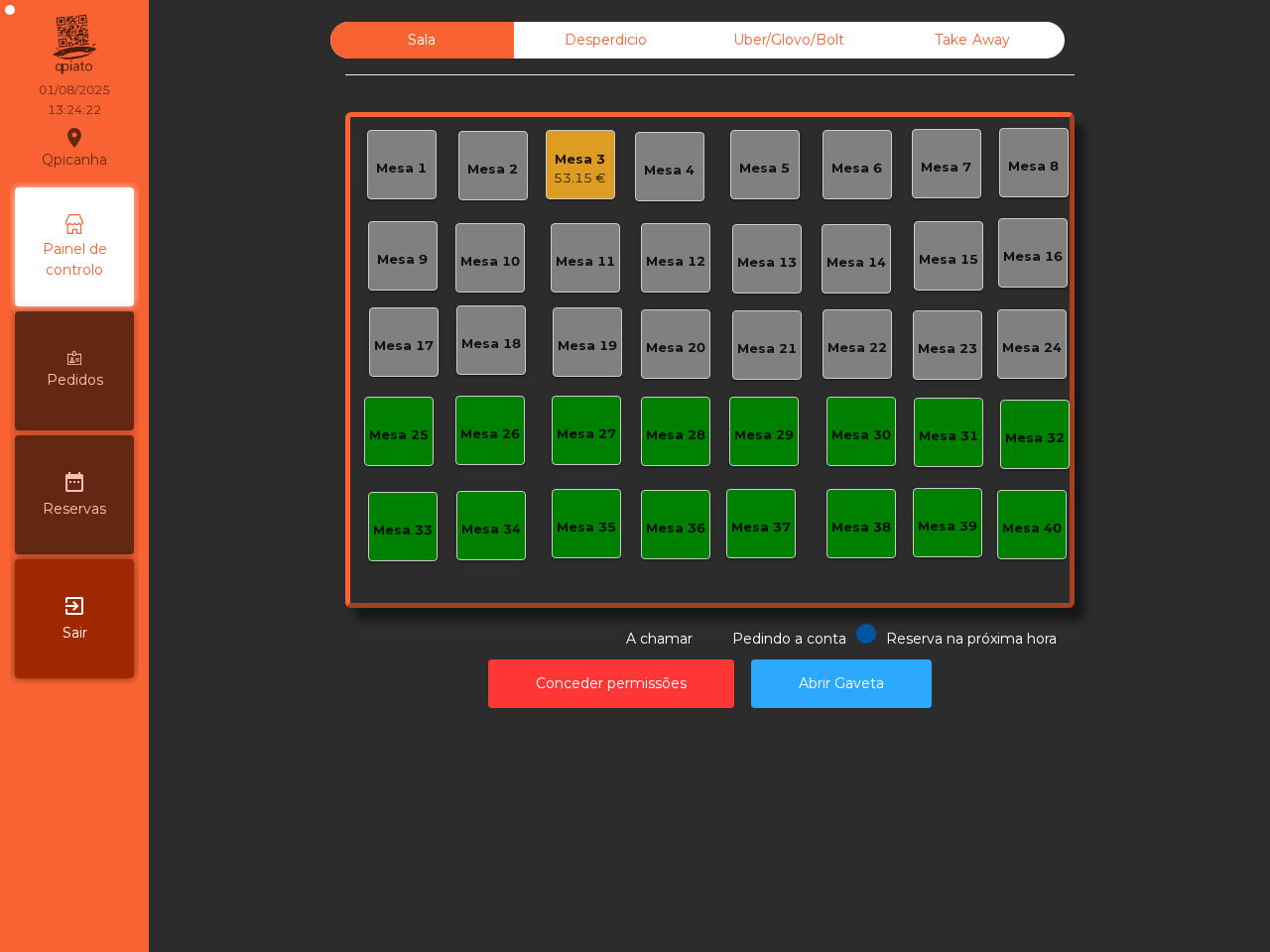 click on "Desperdicio" 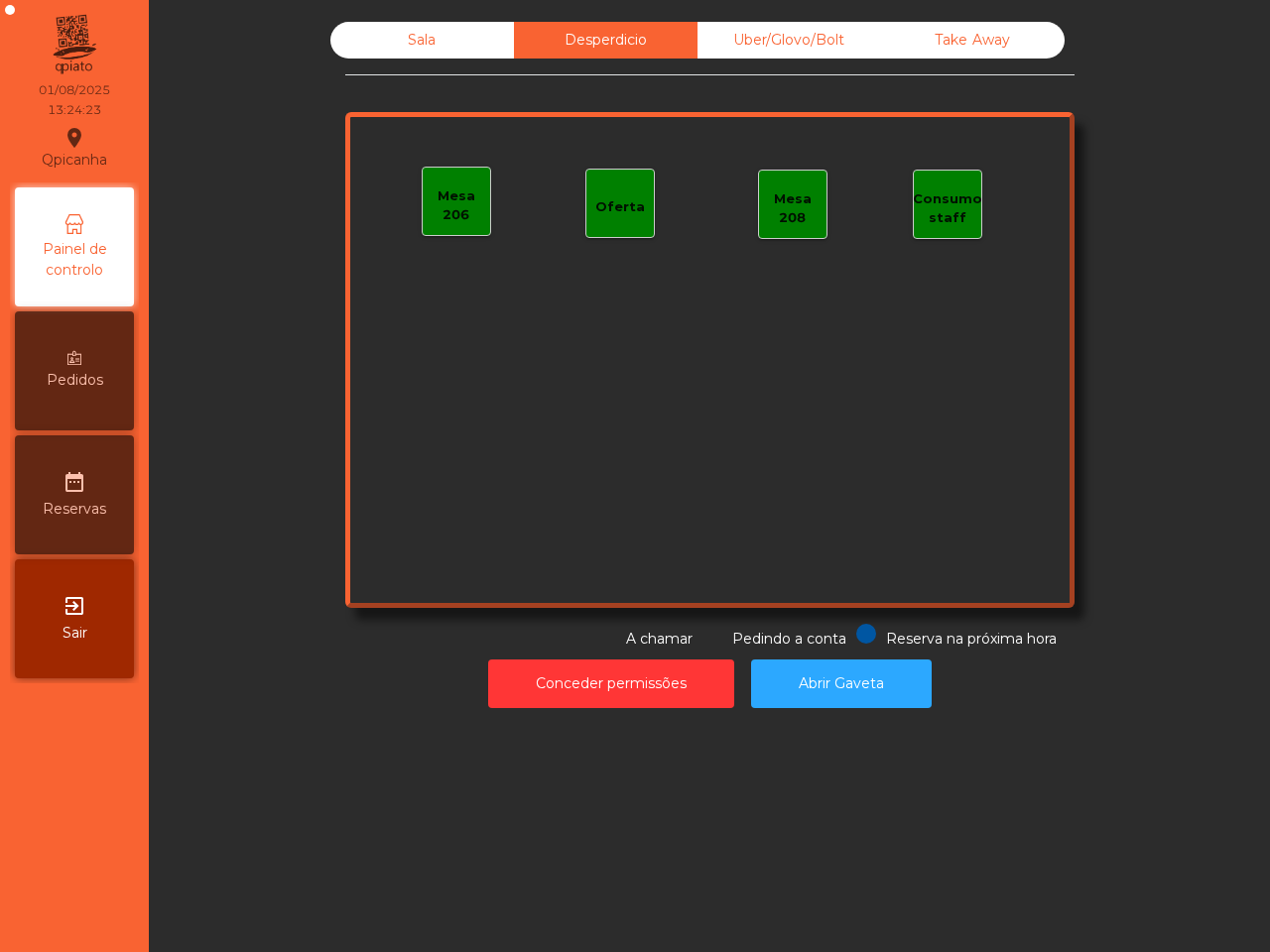 click on "Sala   Desperdicio   Uber/Glovo/Bolt   Take Away   Mesa 206   Oferta   Mesa 208   Consumo staff  Reserva na próxima hora Pedindo a conta A chamar  Conceder permissões   Abrir Gaveta" 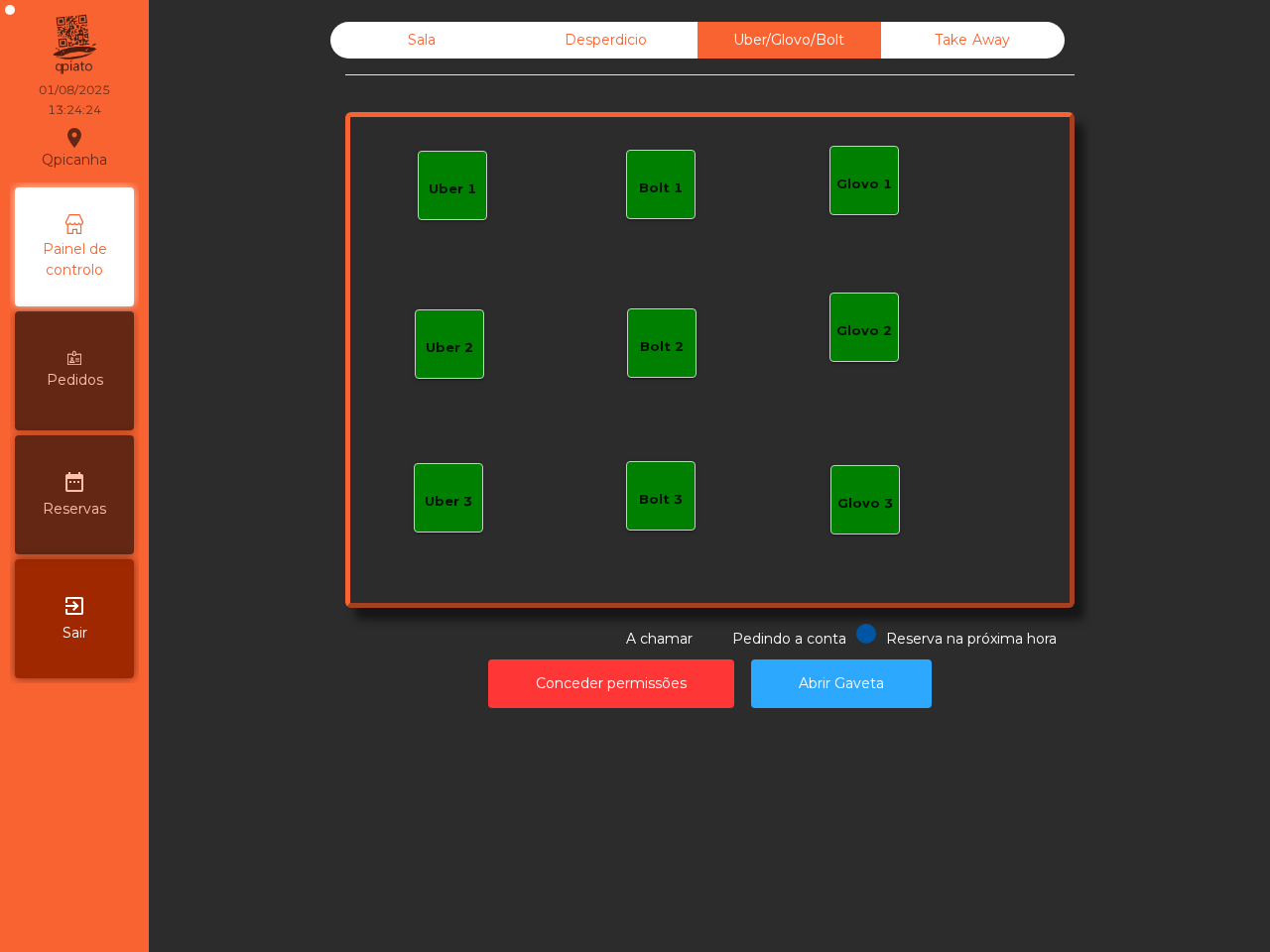 click on "Take Away" 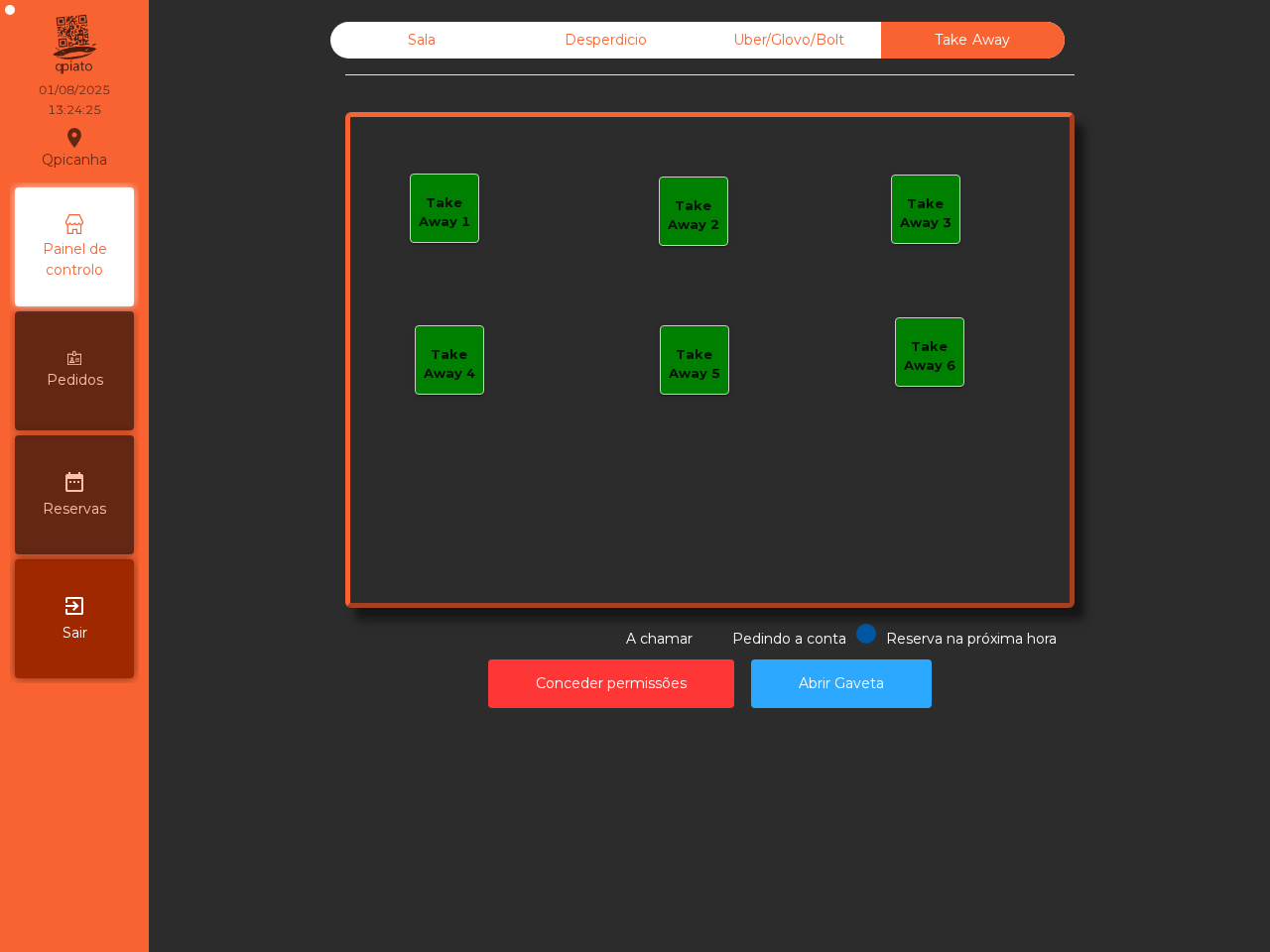 click on "Sala" 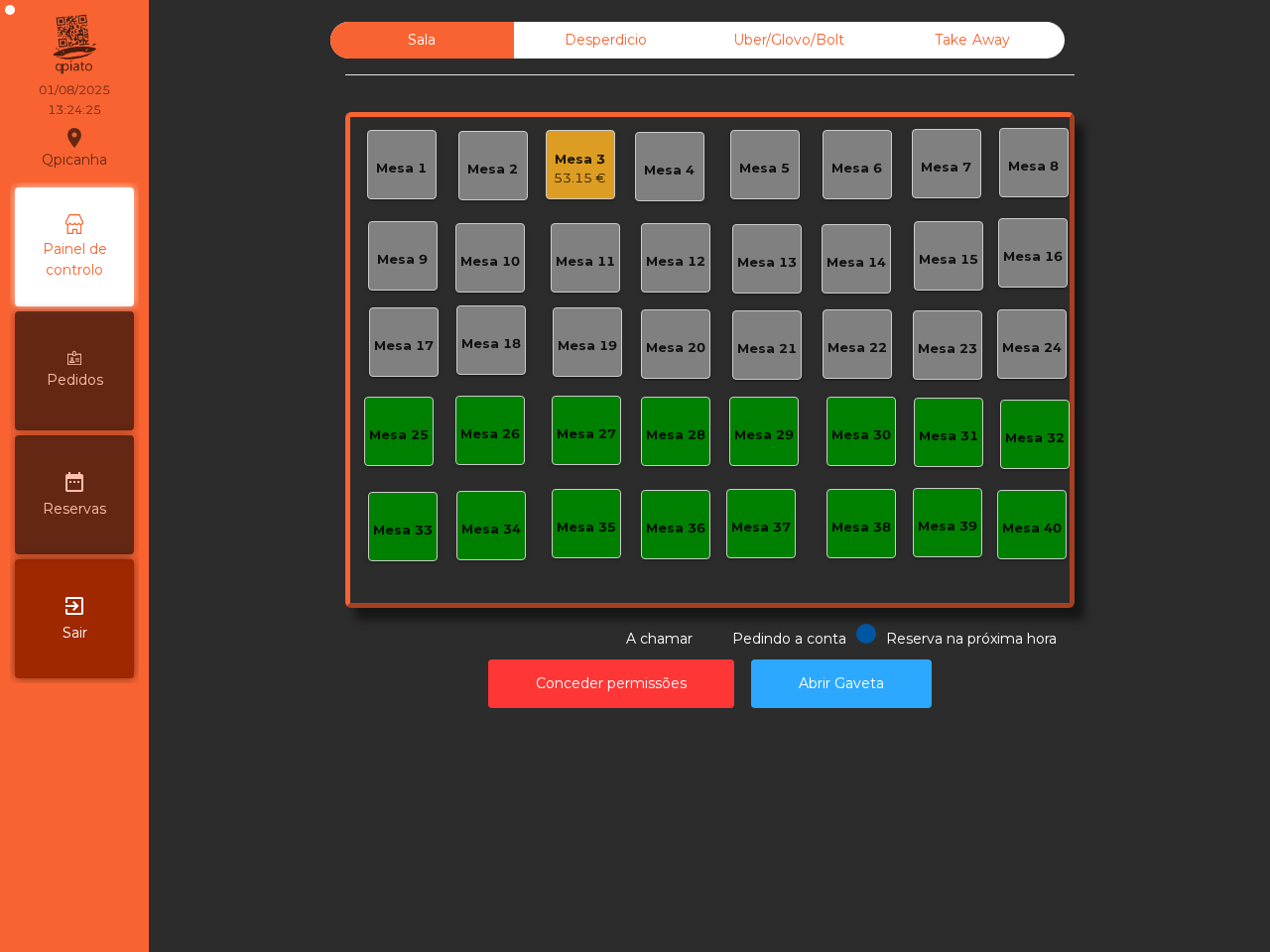 click on "Sala" 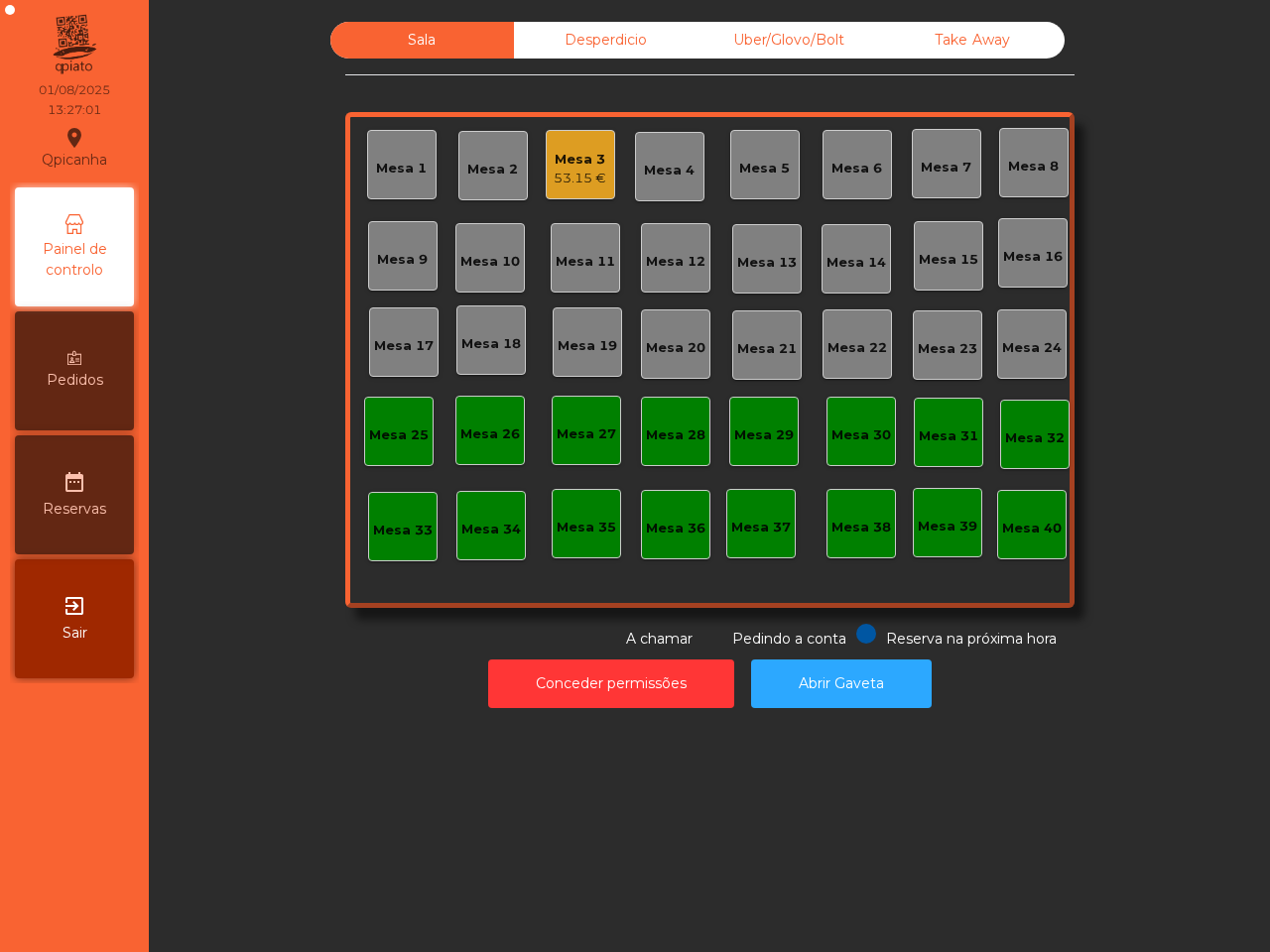 click on "Mesa 1   Mesa 2   Mesa 3   53.15 €   Mesa 4   Mesa 5   Mesa 6   Mesa 7   Mesa 8   Mesa 9   Mesa 10   Mesa 11   Mesa 12   Mesa 13   Mesa 14   Mesa 15   Mesa 16   Mesa 17   Mesa 18   Mesa 19   Mesa 20   Mesa 21   Mesa 22   Mesa 23   Mesa 24   Mesa 25   Mesa 26   Mesa 27   Mesa 28   Mesa 29   Mesa 30   Mesa 31   Mesa 32   Mesa 33   Mesa 34   Mesa 35   Mesa 36   Mesa 37   Mesa 38   Mesa 39   Mesa 40" 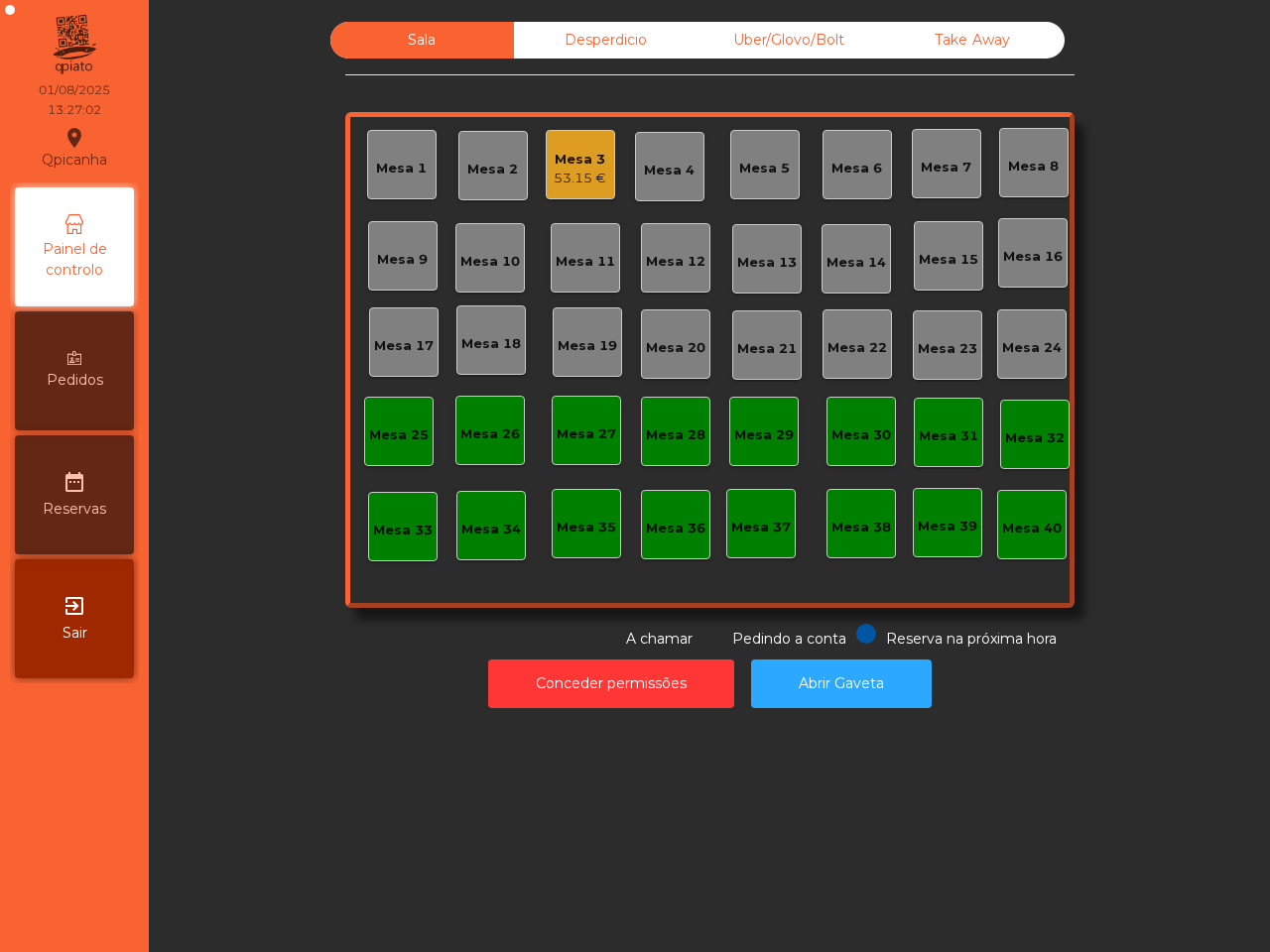 click on "Mesa 3   53.15 €" 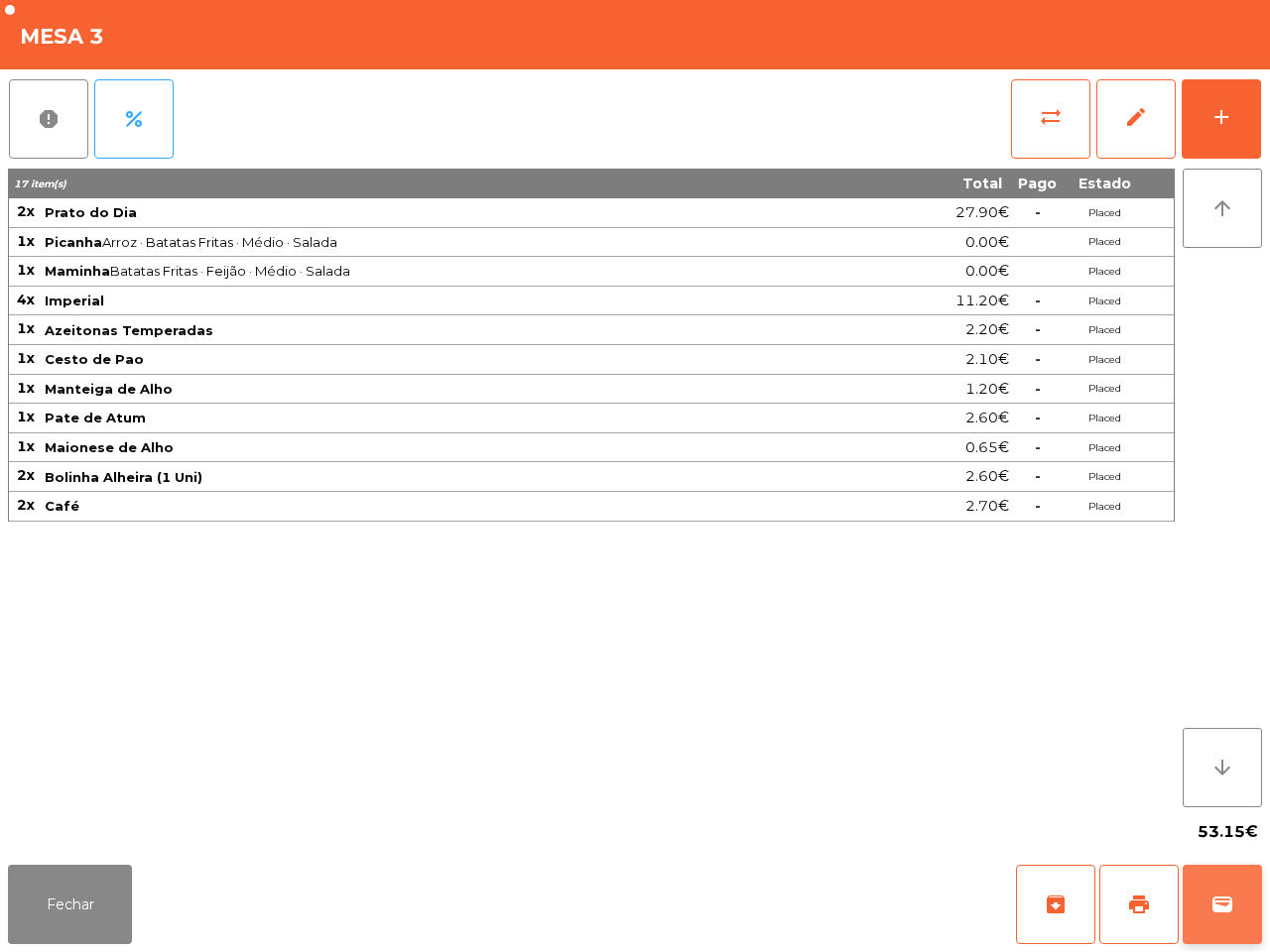 click on "wallet" 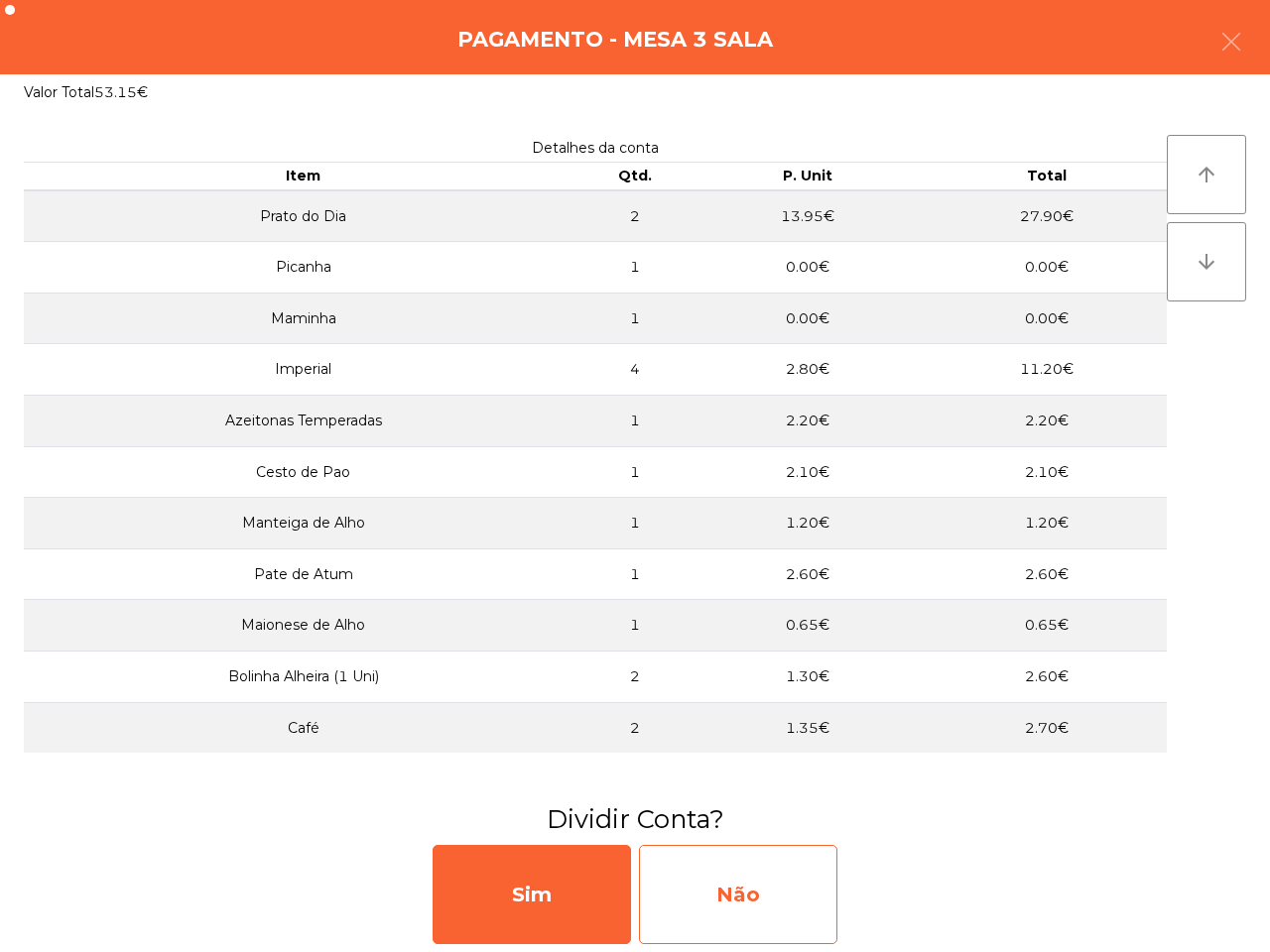click on "Não" 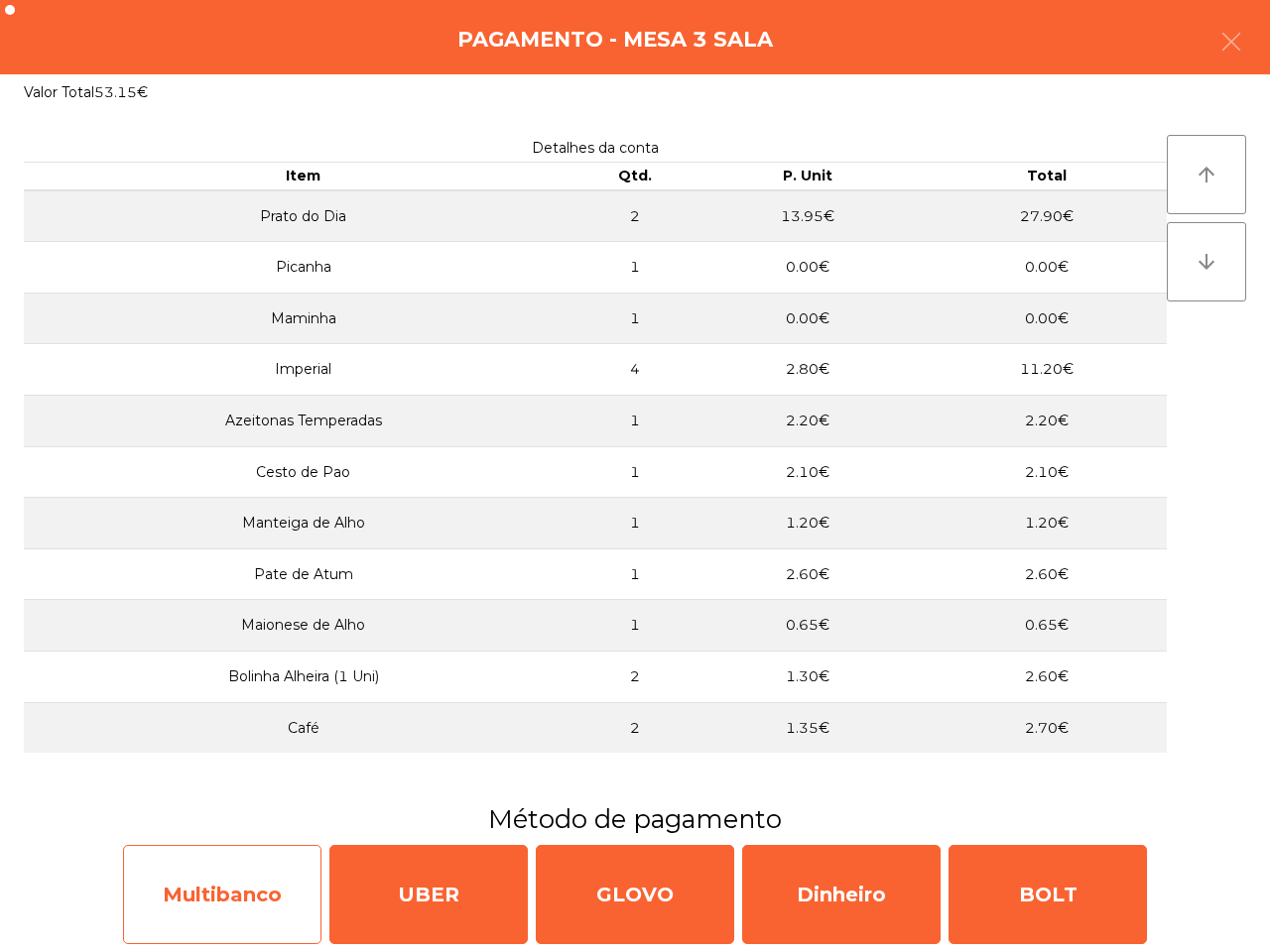 click on "Multibanco" 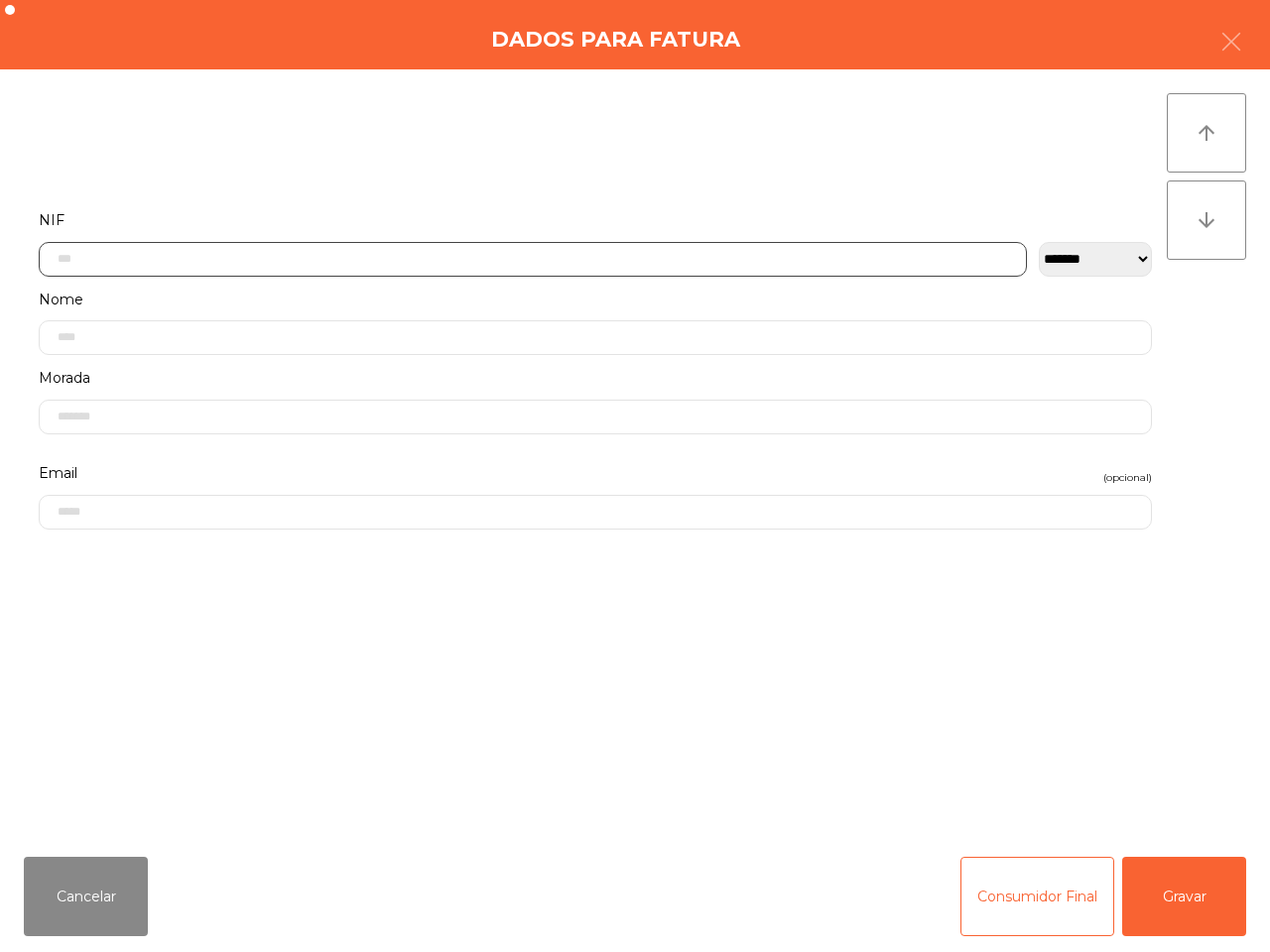 click 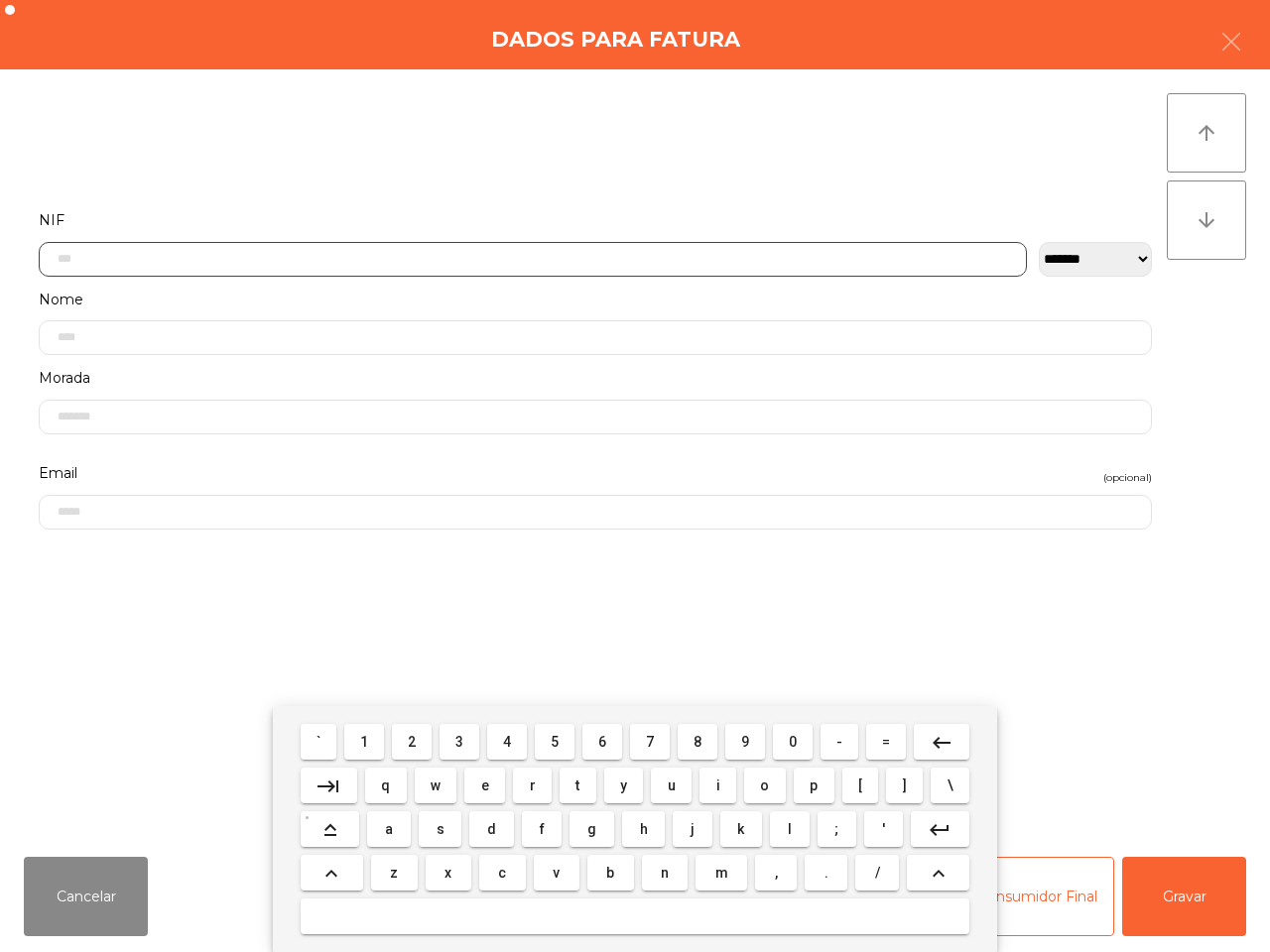scroll, scrollTop: 111, scrollLeft: 0, axis: vertical 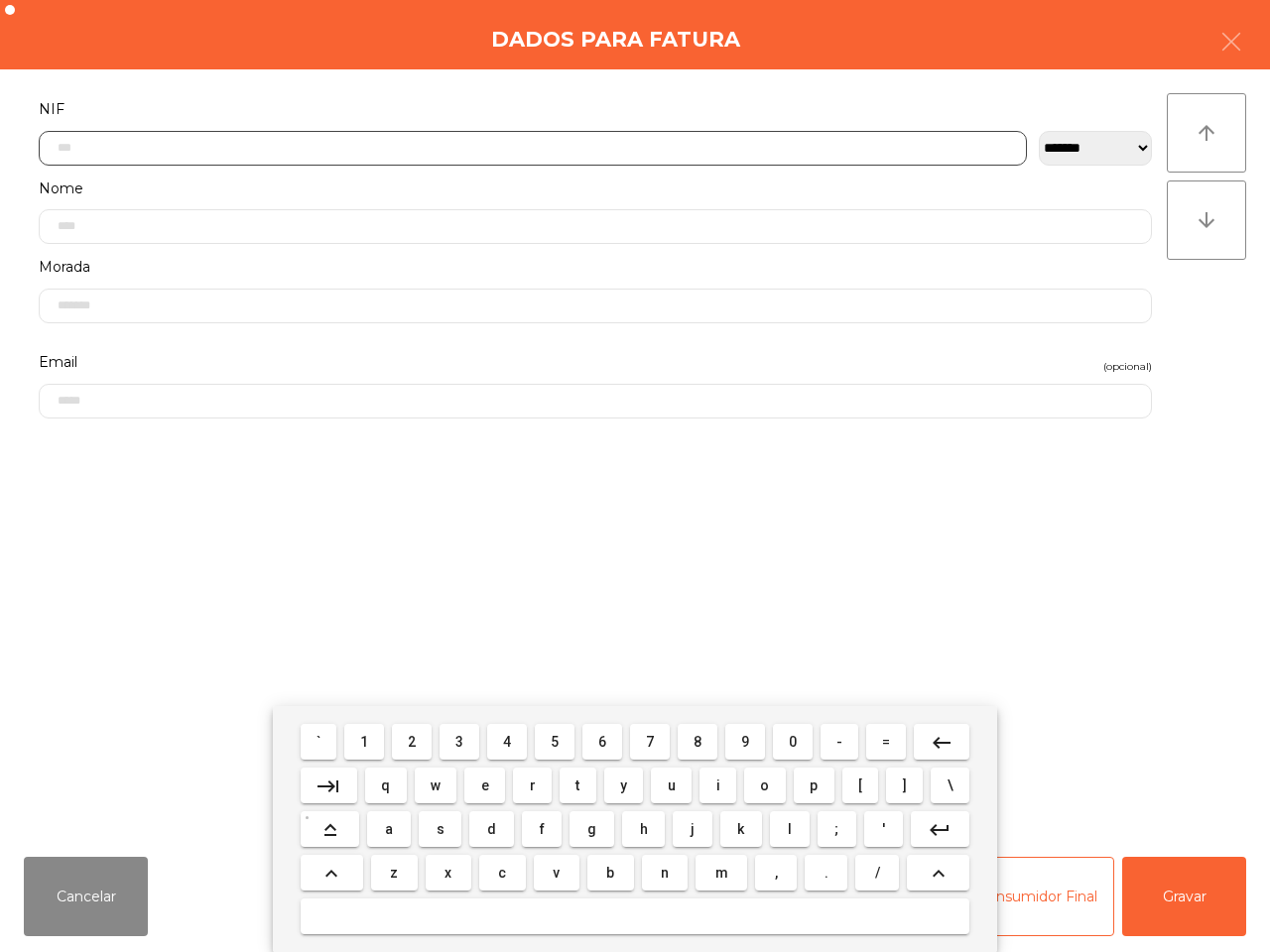 click on "1" at bounding box center [364, 742] 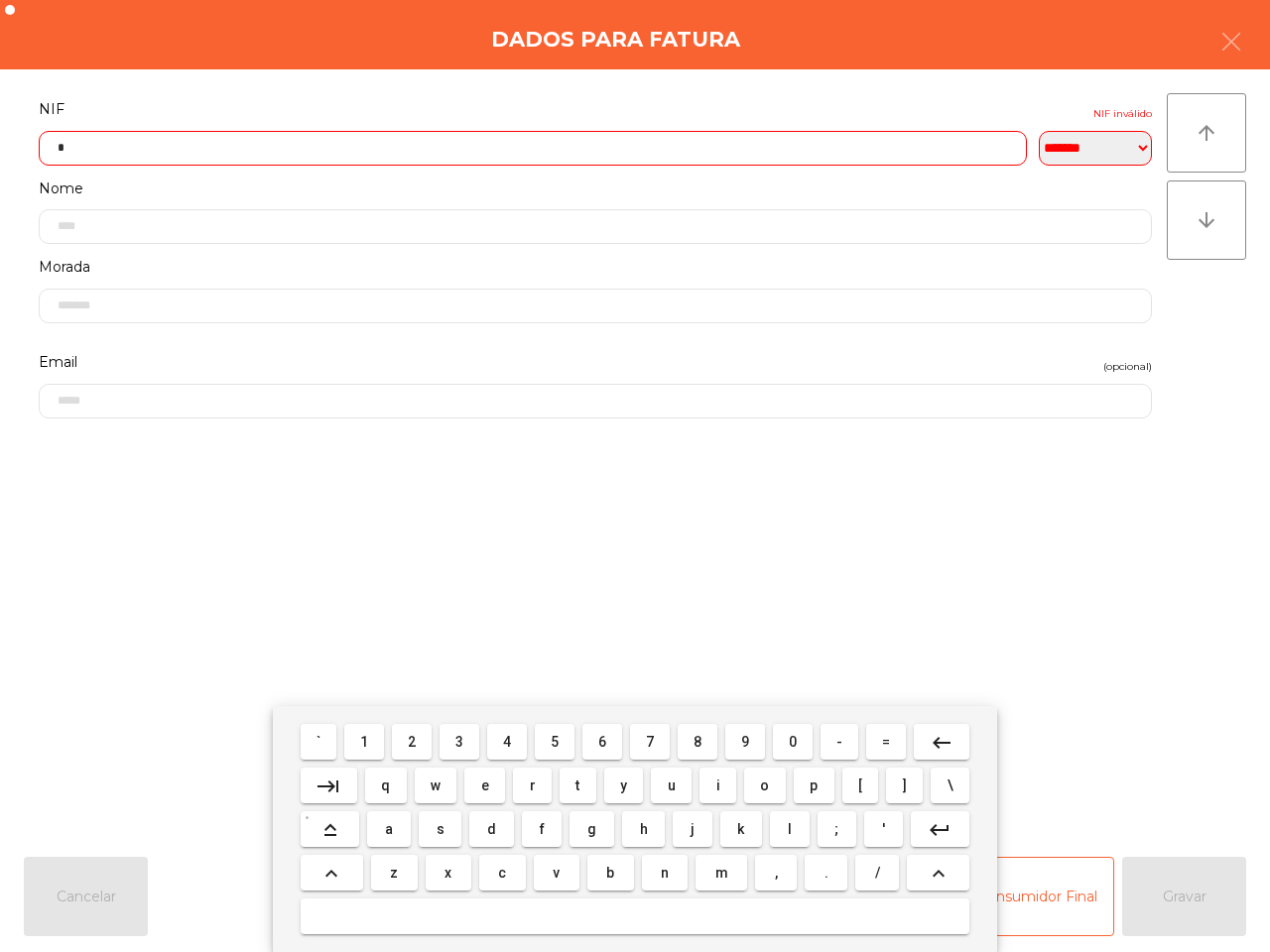 click on "9" at bounding box center [745, 742] 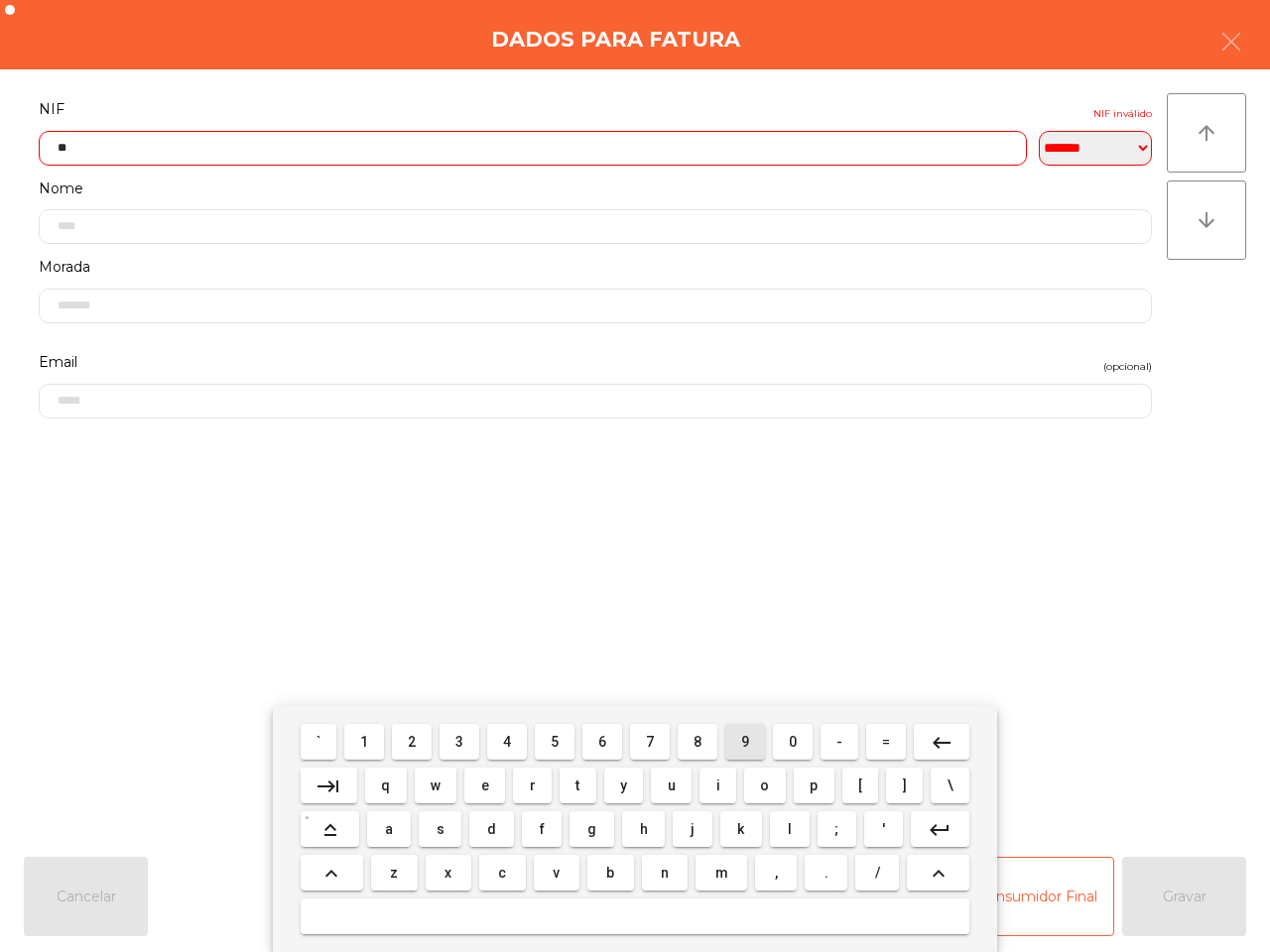 click on "8" at bounding box center (698, 742) 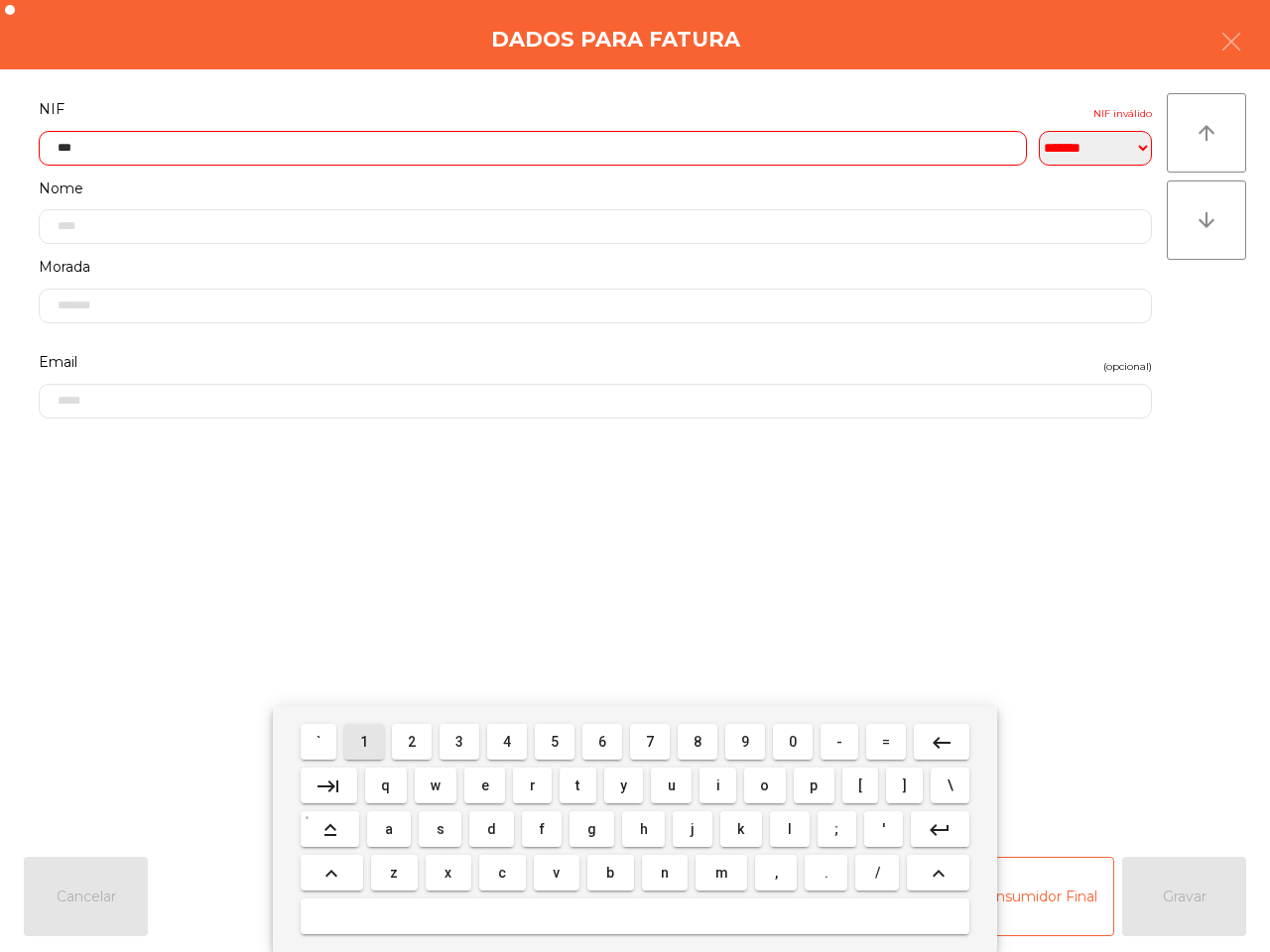 click on "1" at bounding box center (364, 742) 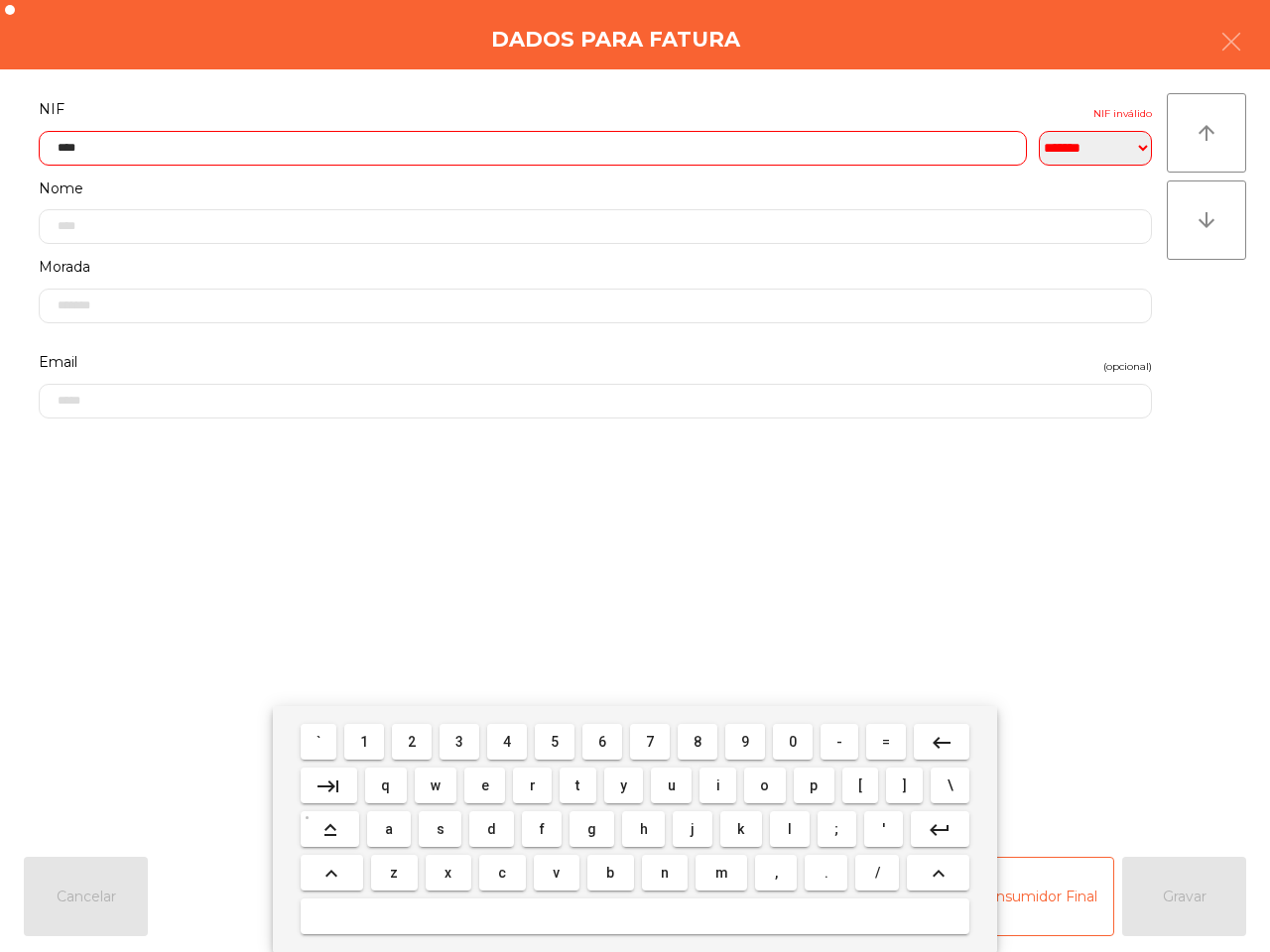 click on "7" at bounding box center [650, 742] 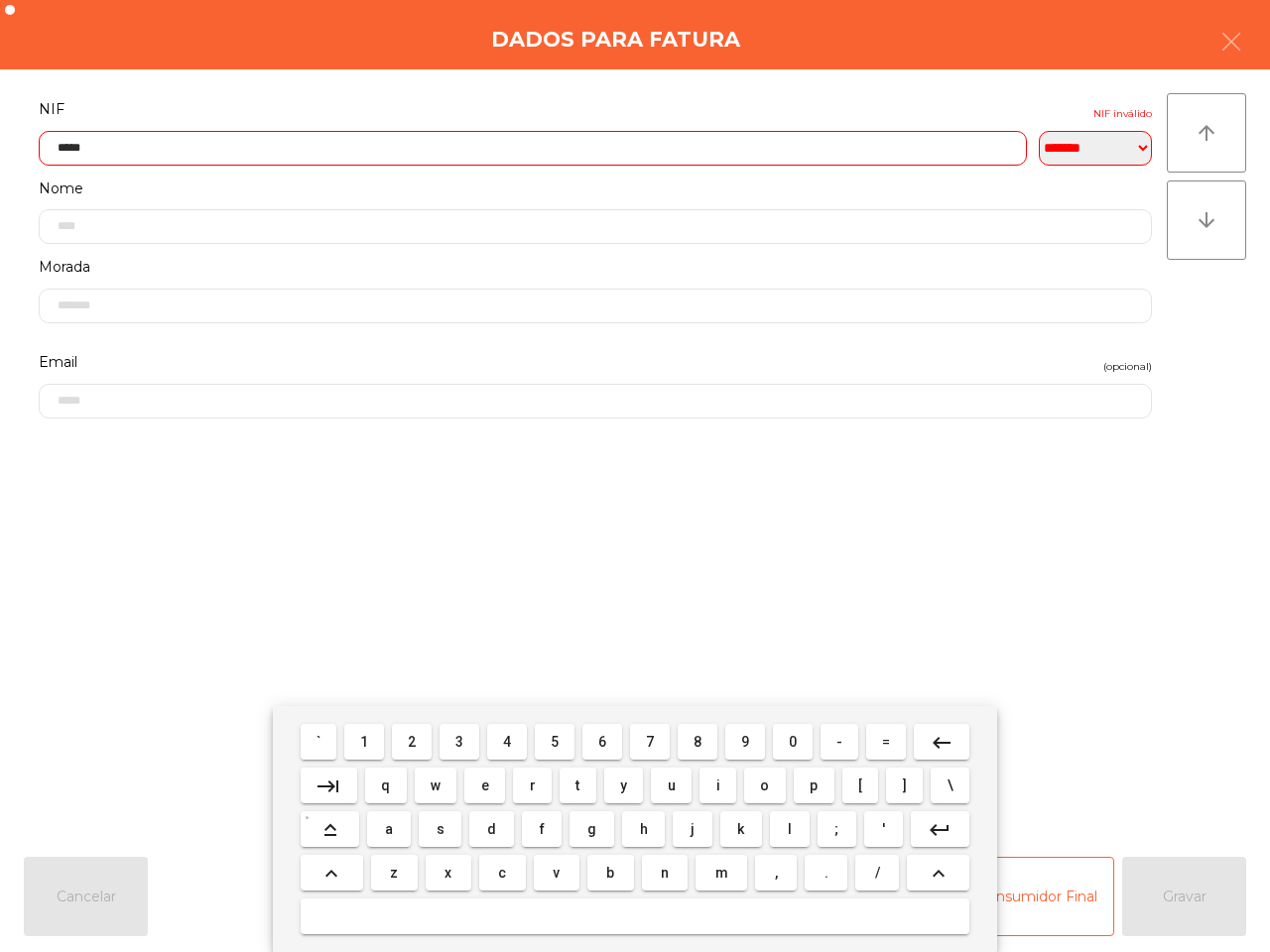 click on "5" at bounding box center [555, 742] 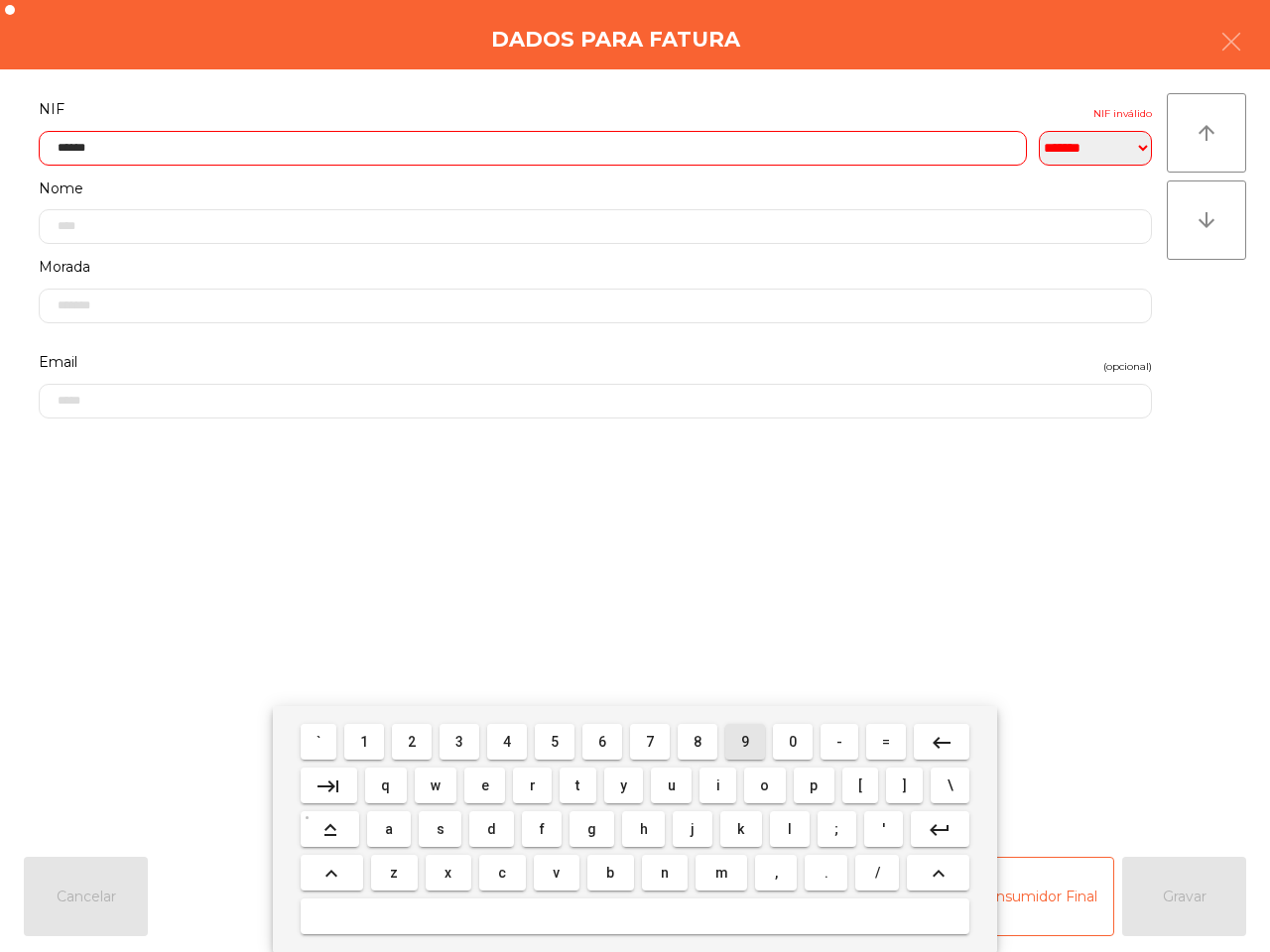 click on "9" at bounding box center [745, 742] 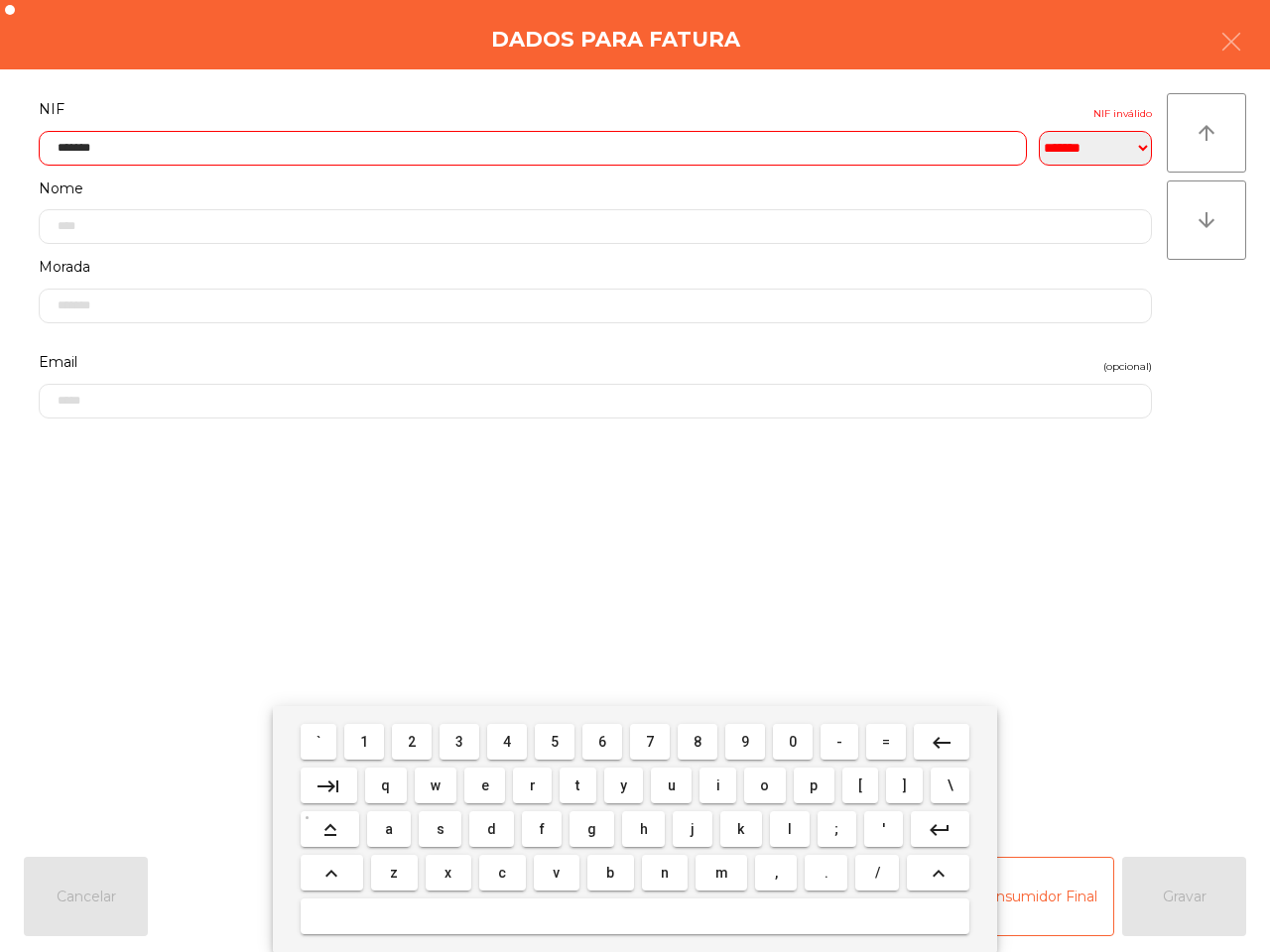 click on "0" at bounding box center (793, 742) 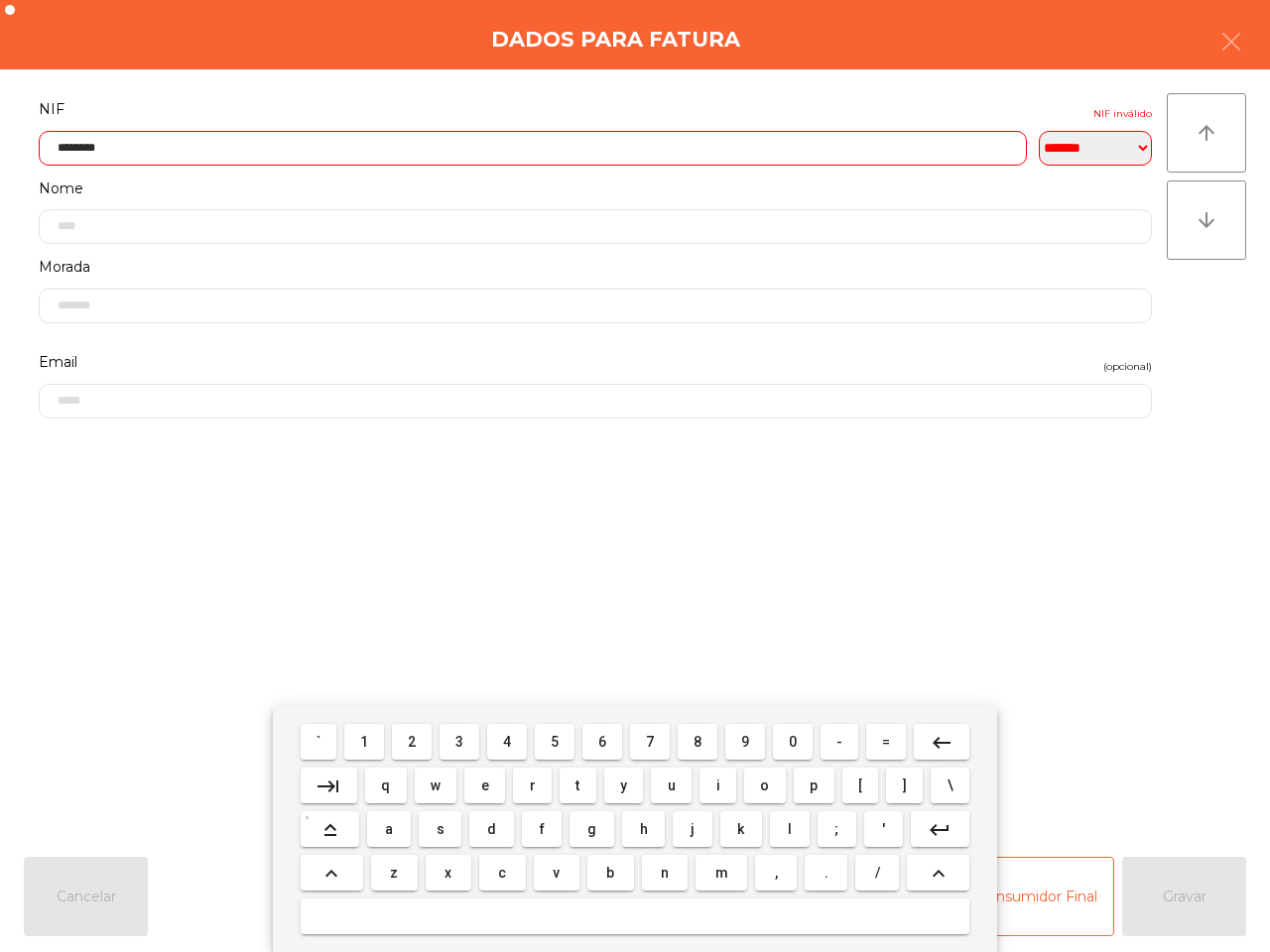 click on "6" at bounding box center (602, 742) 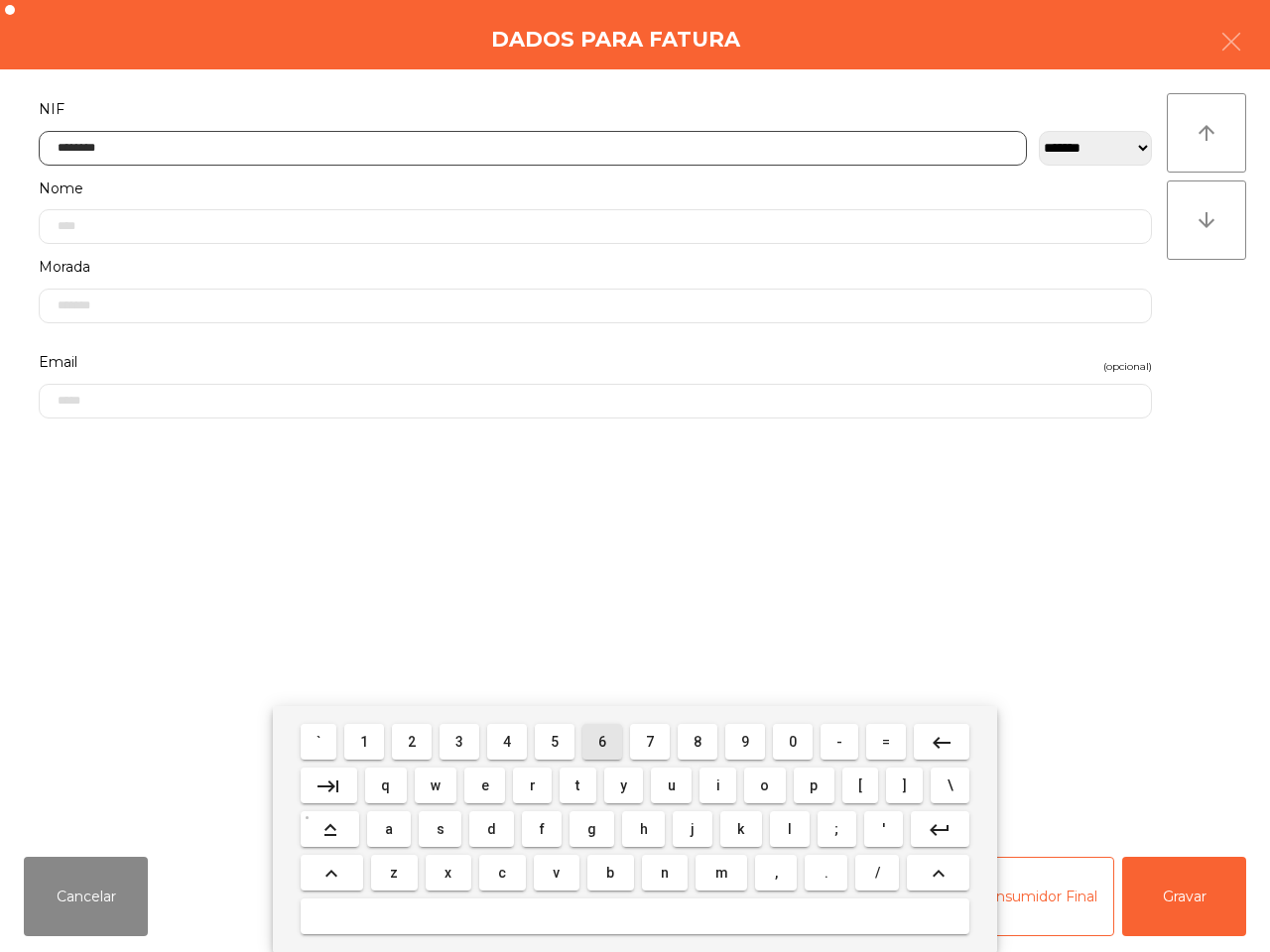 type on "*********" 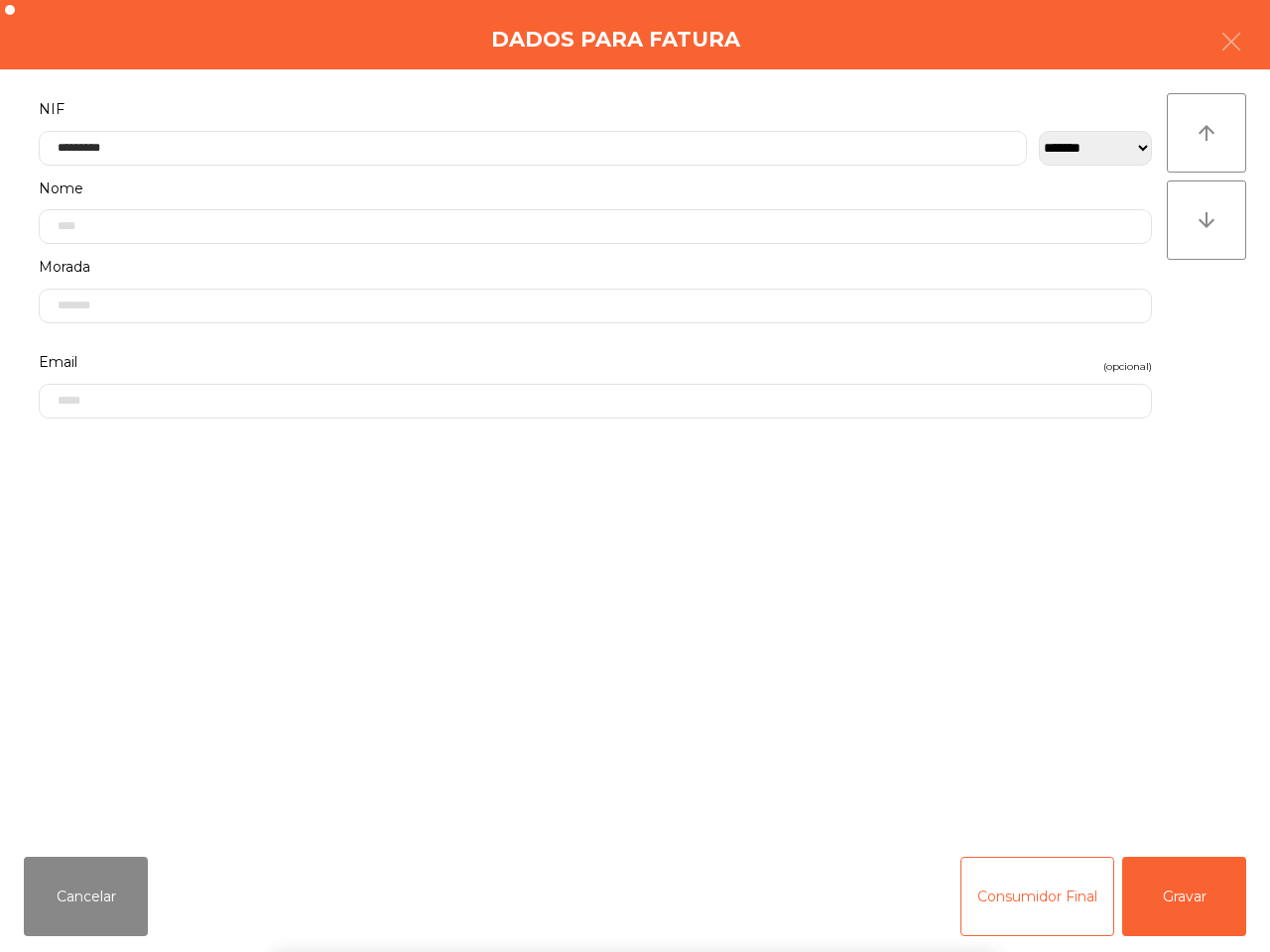 click on "` 1 2 3 4 5 6 7 8 9 0 - = keyboard_backspace keyboard_tab q w e r t y u i o p [ ] \ keyboard_capslock a s d f g h j k l ; ' keyboard_return keyboard_arrow_up z x c v b n m , . / keyboard_arrow_up" at bounding box center (635, 829) 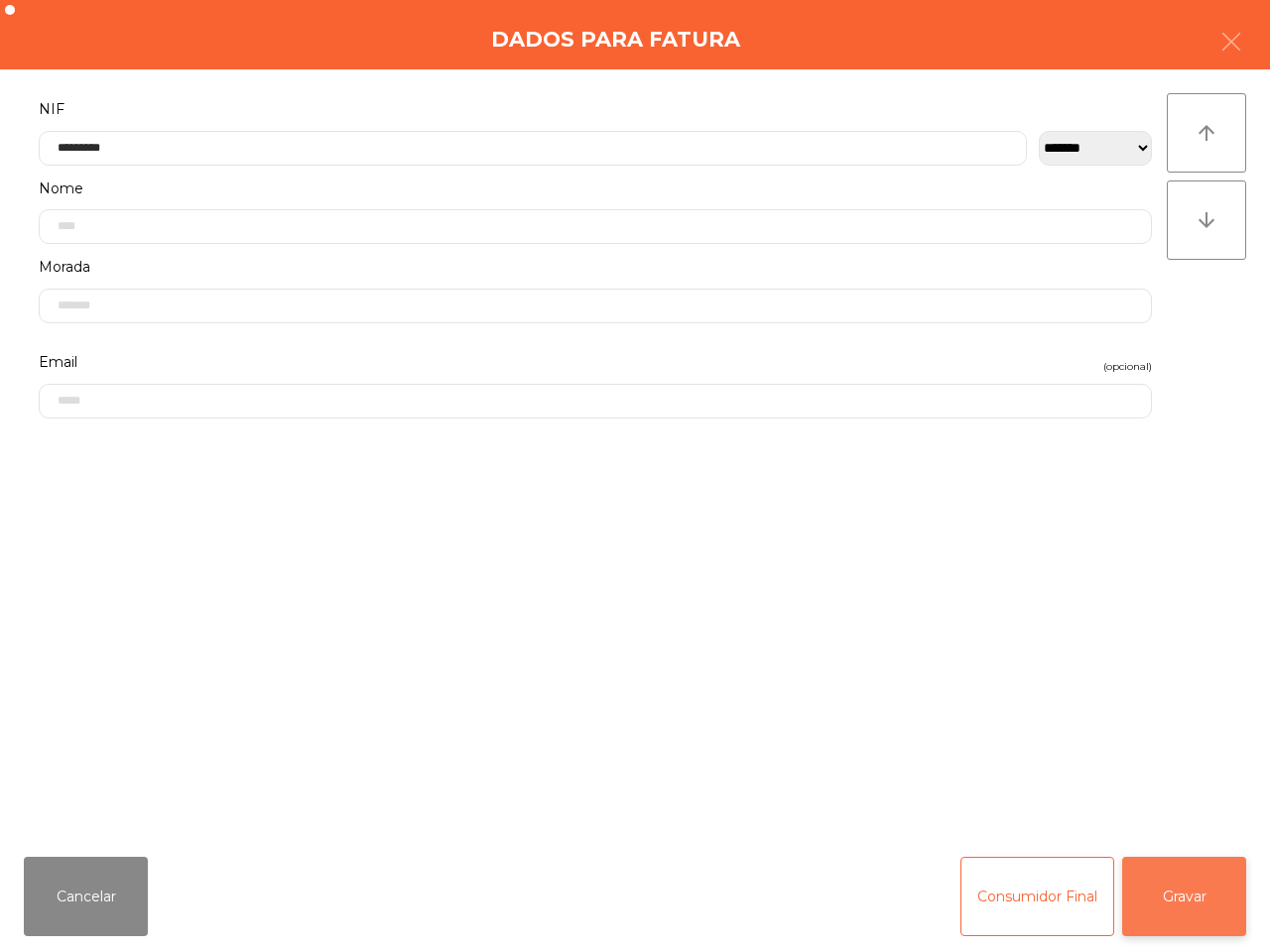 click on "Gravar" 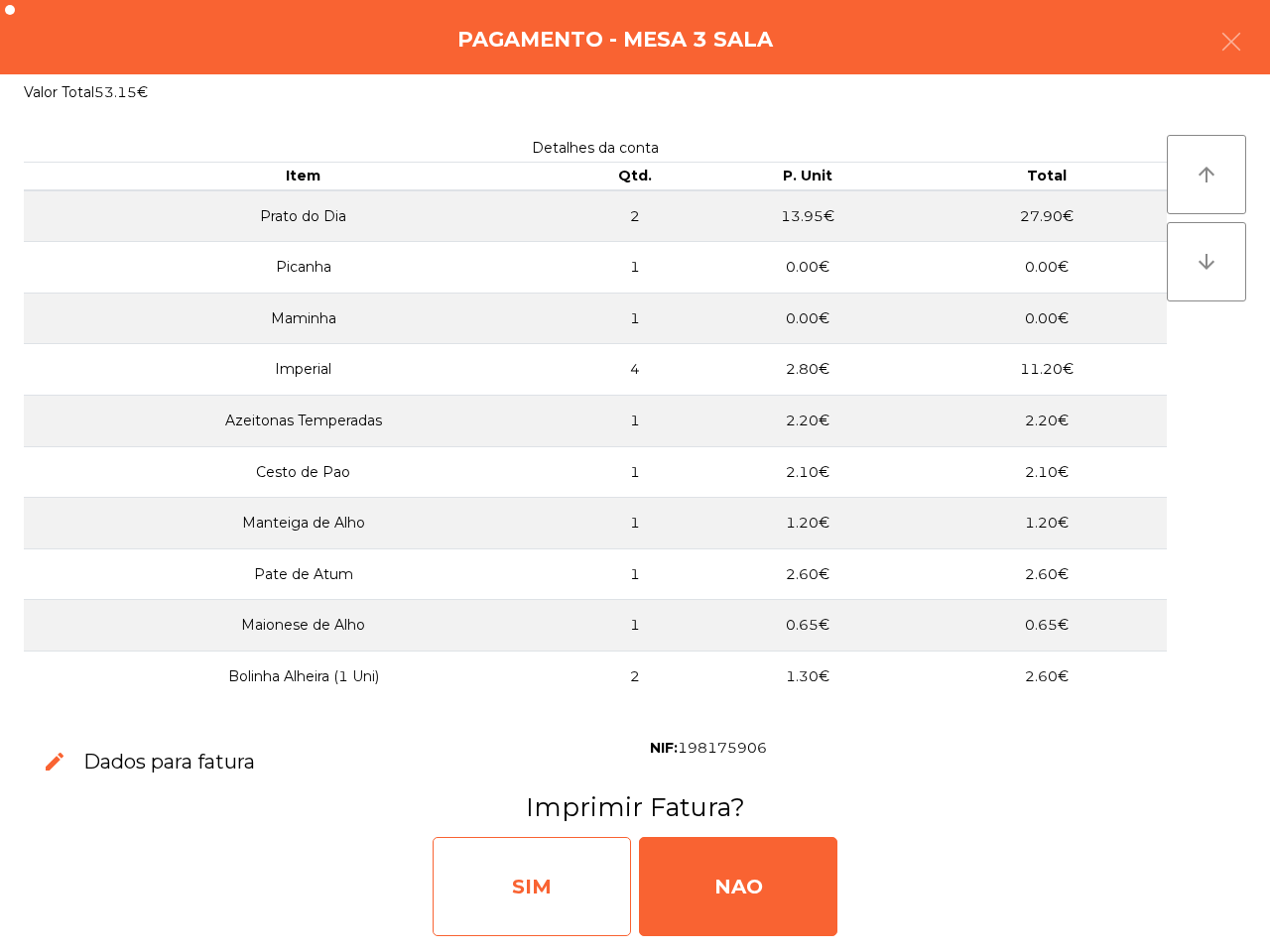 click on "SIM" 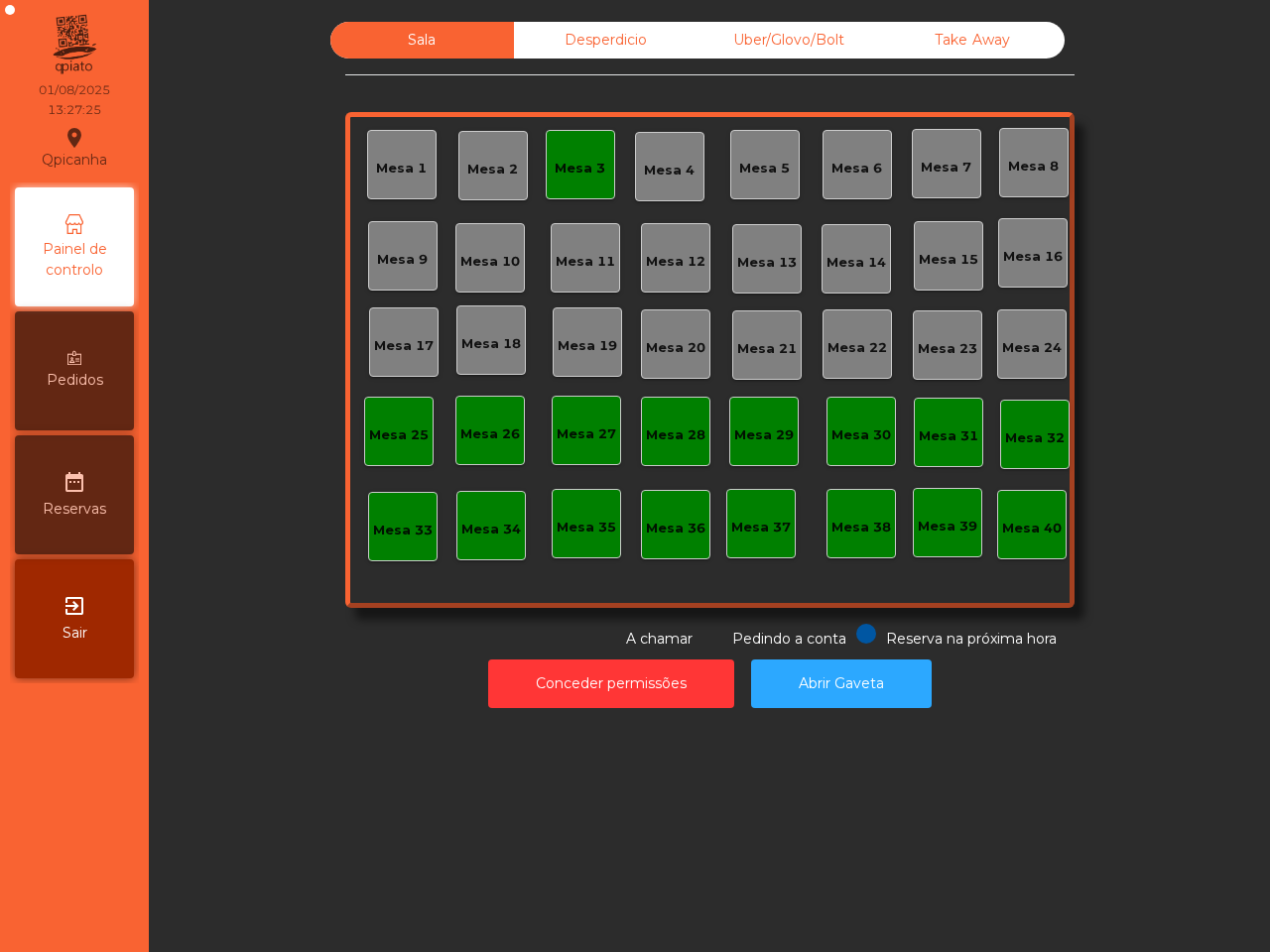click on "Sala   Desperdicio   Uber/Glovo/Bolt   Take Away   Mesa 1   Mesa 2   Mesa 3   Mesa 4   Mesa 5   Mesa 6   Mesa 7   Mesa 8   Mesa 9   Mesa 10   Mesa 11   Mesa 12   Mesa 13   Mesa 14   Mesa 15   Mesa 16   Mesa 17   Mesa 18   Mesa 19   Mesa 20   Mesa 21   Mesa 22   Mesa 23   Mesa 24   Mesa 25   Mesa 26   Mesa 27   Mesa 28   Mesa 29   Mesa 30   Mesa 31   Mesa 32   Mesa 33   Mesa 34   Mesa 35   Mesa 36   Mesa 37   Mesa 38   Mesa 39   Mesa 40  Reserva na próxima hora Pedindo a conta A chamar  Conceder permissões   Abrir Gaveta" 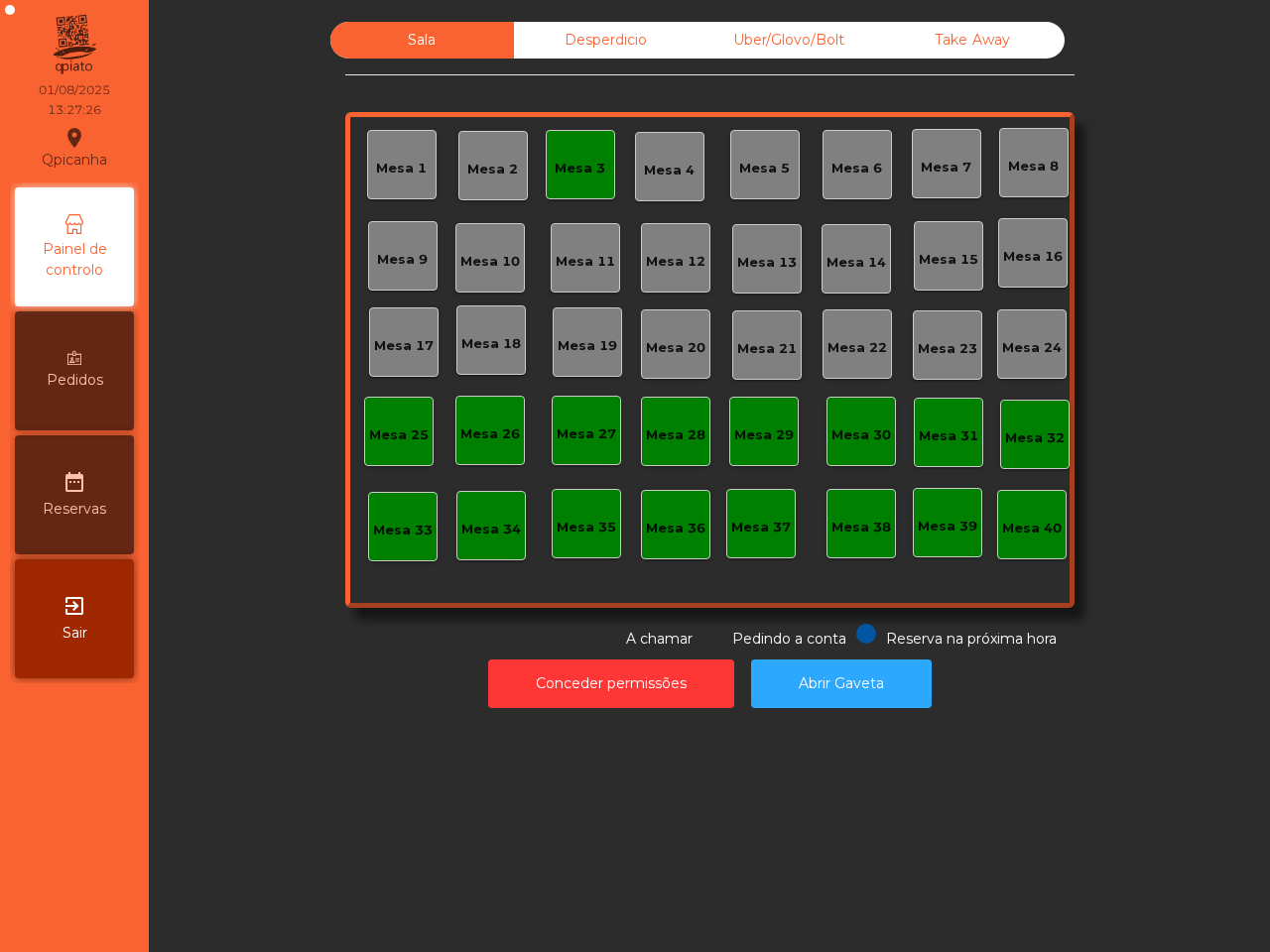 click on "Mesa 3" 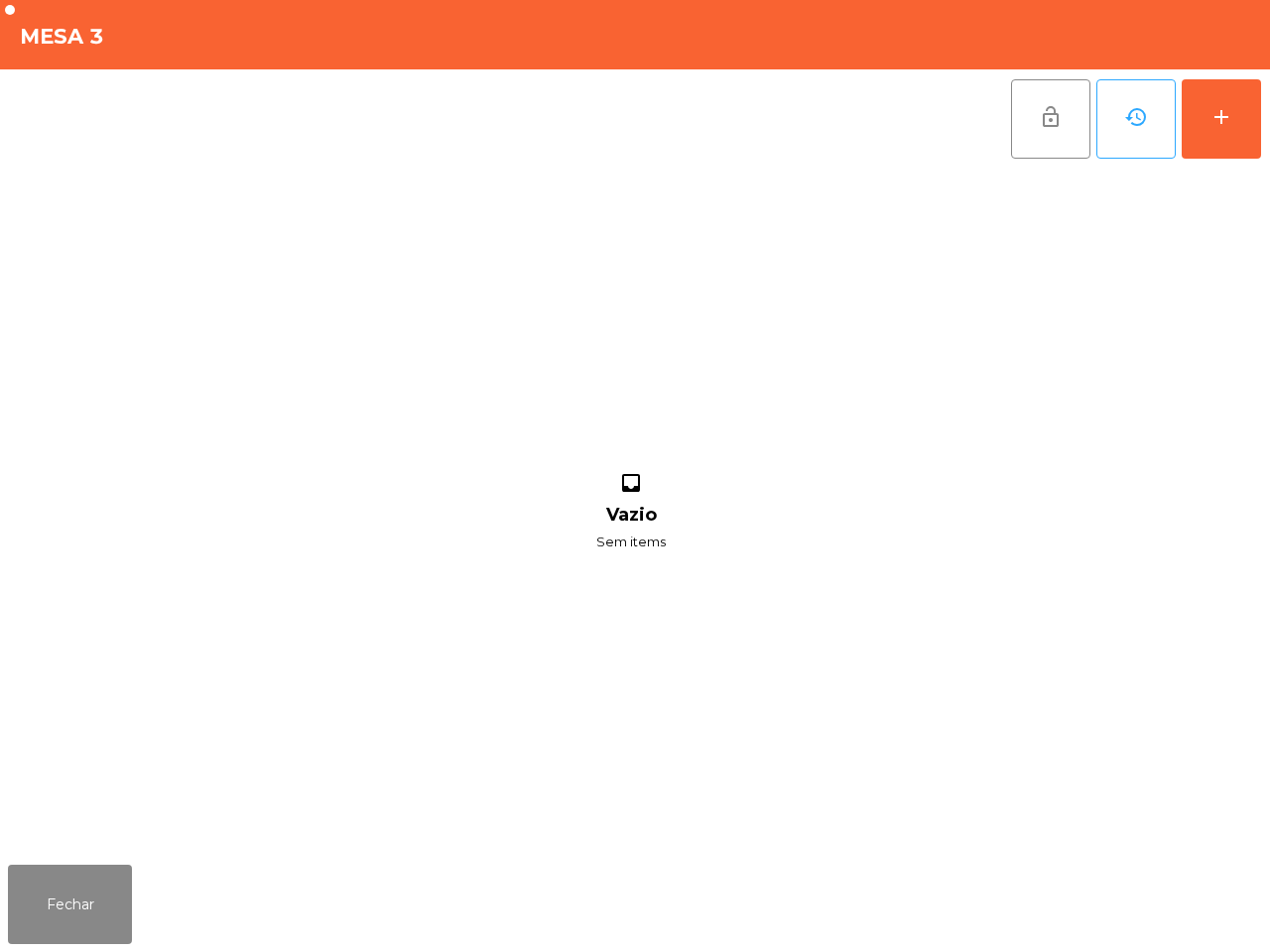 drag, startPoint x: 1042, startPoint y: 89, endPoint x: 1007, endPoint y: 109, distance: 40.311289 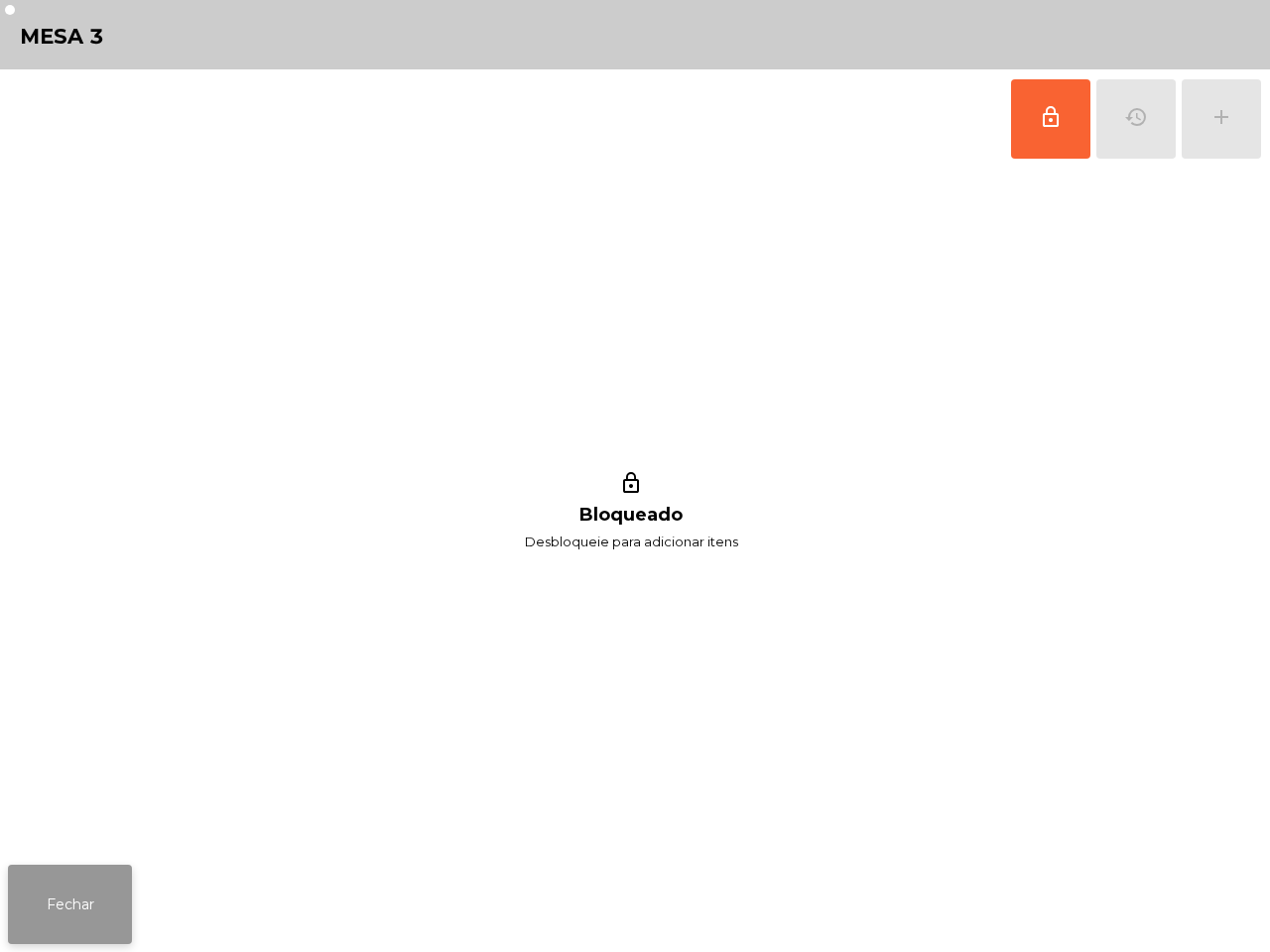 click on "Fechar" 